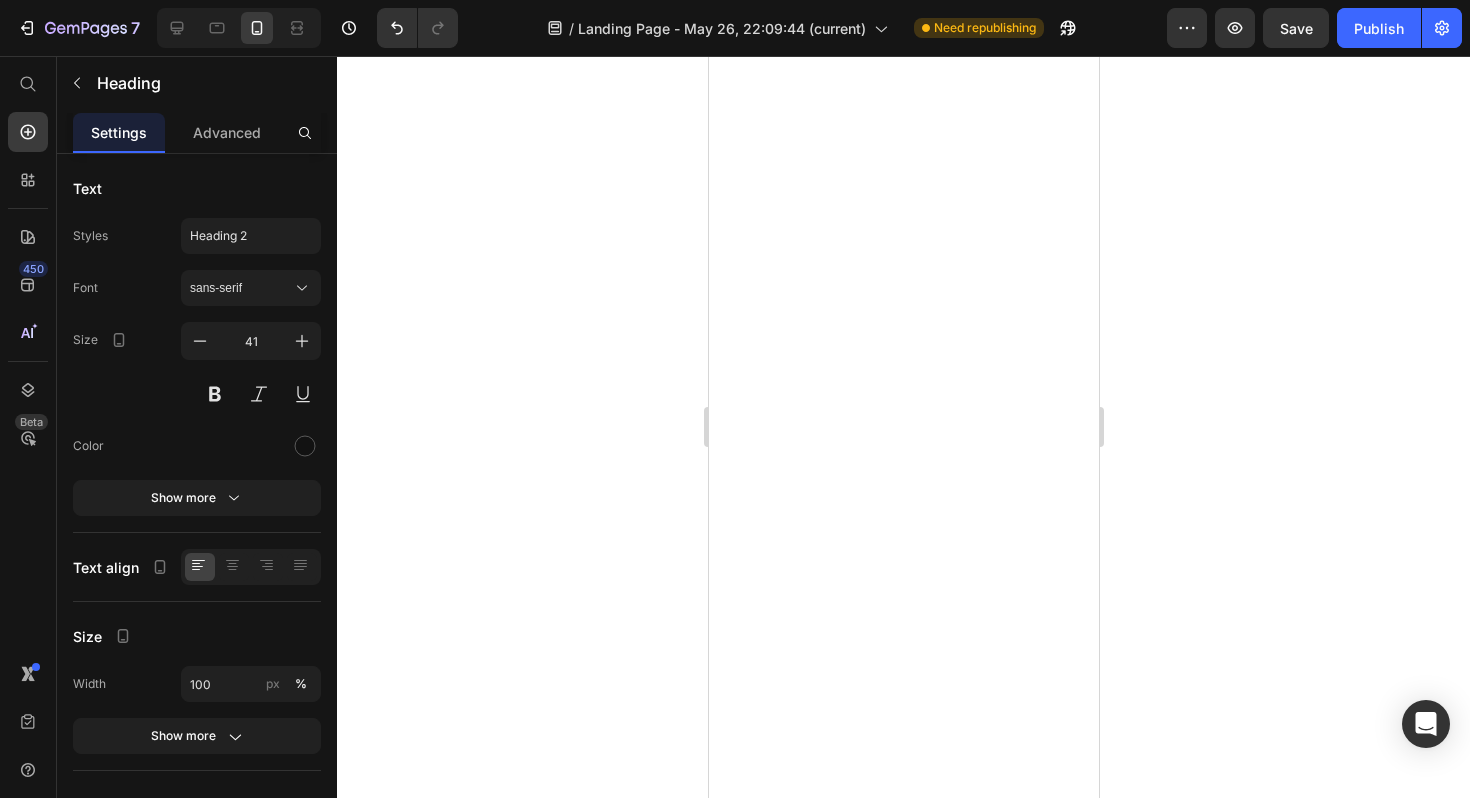 scroll, scrollTop: 0, scrollLeft: 0, axis: both 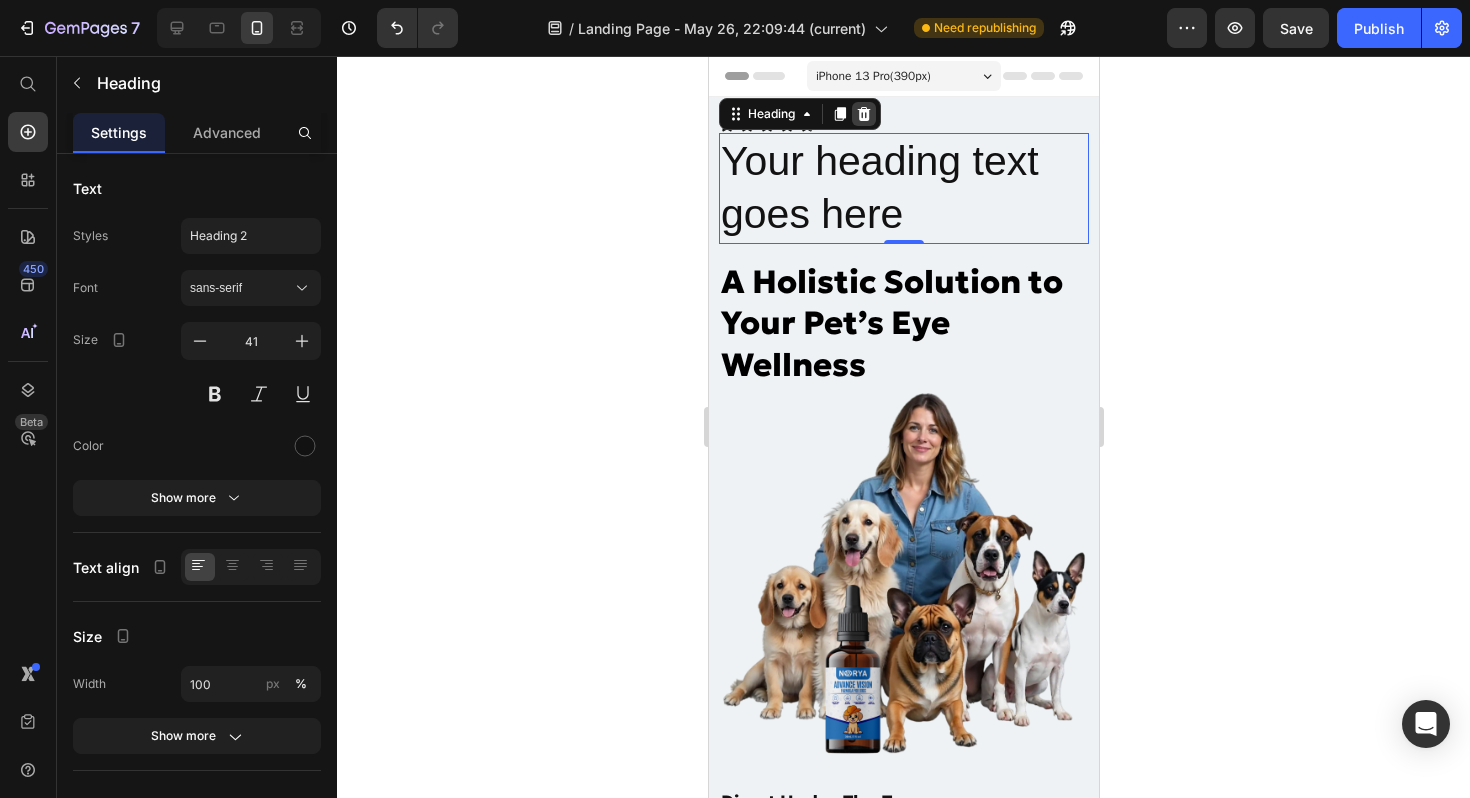 click 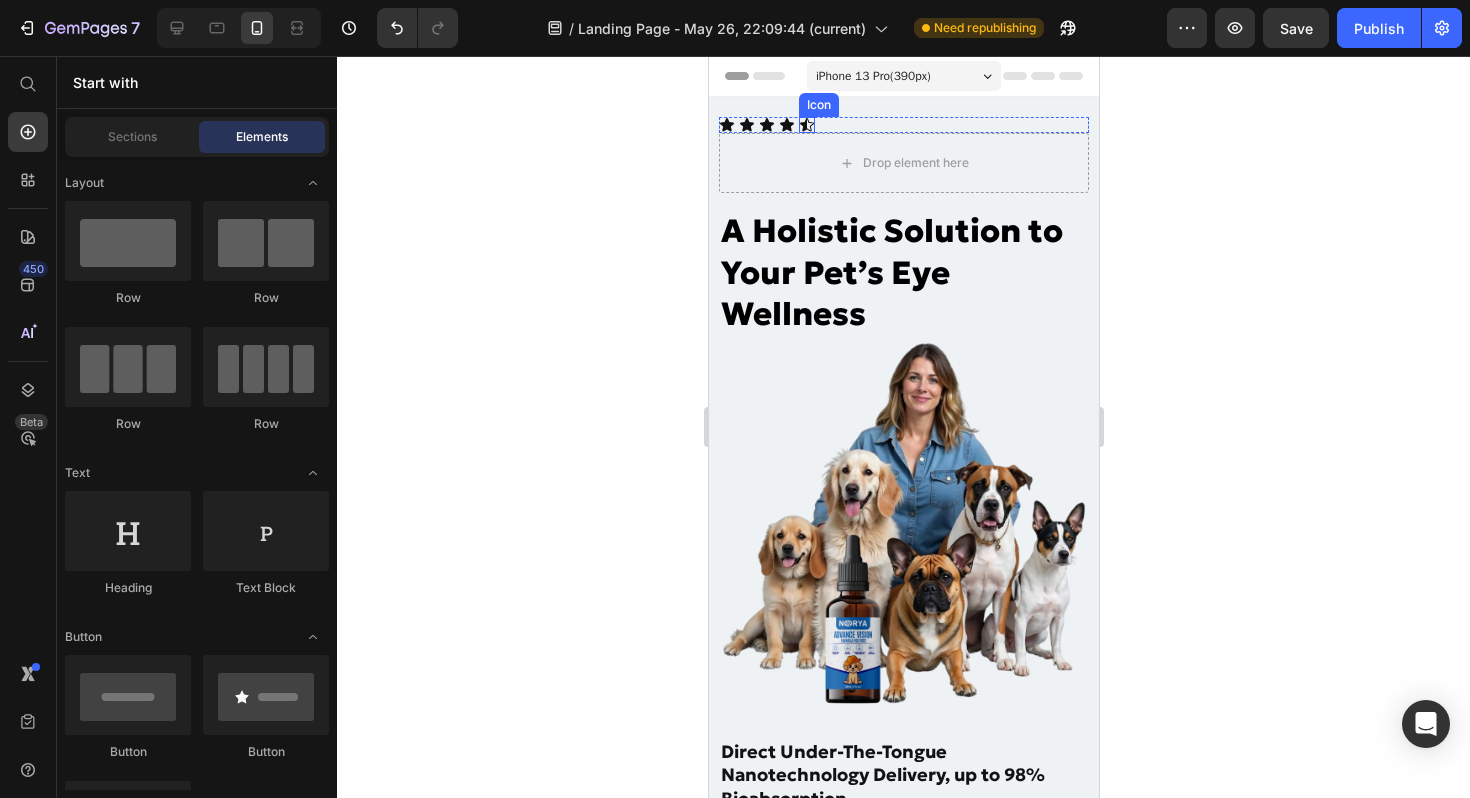 click 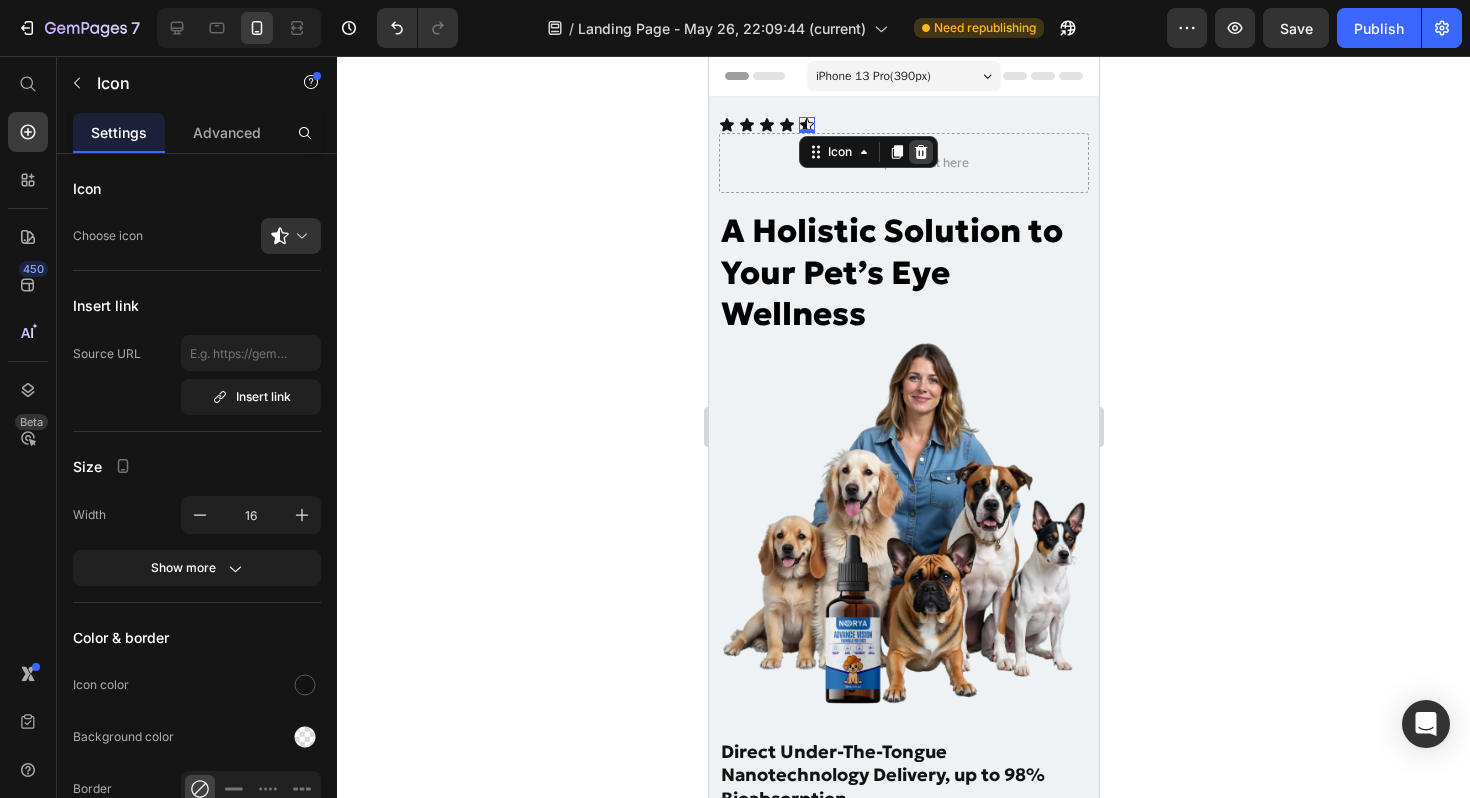 click 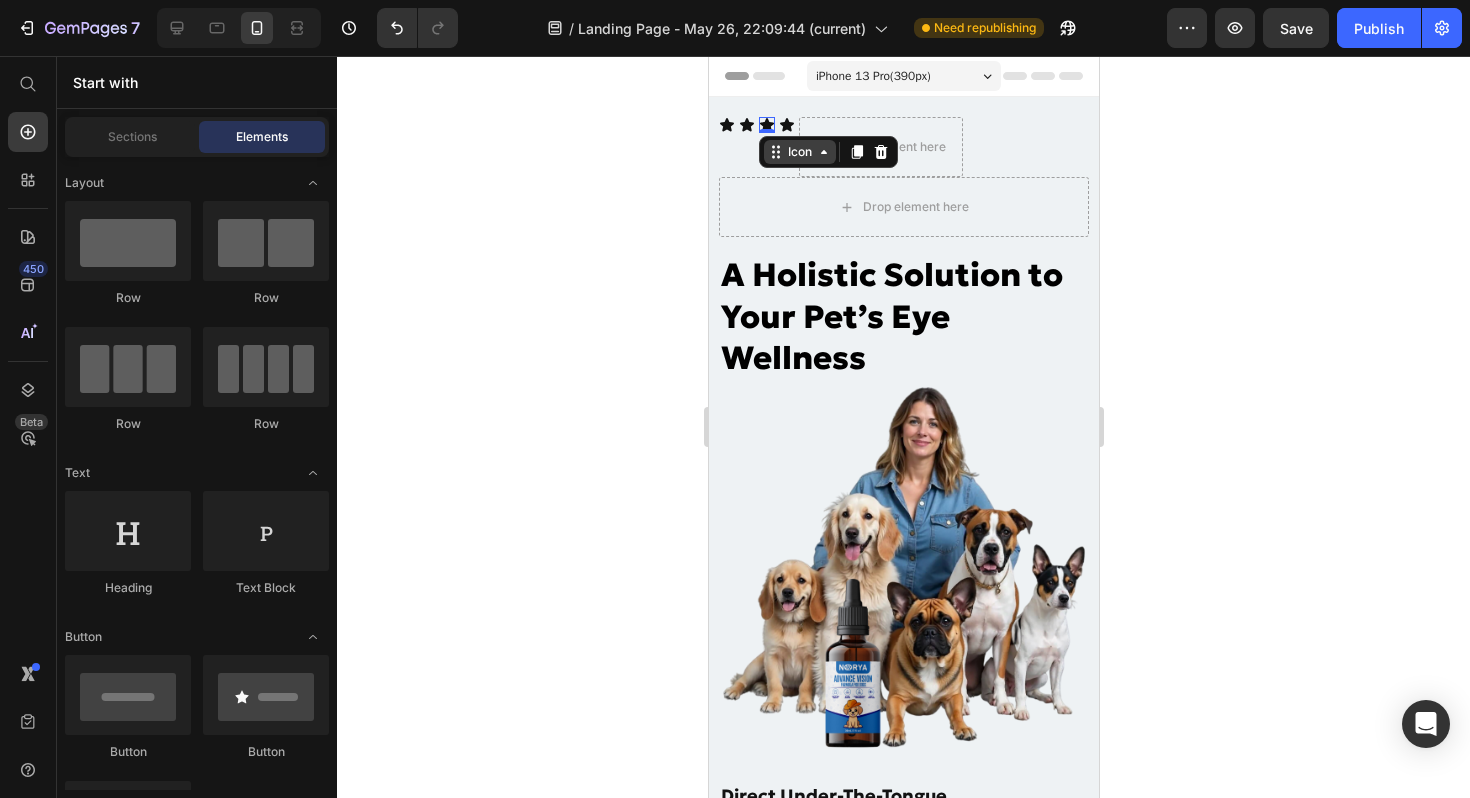click on "Icon Icon Icon   0 Icon
Drop element here Icon List
Drop element here Row A Holistic Solution to Your Pet’s Eye Wellness Heading Row Image Direct Under-The-Tongue Nanotechnology Delivery, up to 98% Bioabsorption Heading 100% Natural, In Liquid Form Heading An Easy Way to  Nourish, Detox  &  Repair Your Dog Eyes Text Block Improve Your Dog’s Vision with One Dropper a Day Heading Buy Now Button Image Made in the USA Text Block Row Image Free Delivery Text Block Row Image 90-Day Money Back Guarantee Text Block Row Row Row Row Image Improve Your Dog’s Vision with One Dropper a Day Text Block Row Section 1" at bounding box center [903, 675] 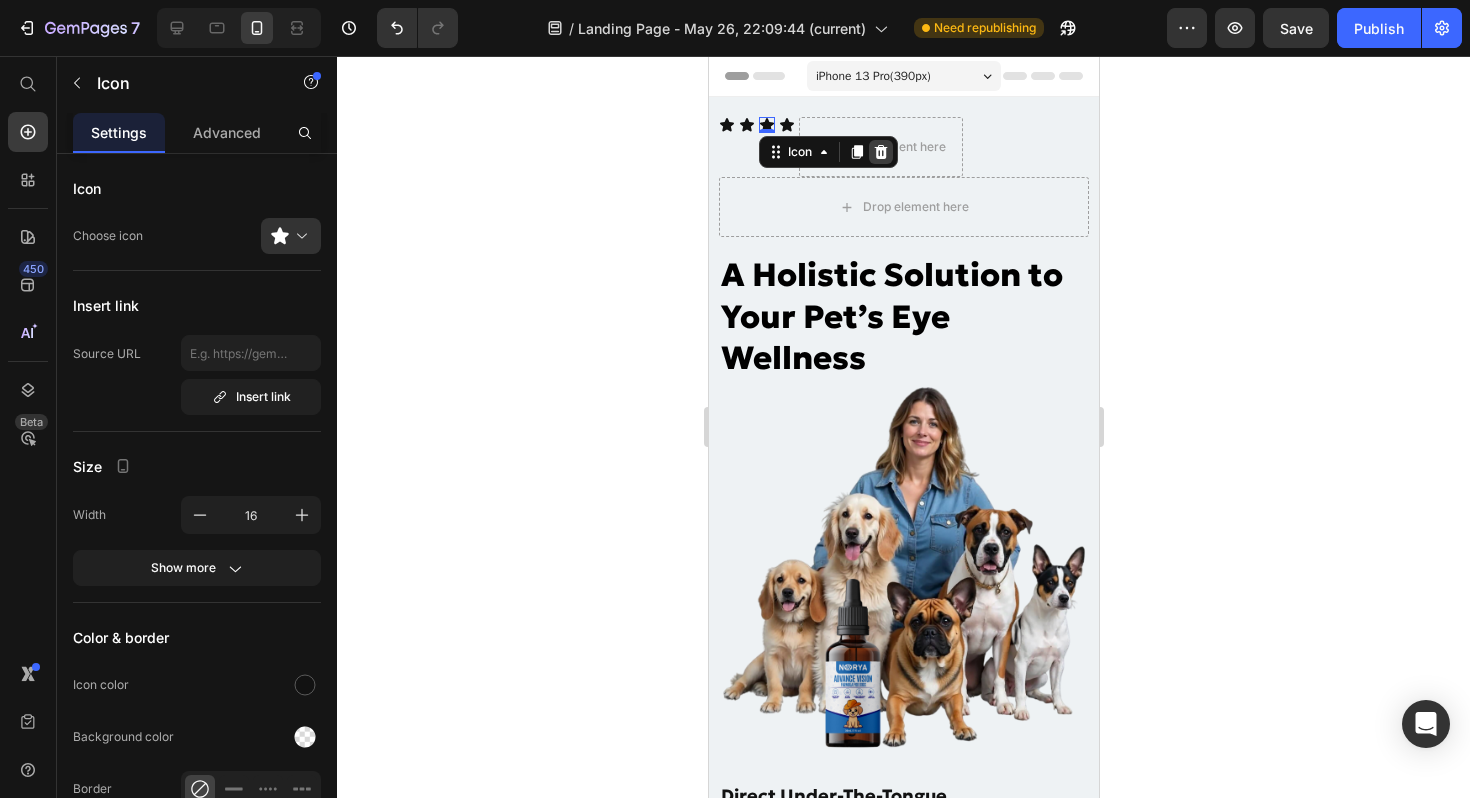 click 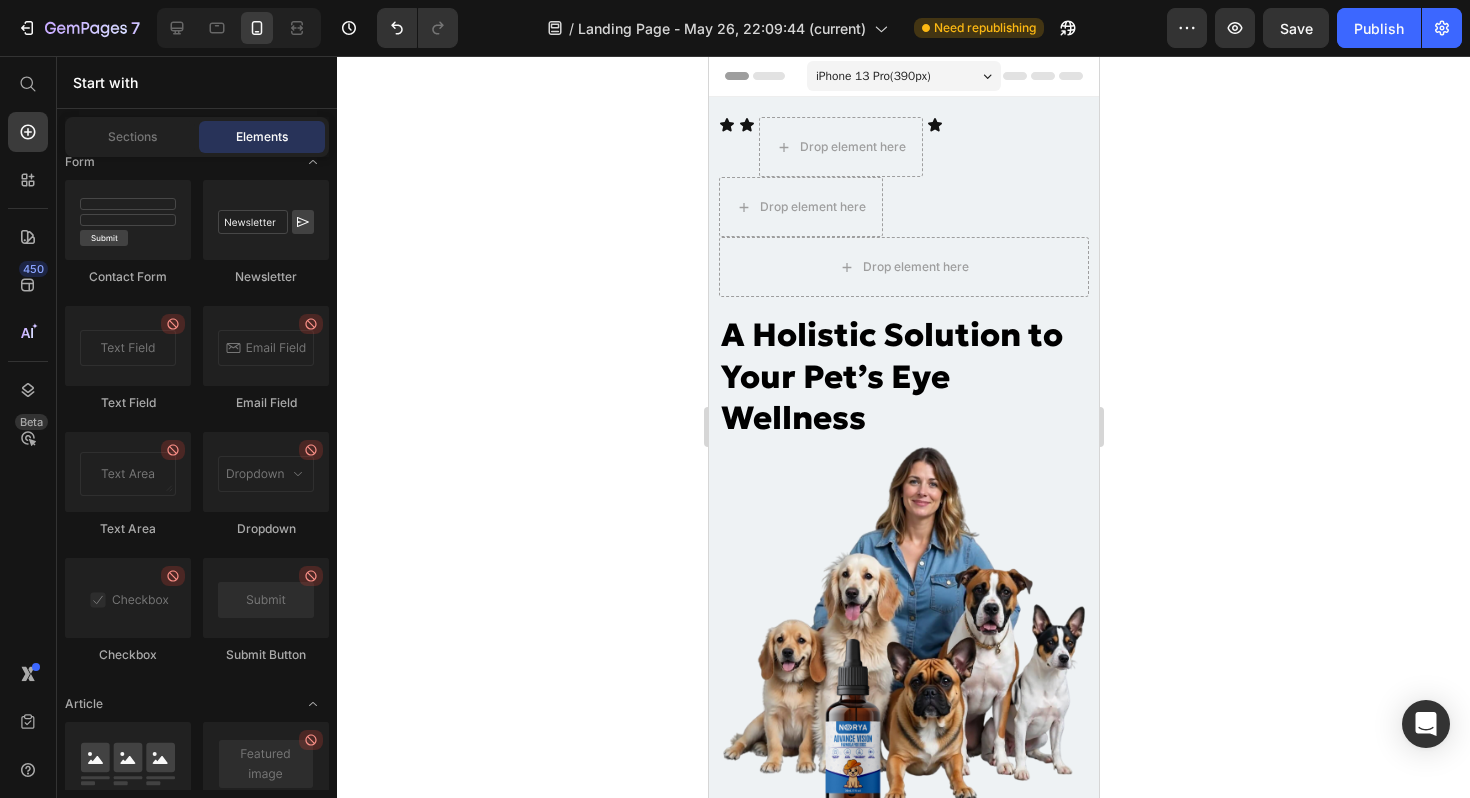 scroll, scrollTop: 5546, scrollLeft: 0, axis: vertical 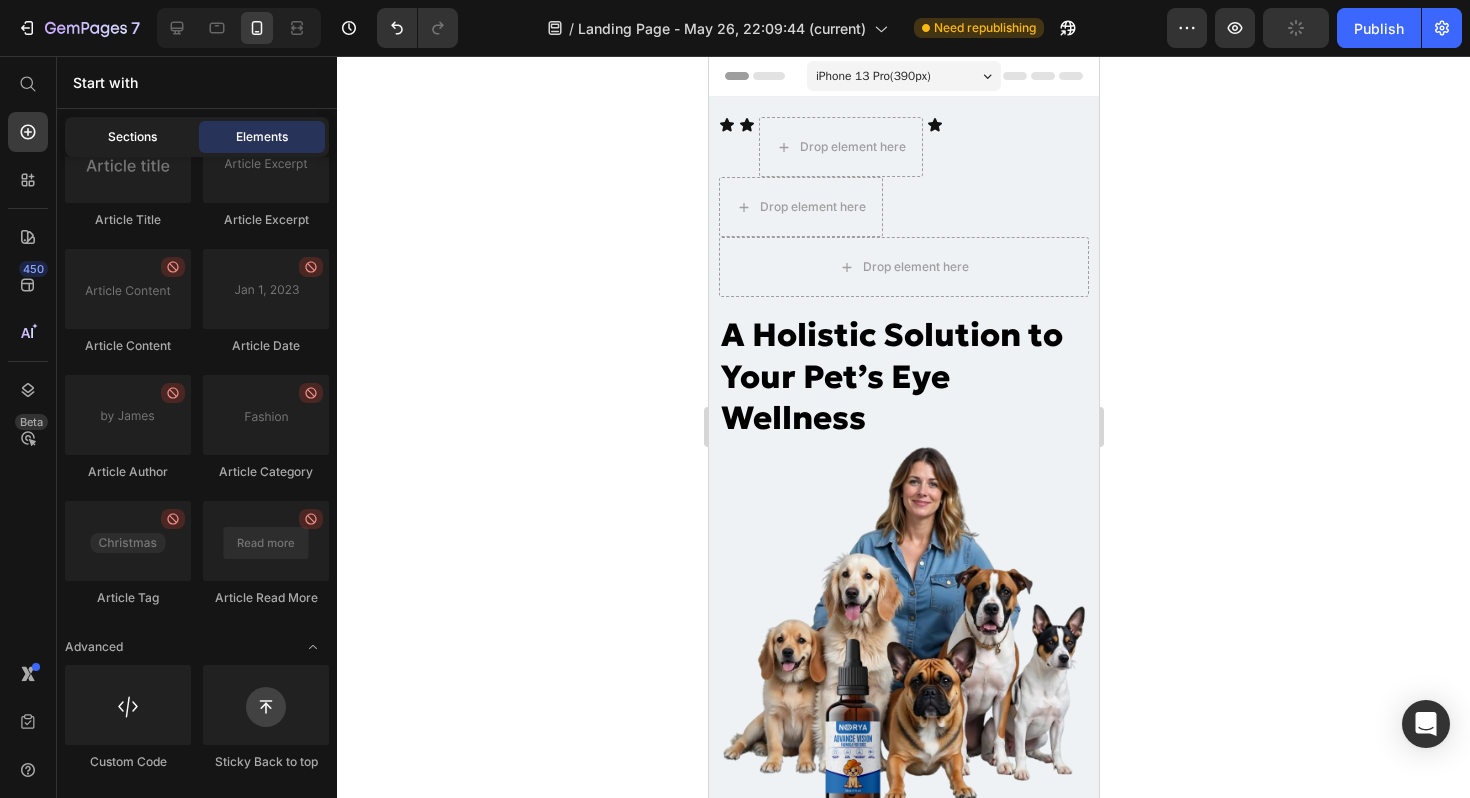 click on "Sections" 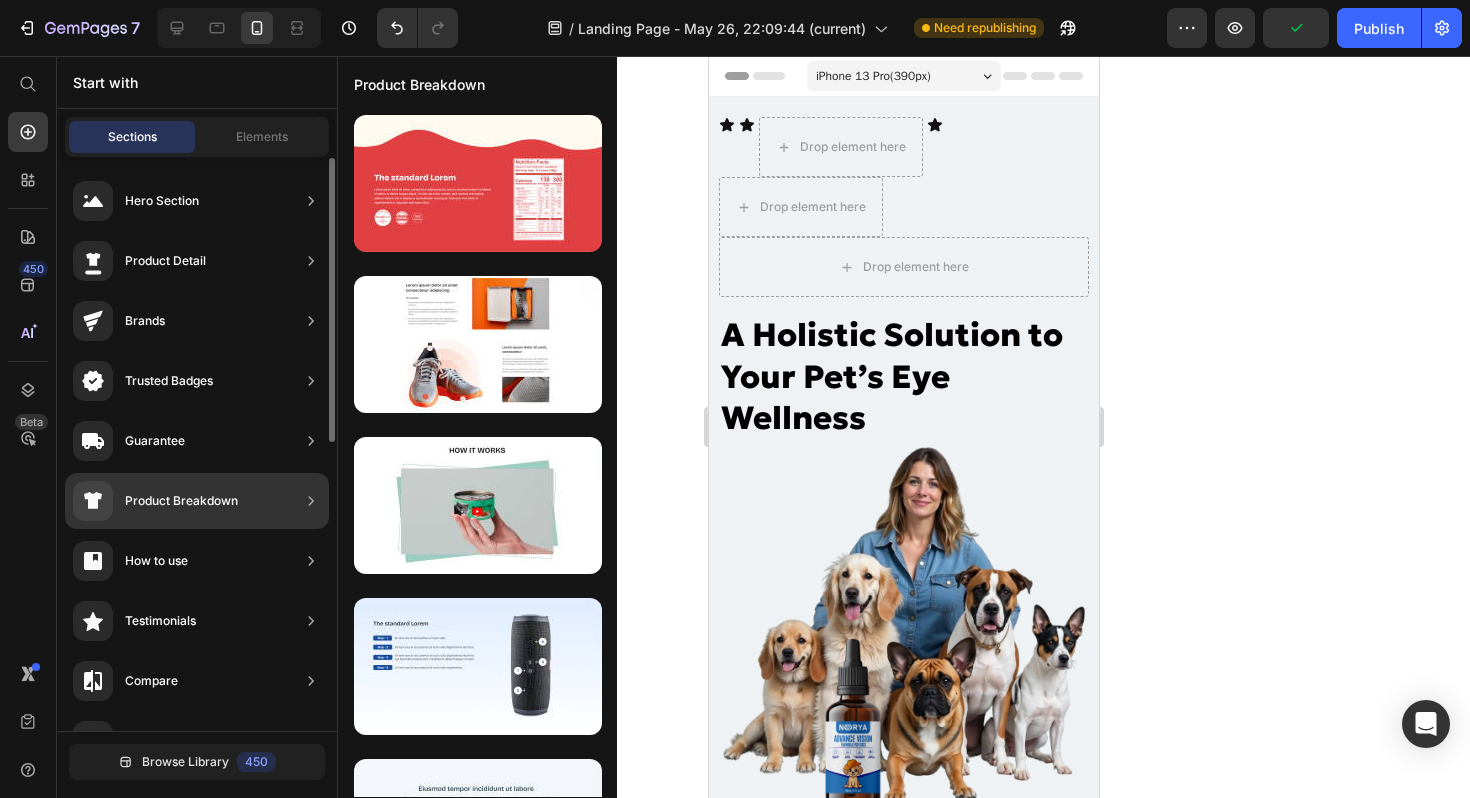 scroll, scrollTop: 586, scrollLeft: 0, axis: vertical 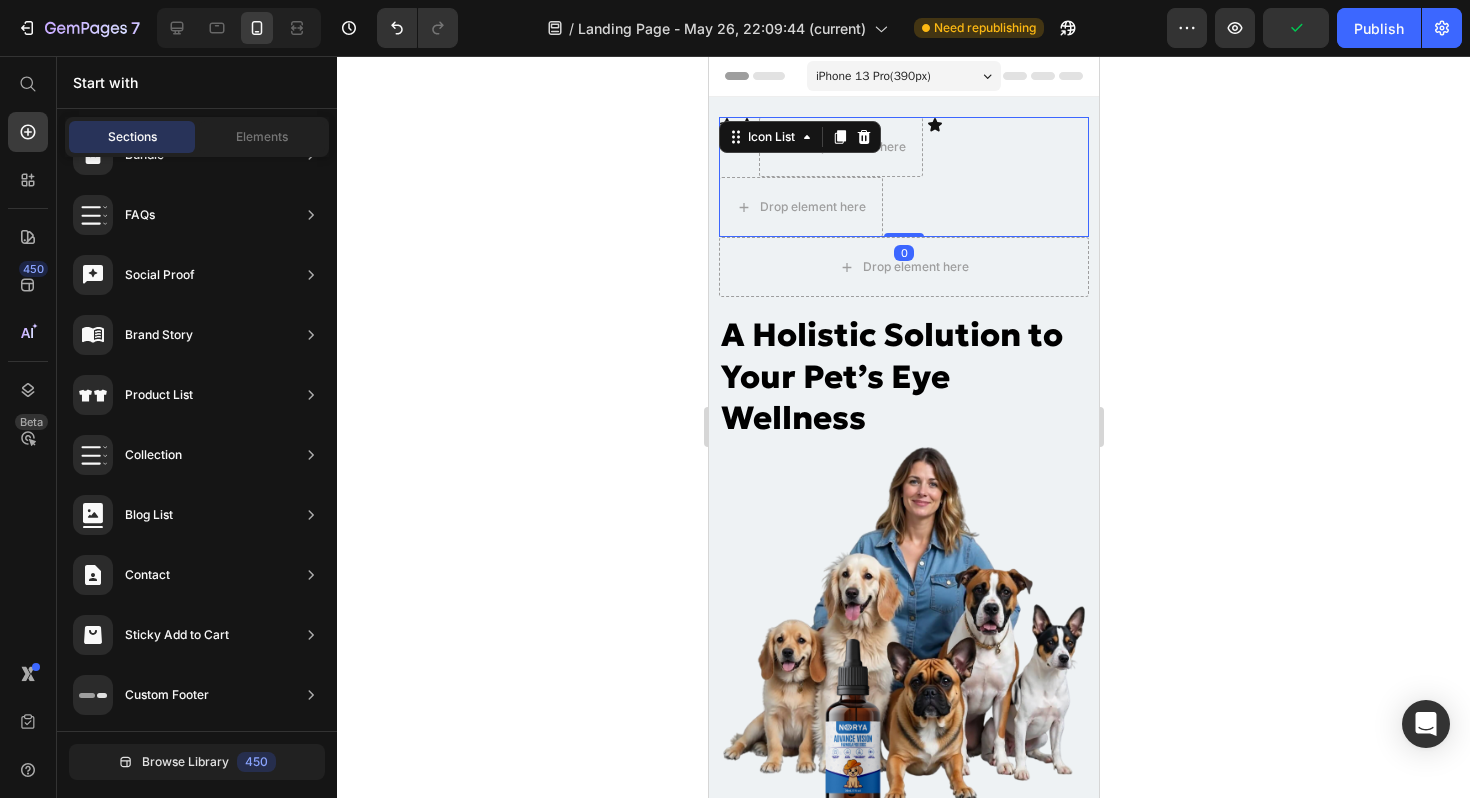 click on "Icon Icon
Drop element here Icon
Drop element here" at bounding box center [903, 177] 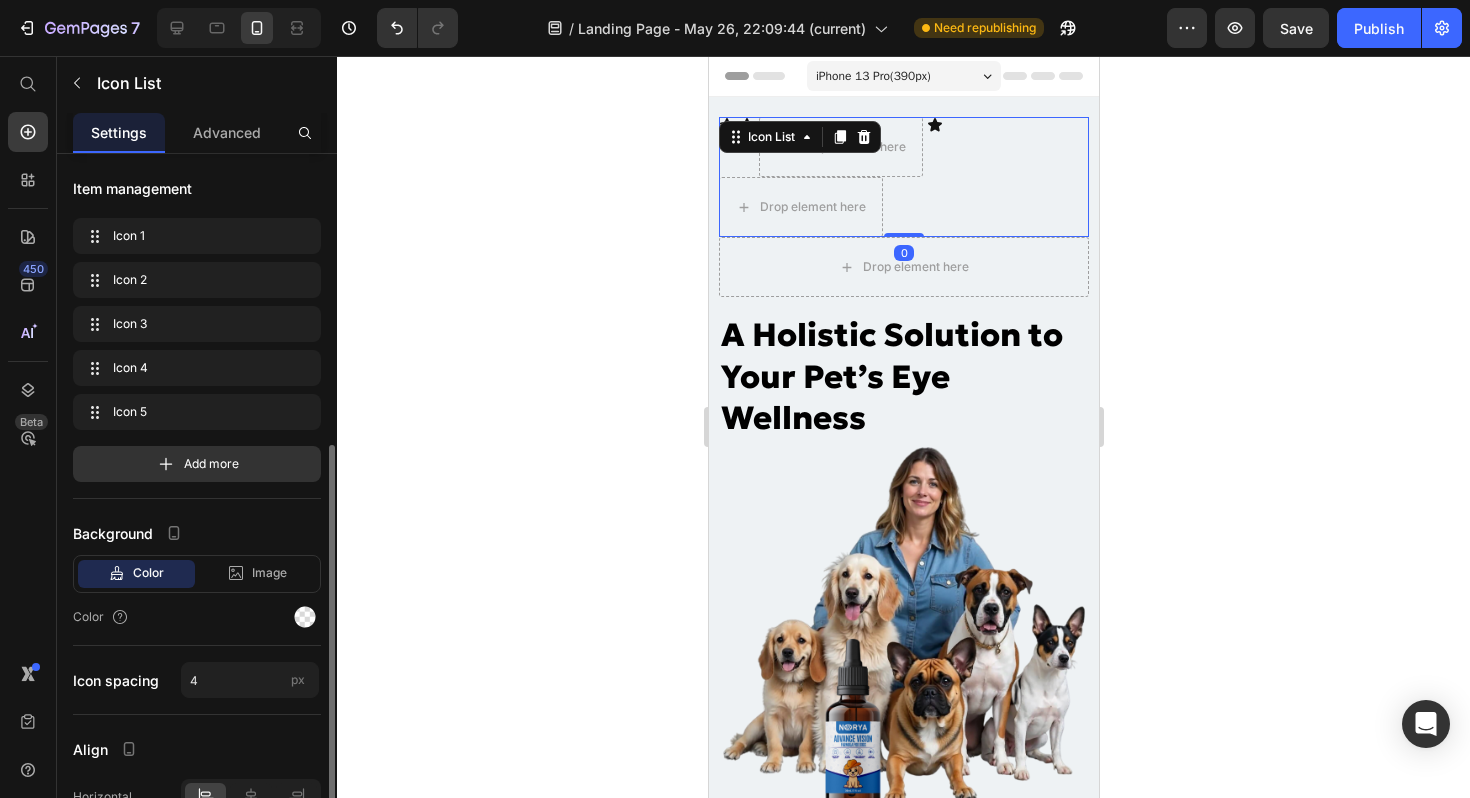 scroll, scrollTop: 160, scrollLeft: 0, axis: vertical 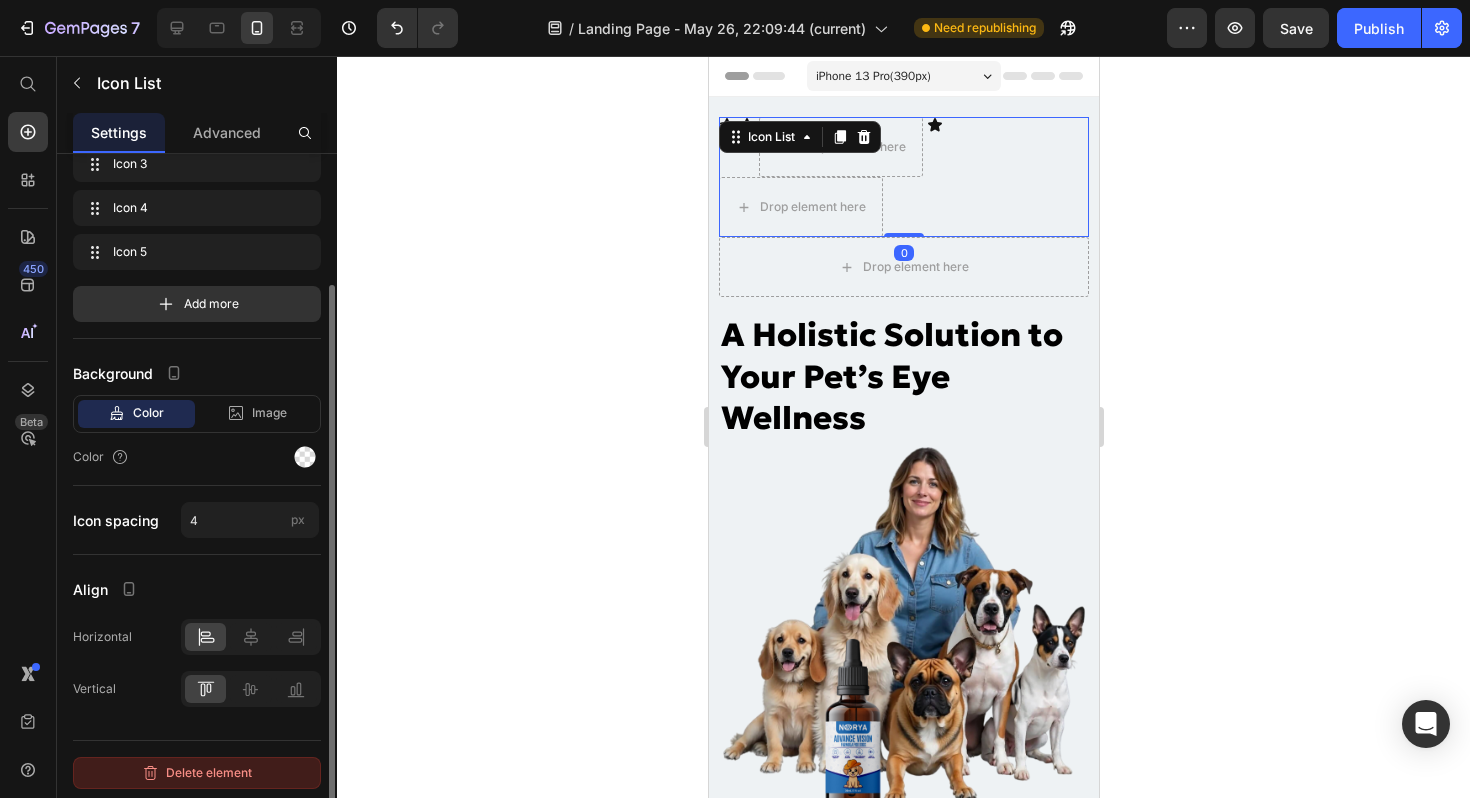 click on "Delete element" at bounding box center (197, 773) 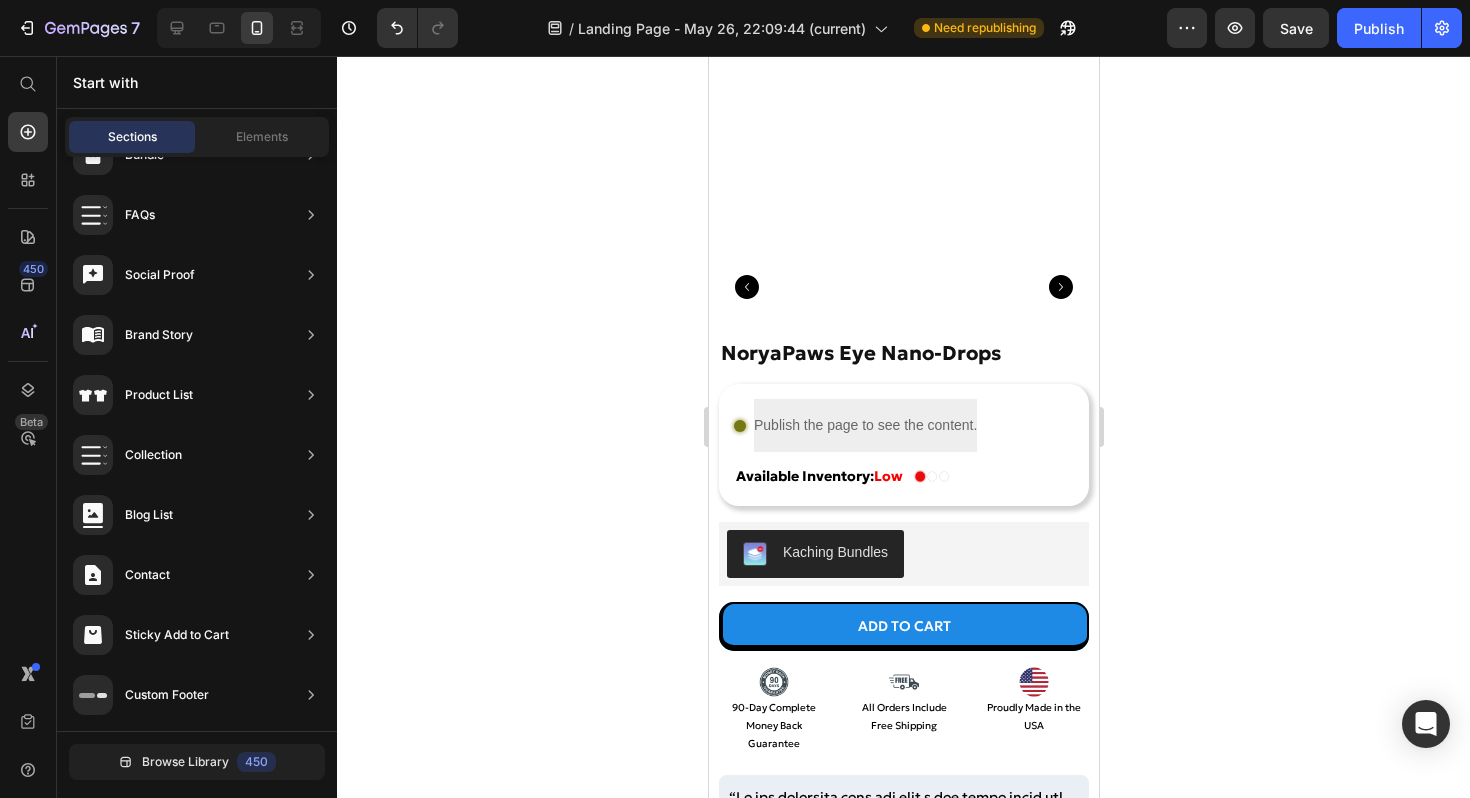 scroll, scrollTop: 11459, scrollLeft: 0, axis: vertical 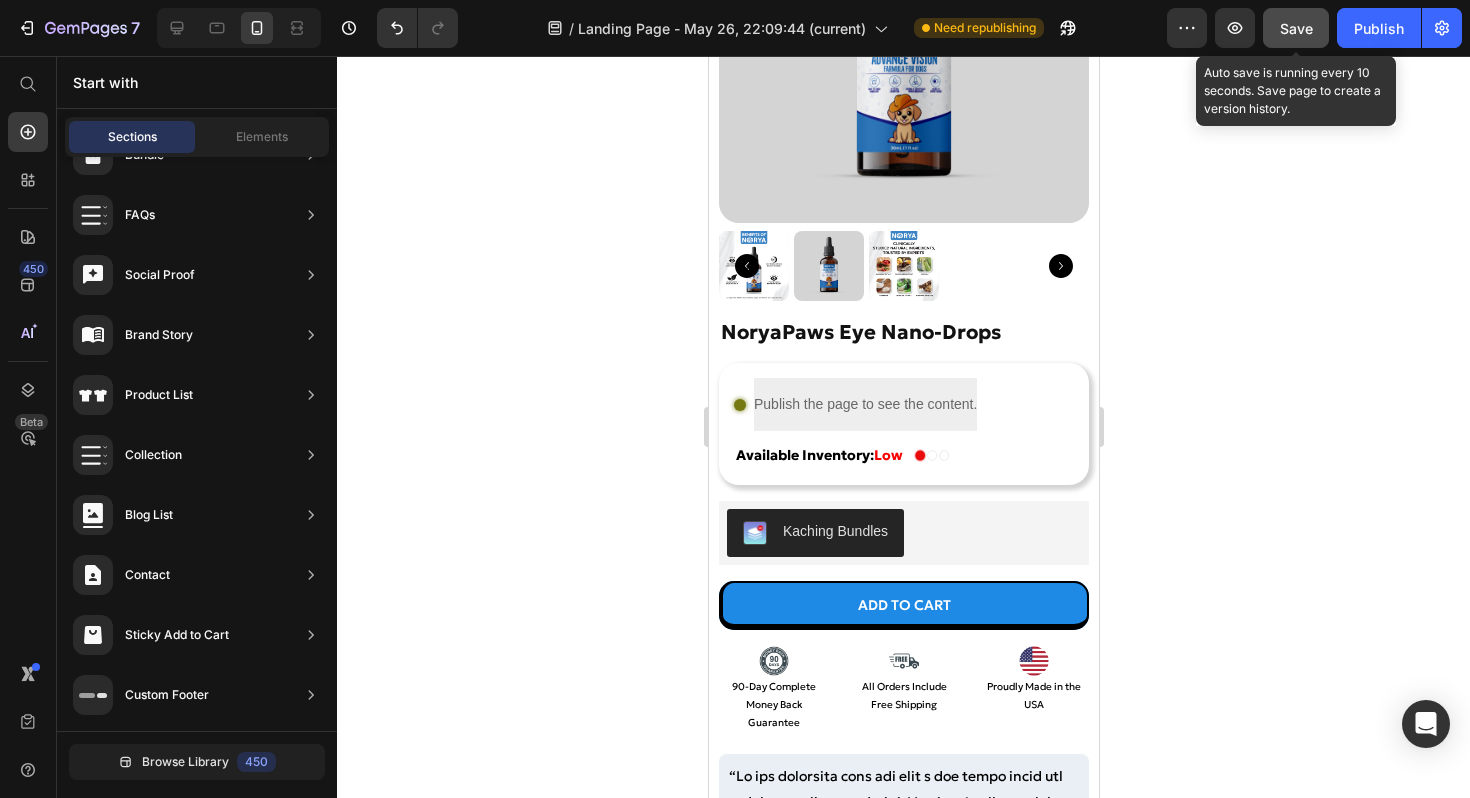 click on "Save" 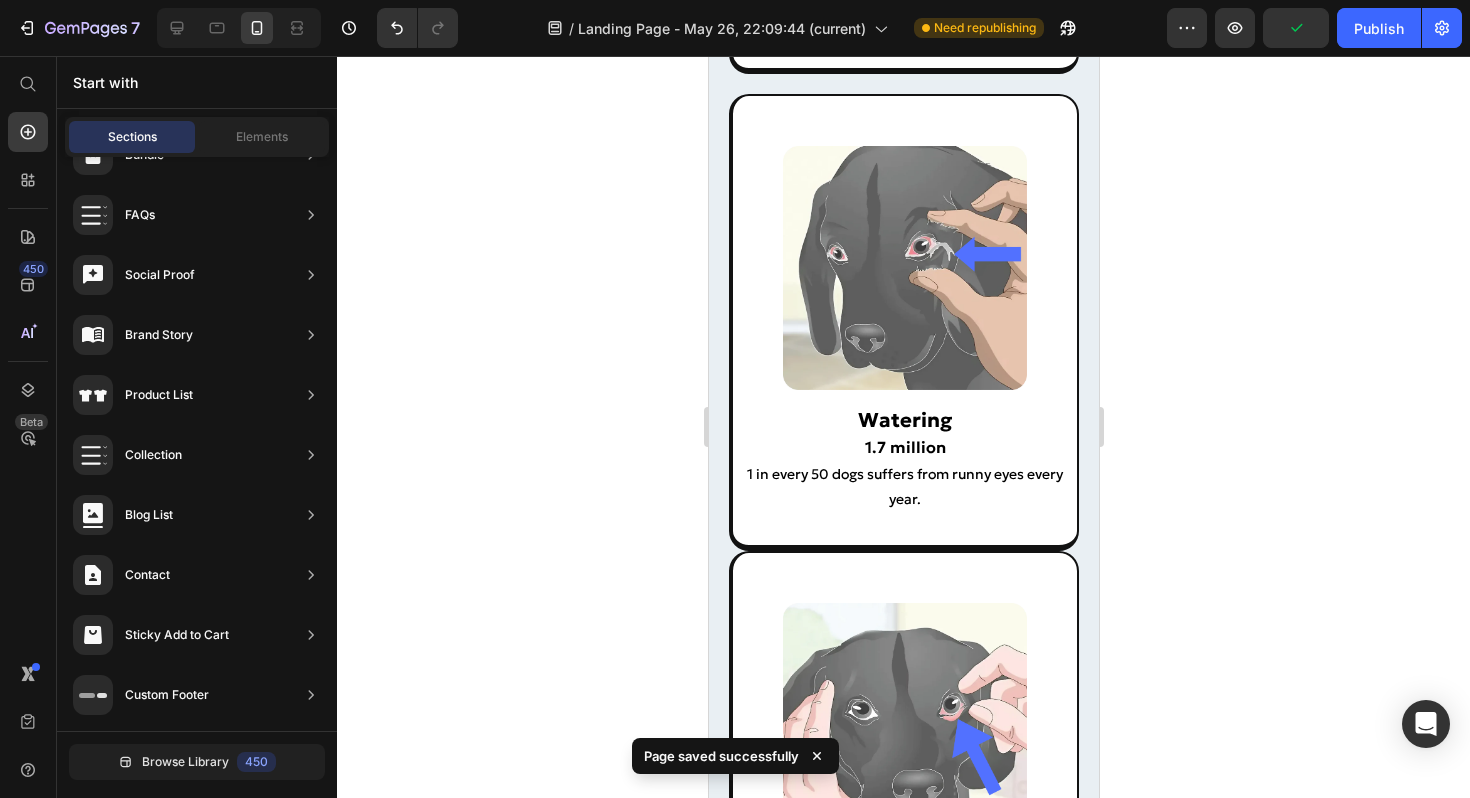 scroll, scrollTop: 1705, scrollLeft: 0, axis: vertical 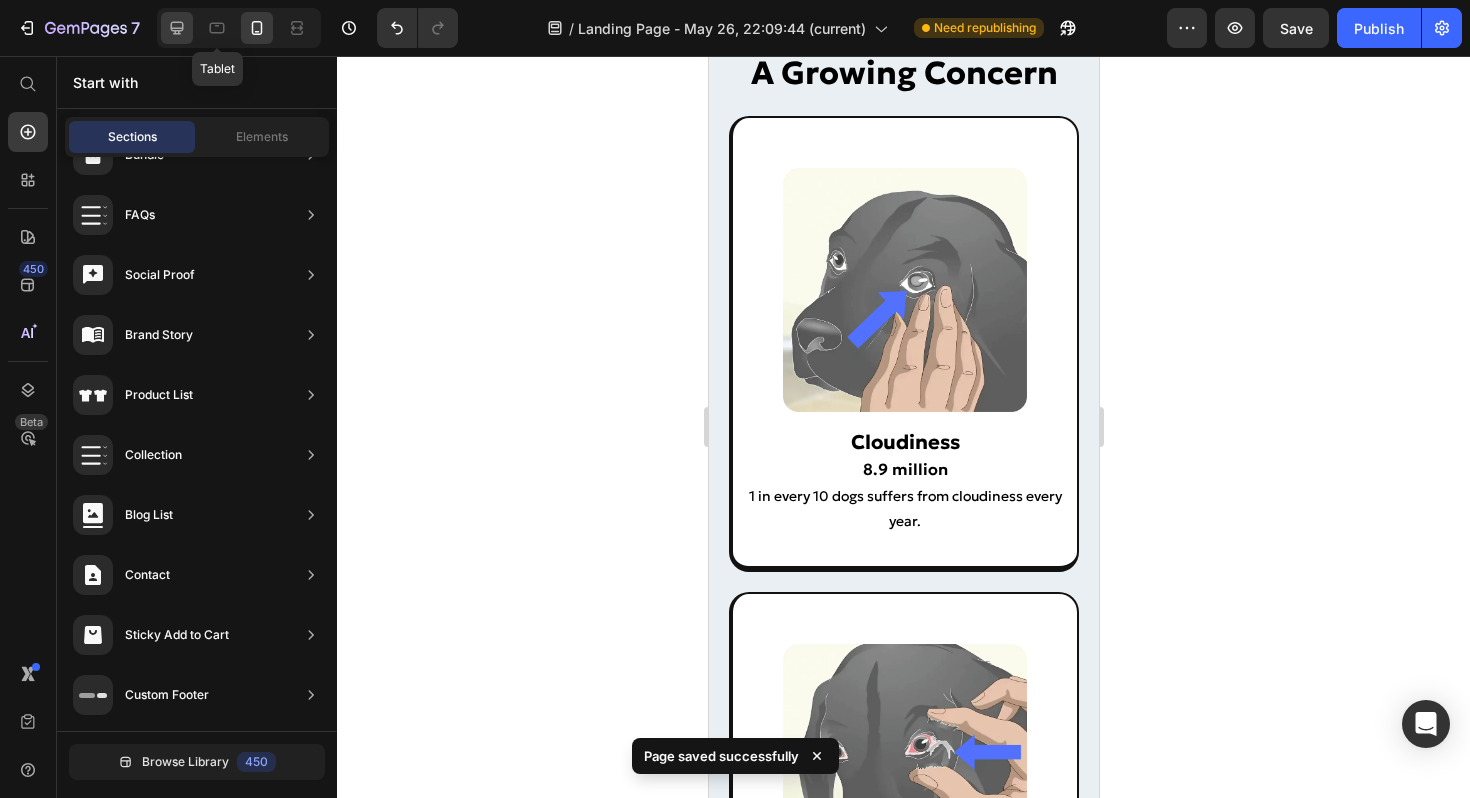 click 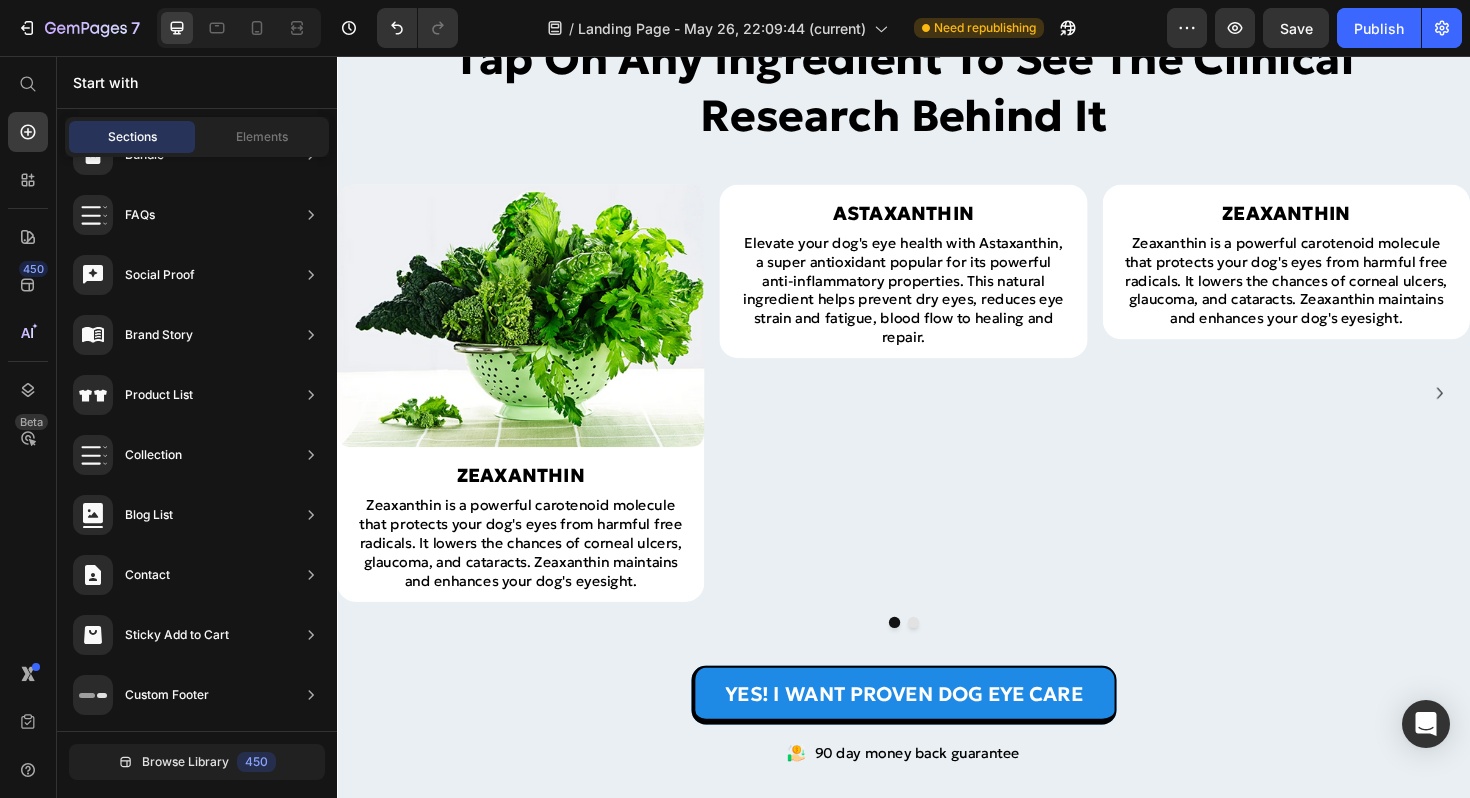 scroll, scrollTop: 6030, scrollLeft: 0, axis: vertical 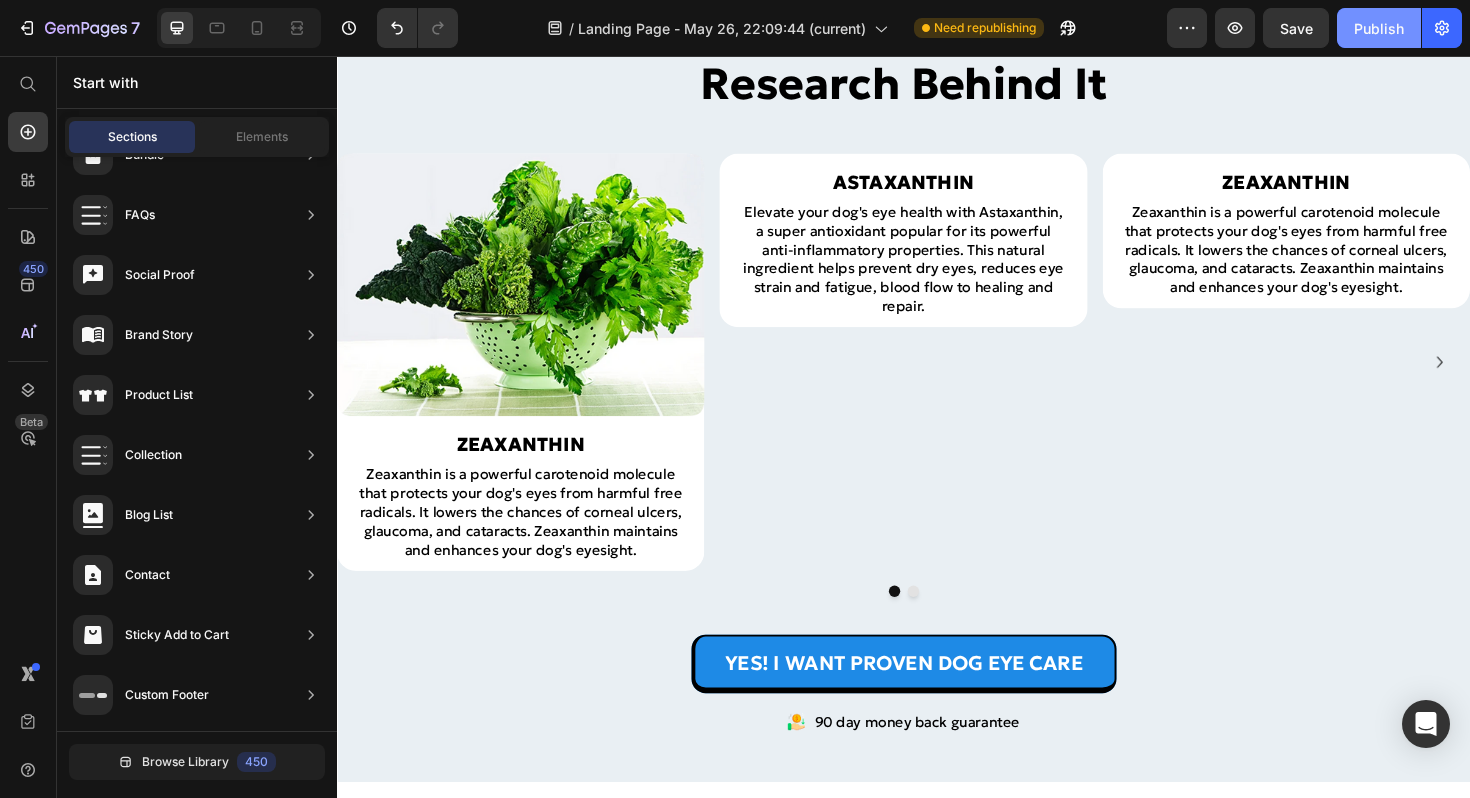 click on "Publish" 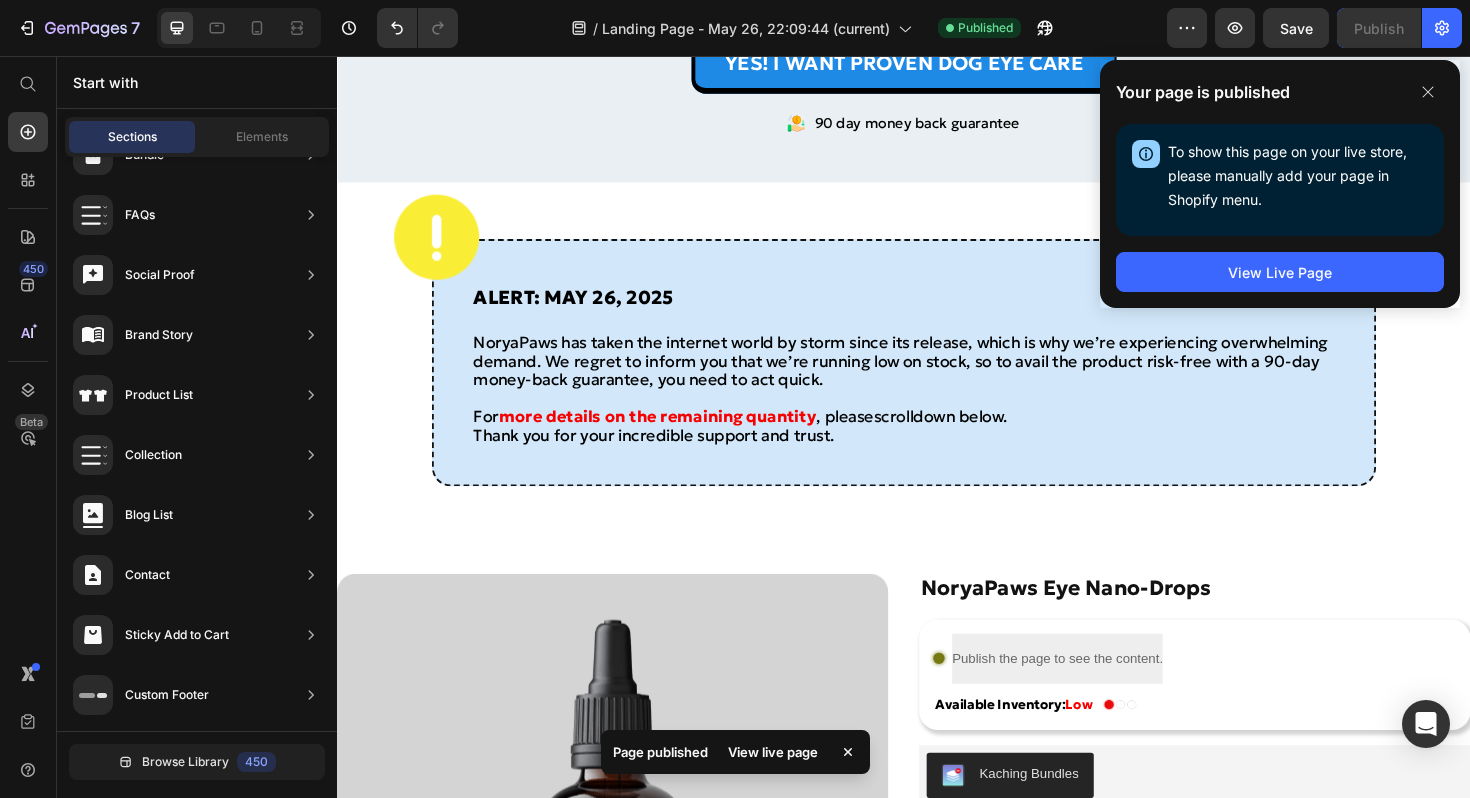 scroll, scrollTop: 7899, scrollLeft: 0, axis: vertical 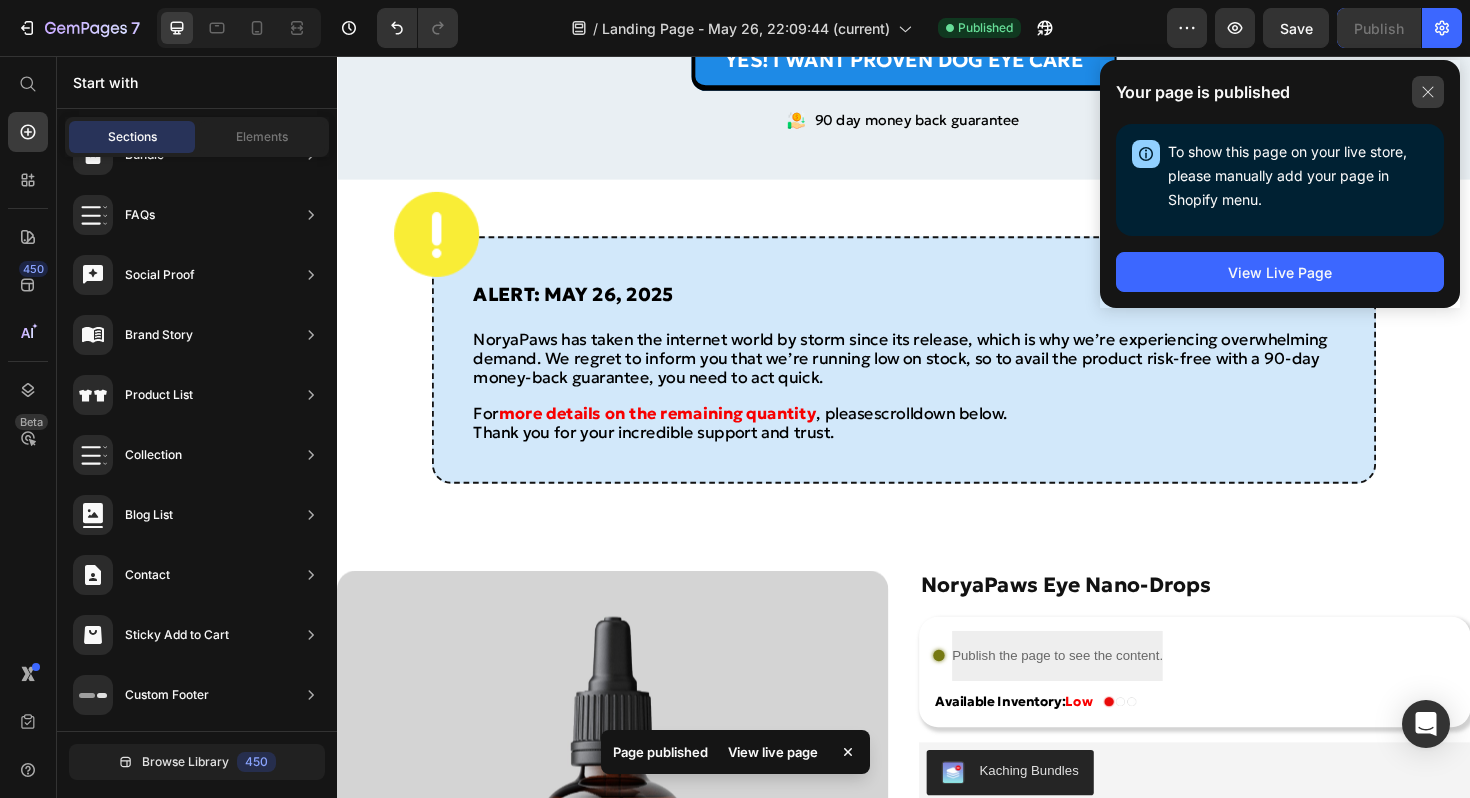 click 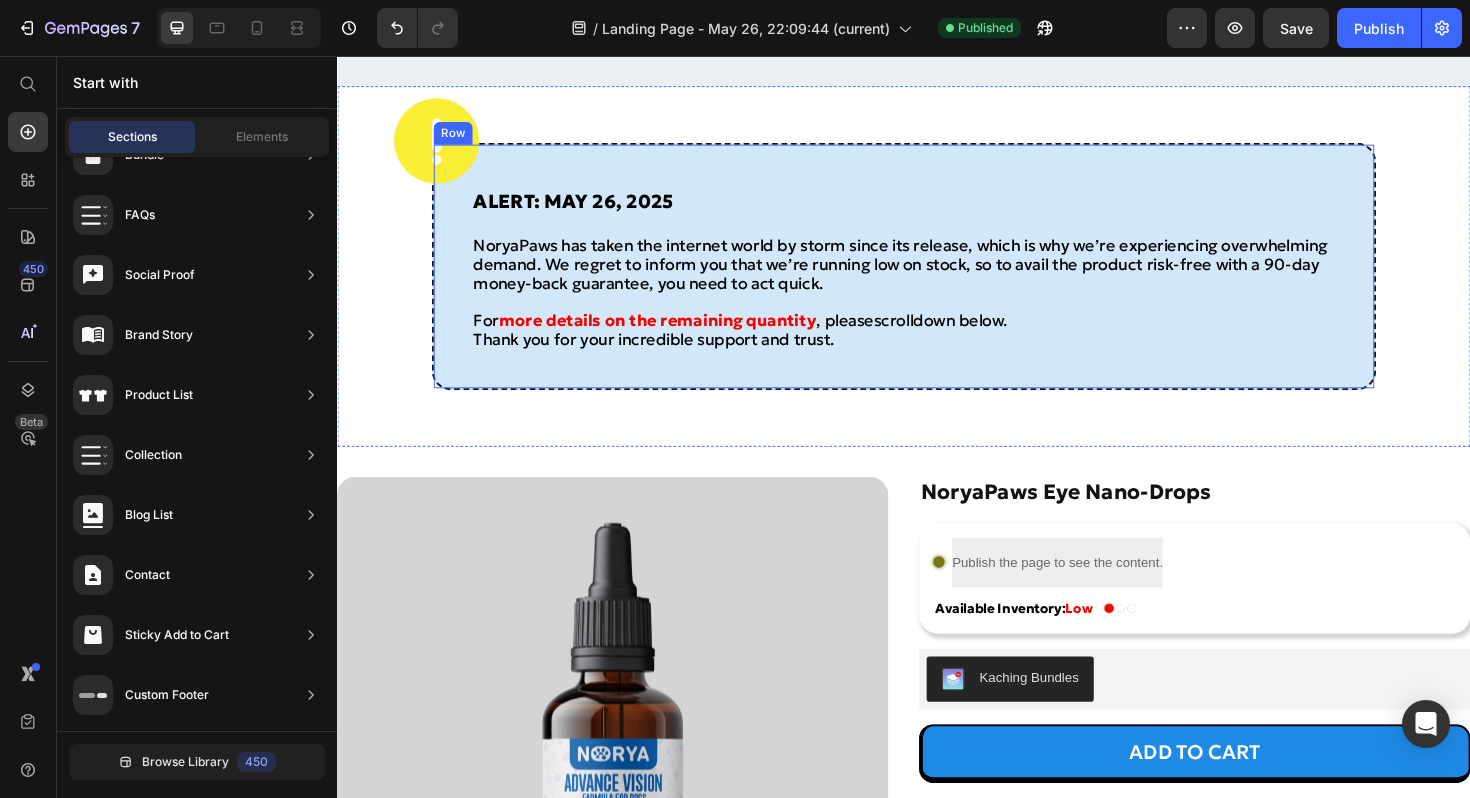 scroll, scrollTop: 7888, scrollLeft: 0, axis: vertical 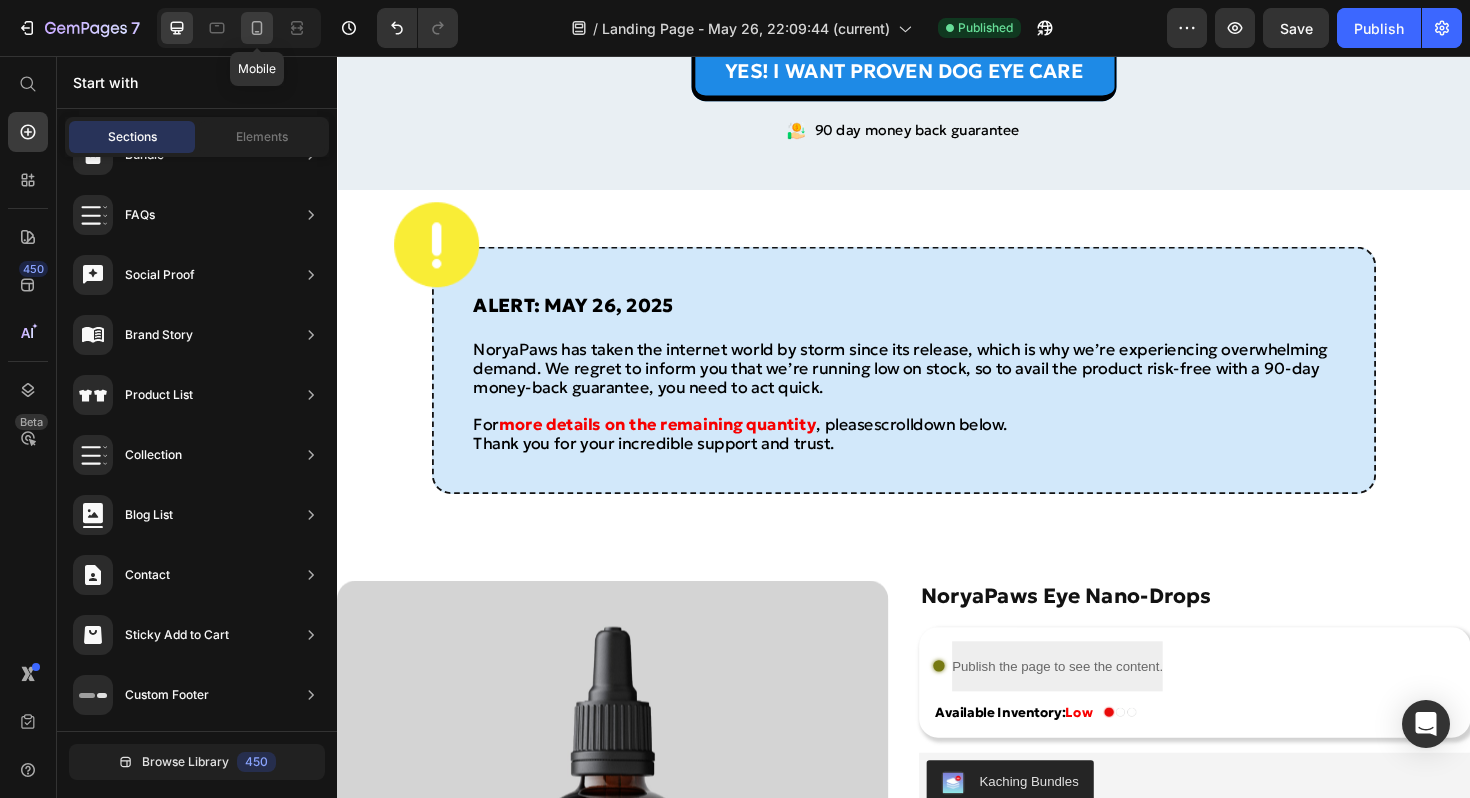 click 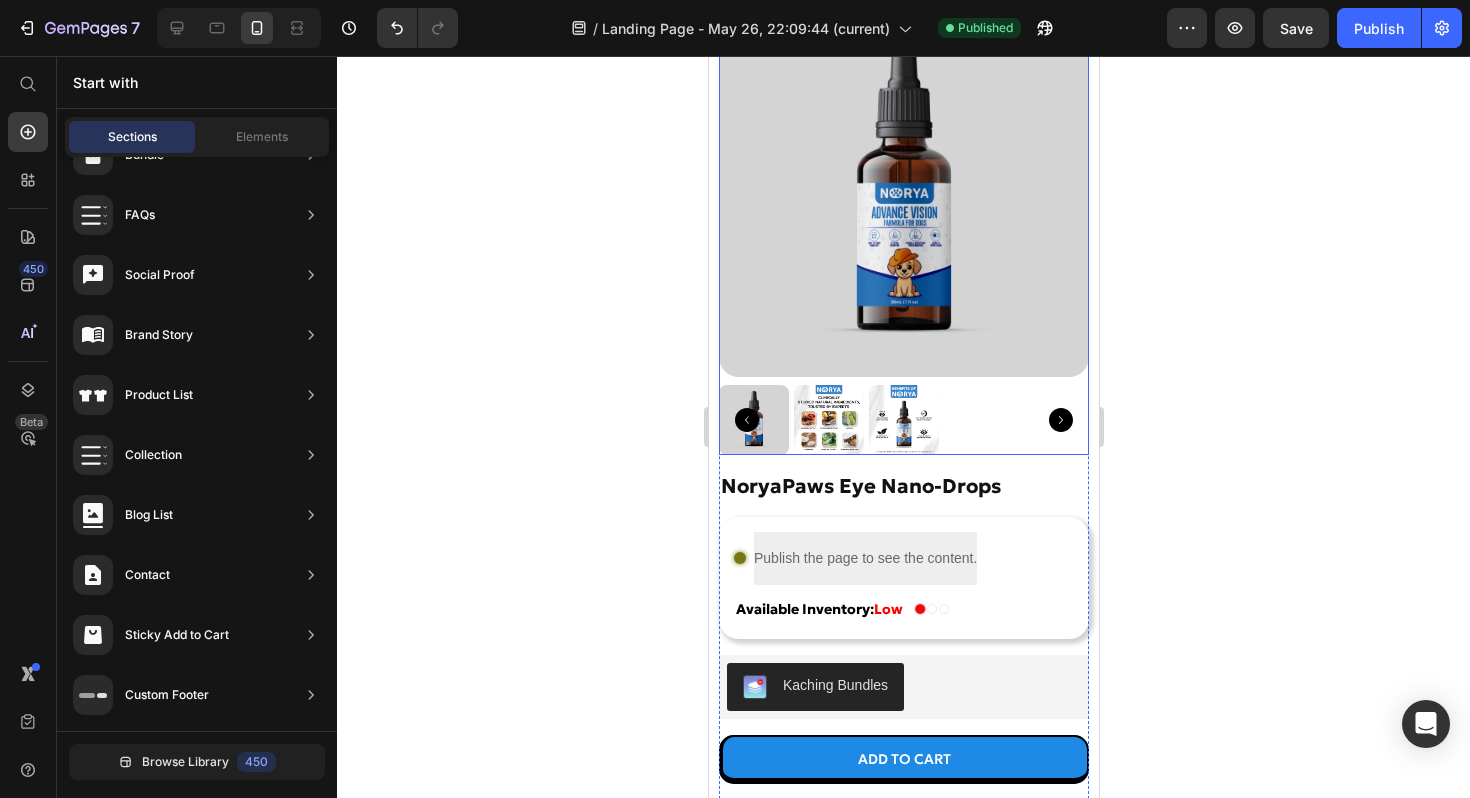 scroll, scrollTop: 8057, scrollLeft: 0, axis: vertical 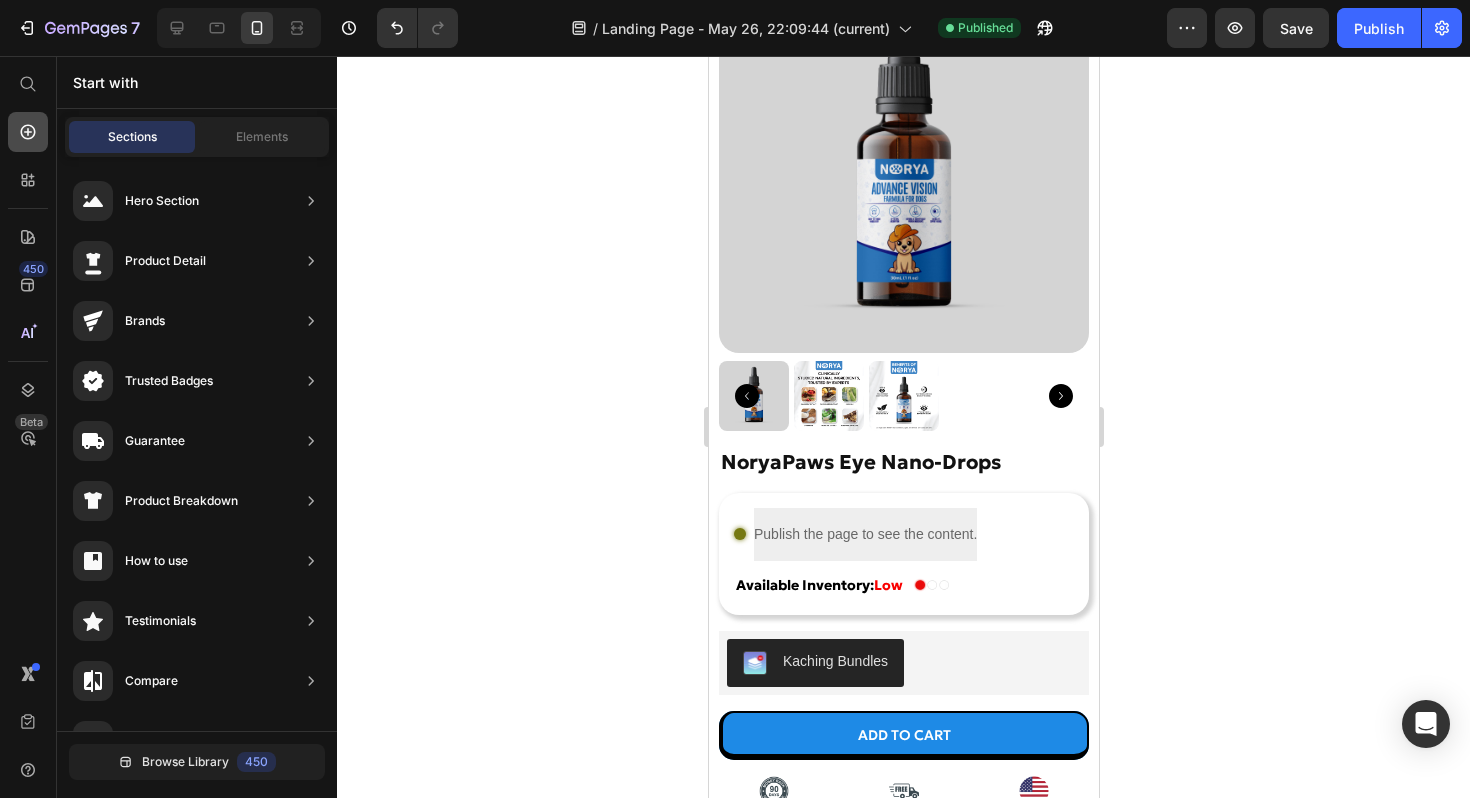click 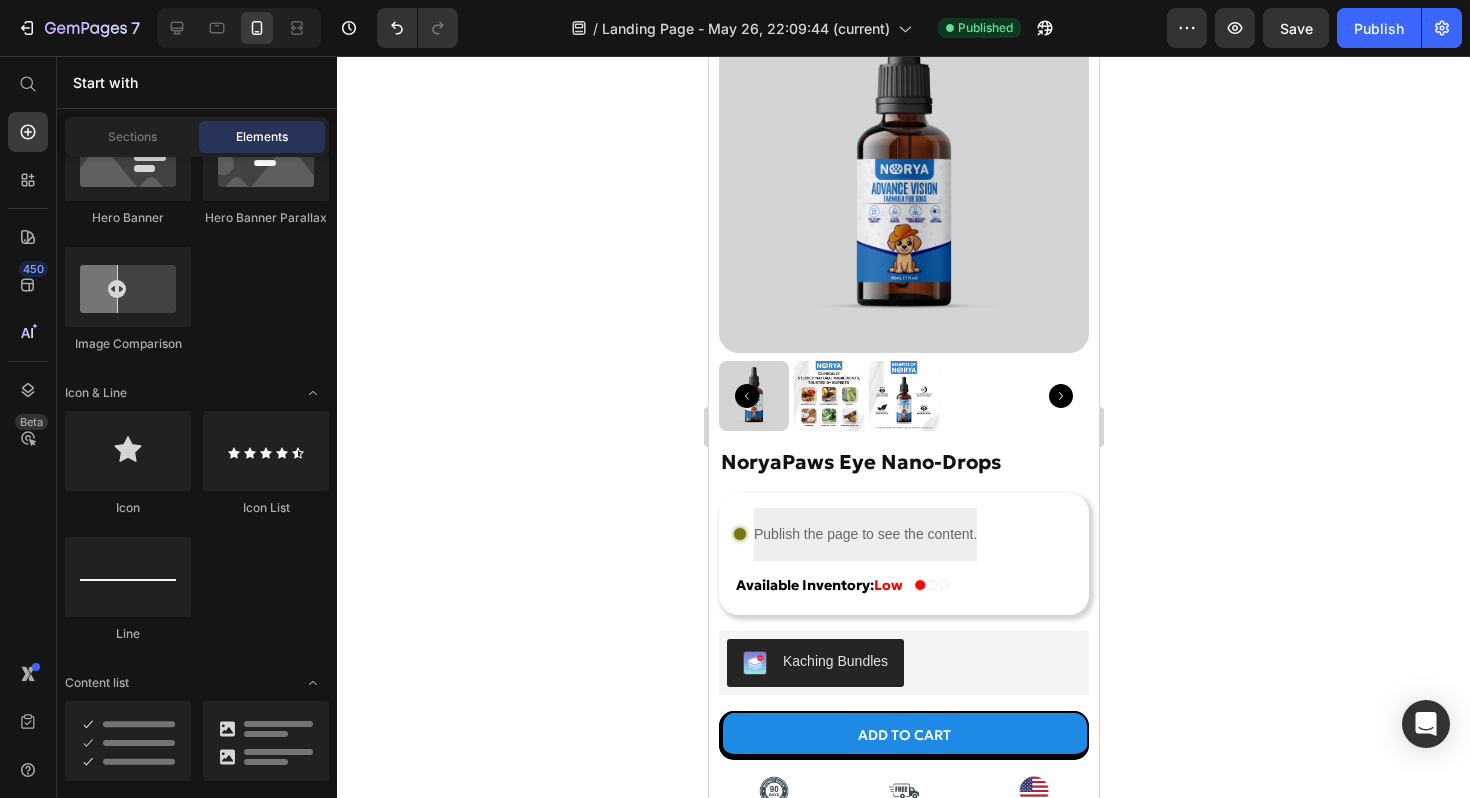 scroll, scrollTop: 0, scrollLeft: 0, axis: both 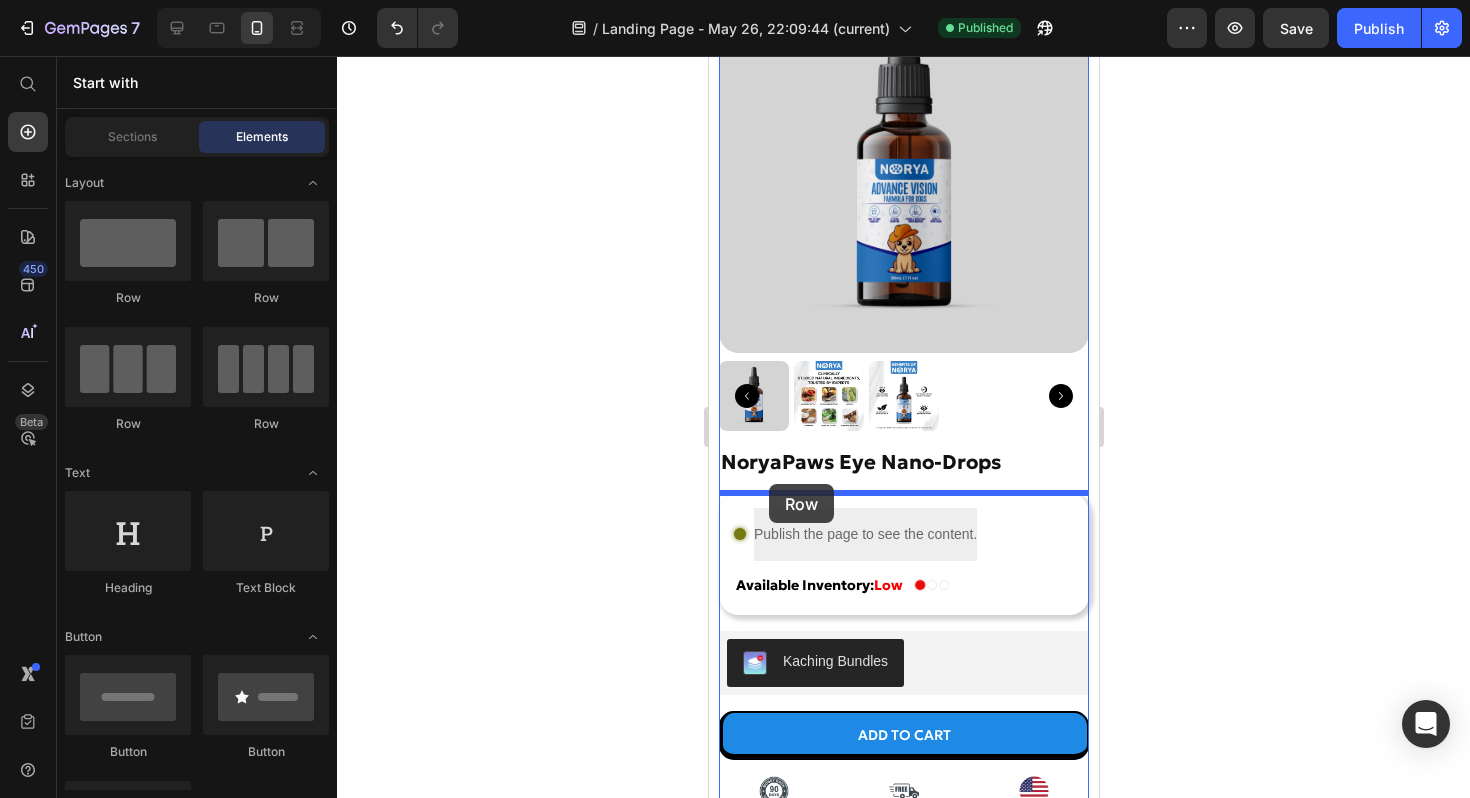 drag, startPoint x: 874, startPoint y: 326, endPoint x: 768, endPoint y: 484, distance: 190.26297 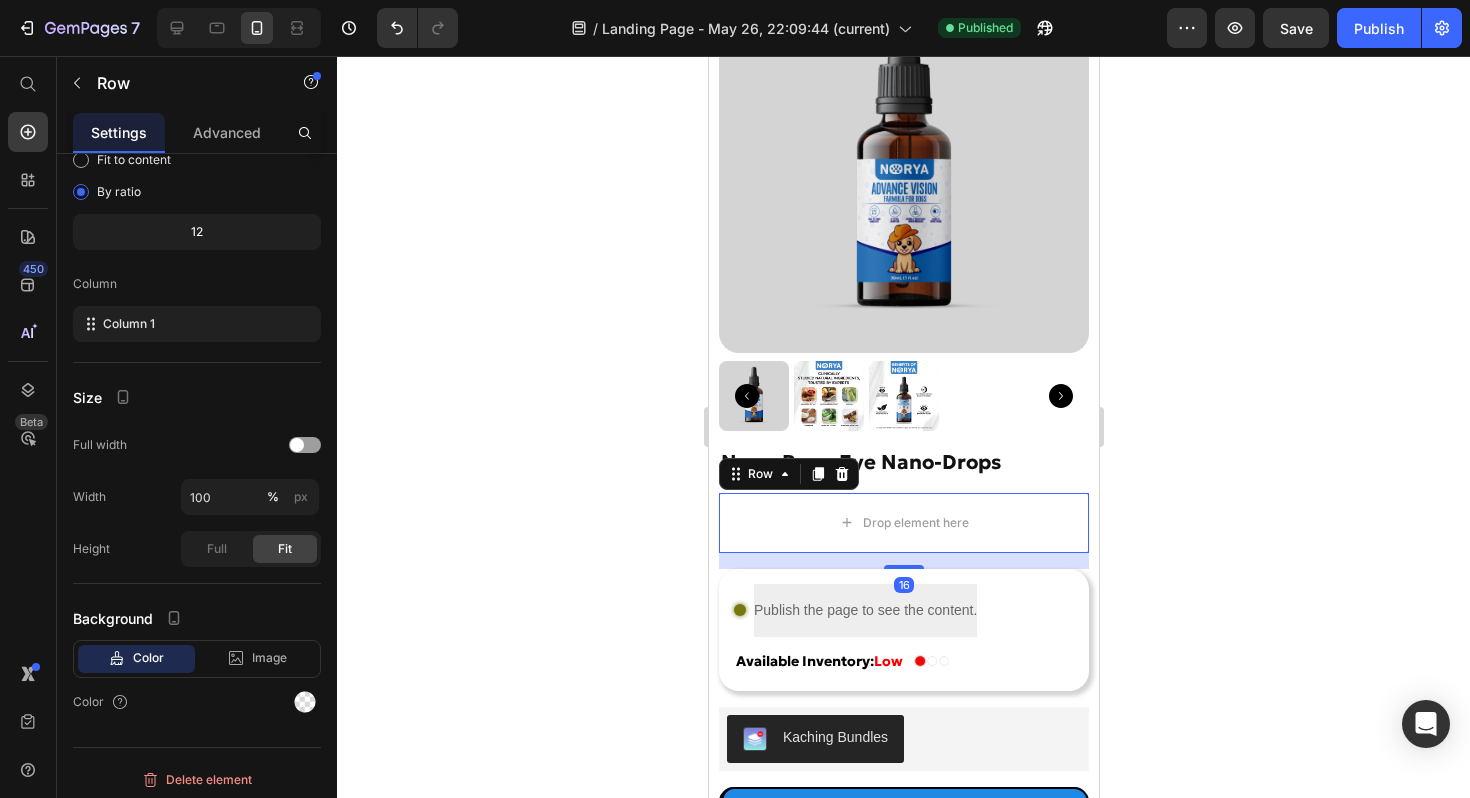 scroll, scrollTop: 0, scrollLeft: 0, axis: both 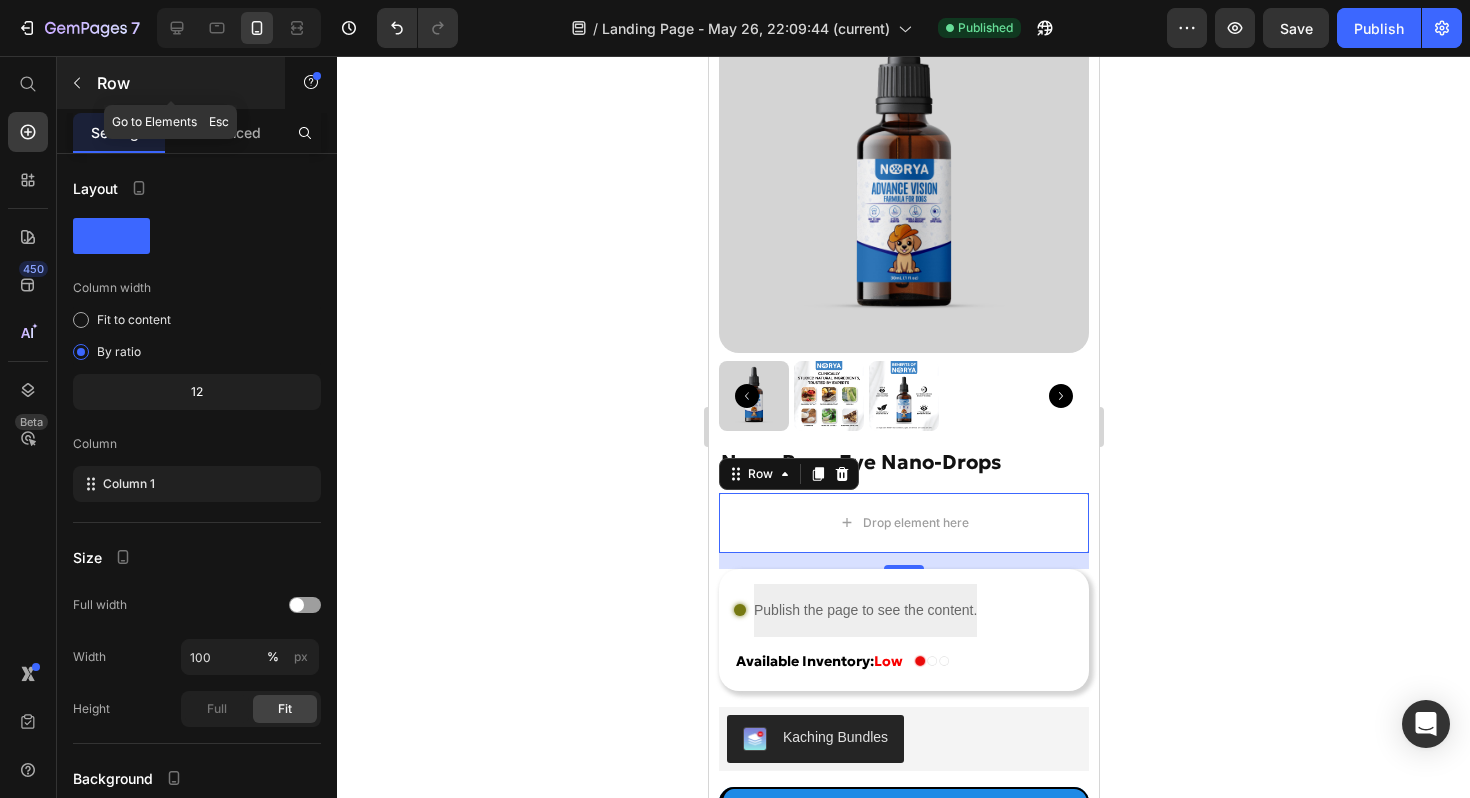 click 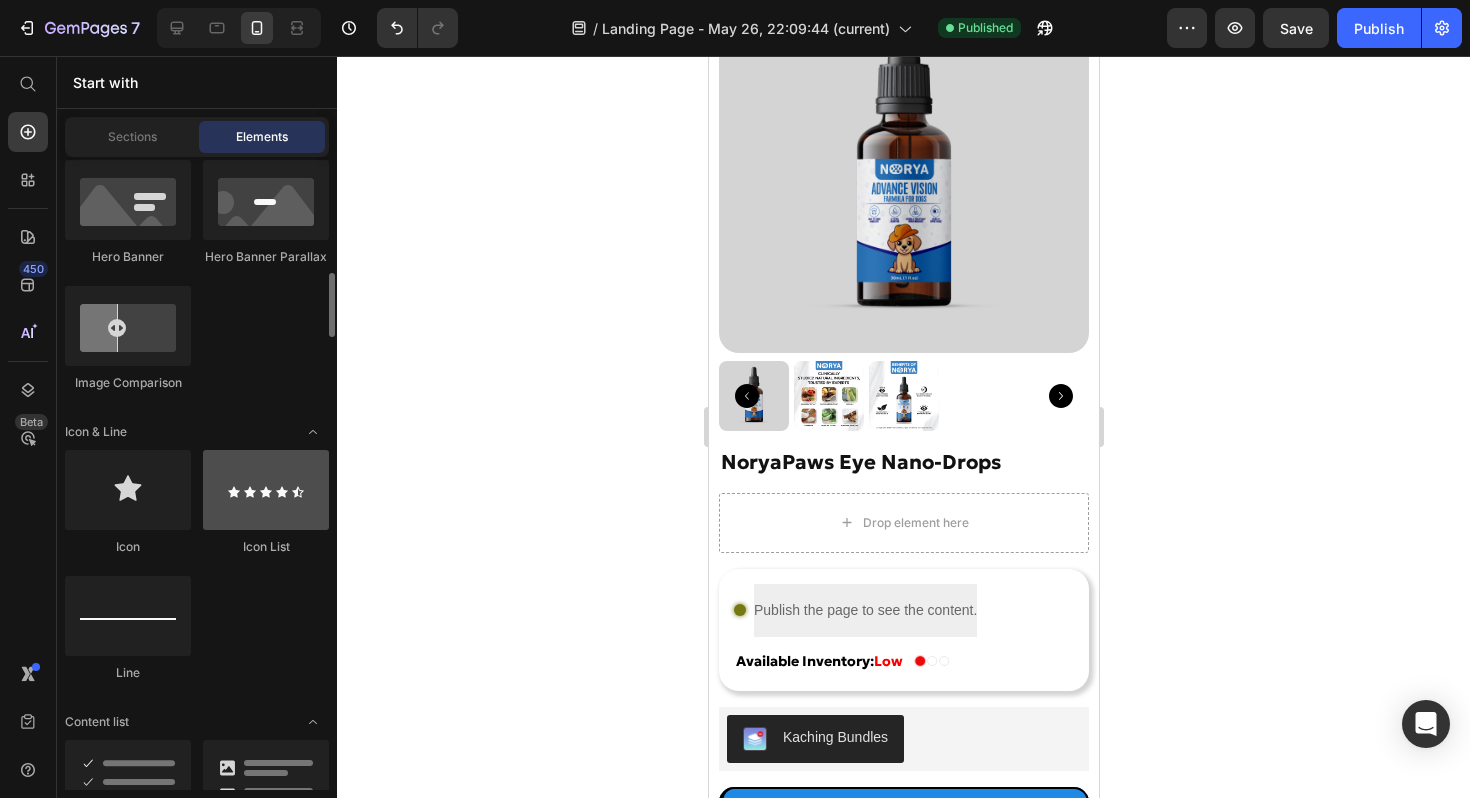 scroll, scrollTop: 1160, scrollLeft: 0, axis: vertical 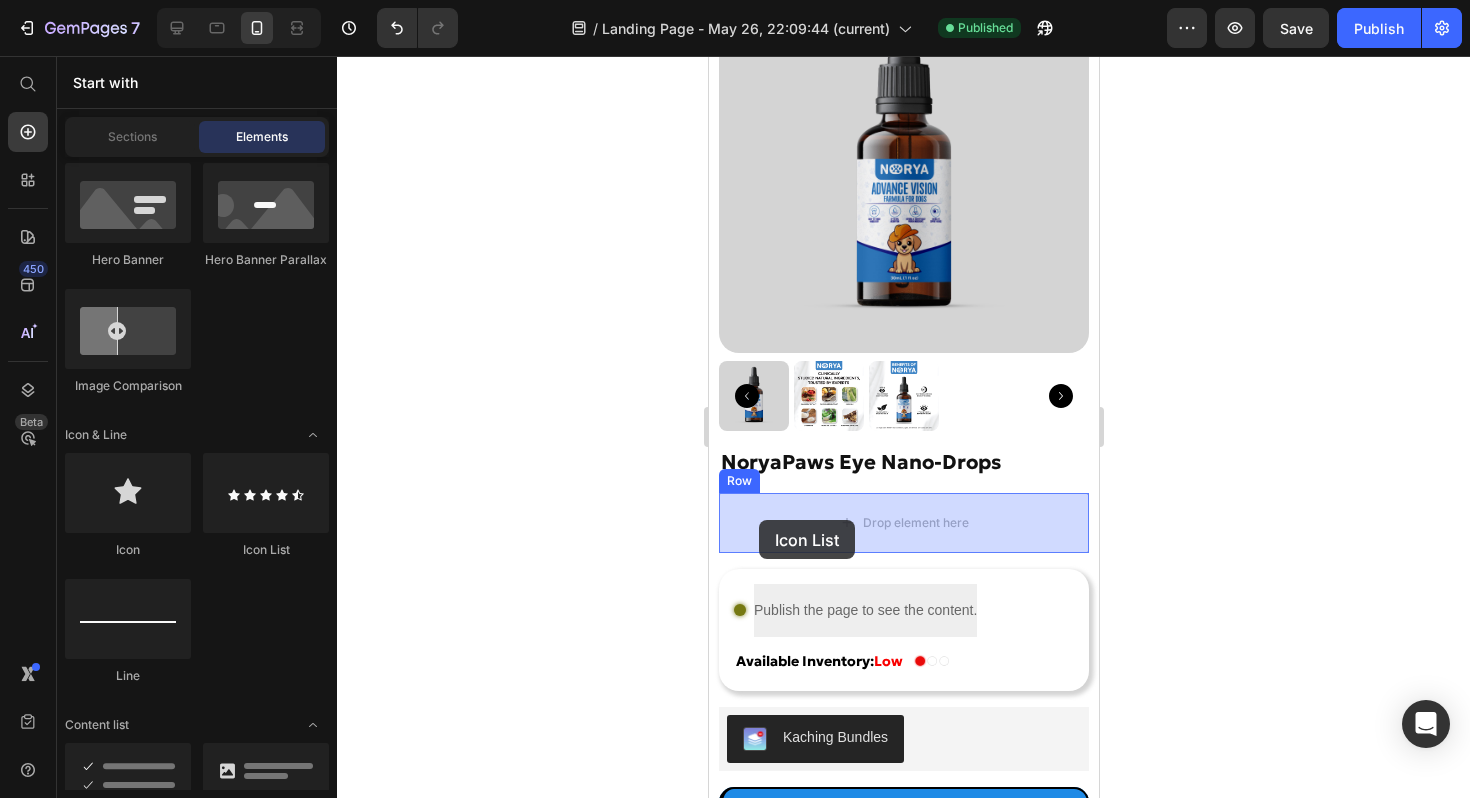 drag, startPoint x: 956, startPoint y: 540, endPoint x: 758, endPoint y: 520, distance: 199.00754 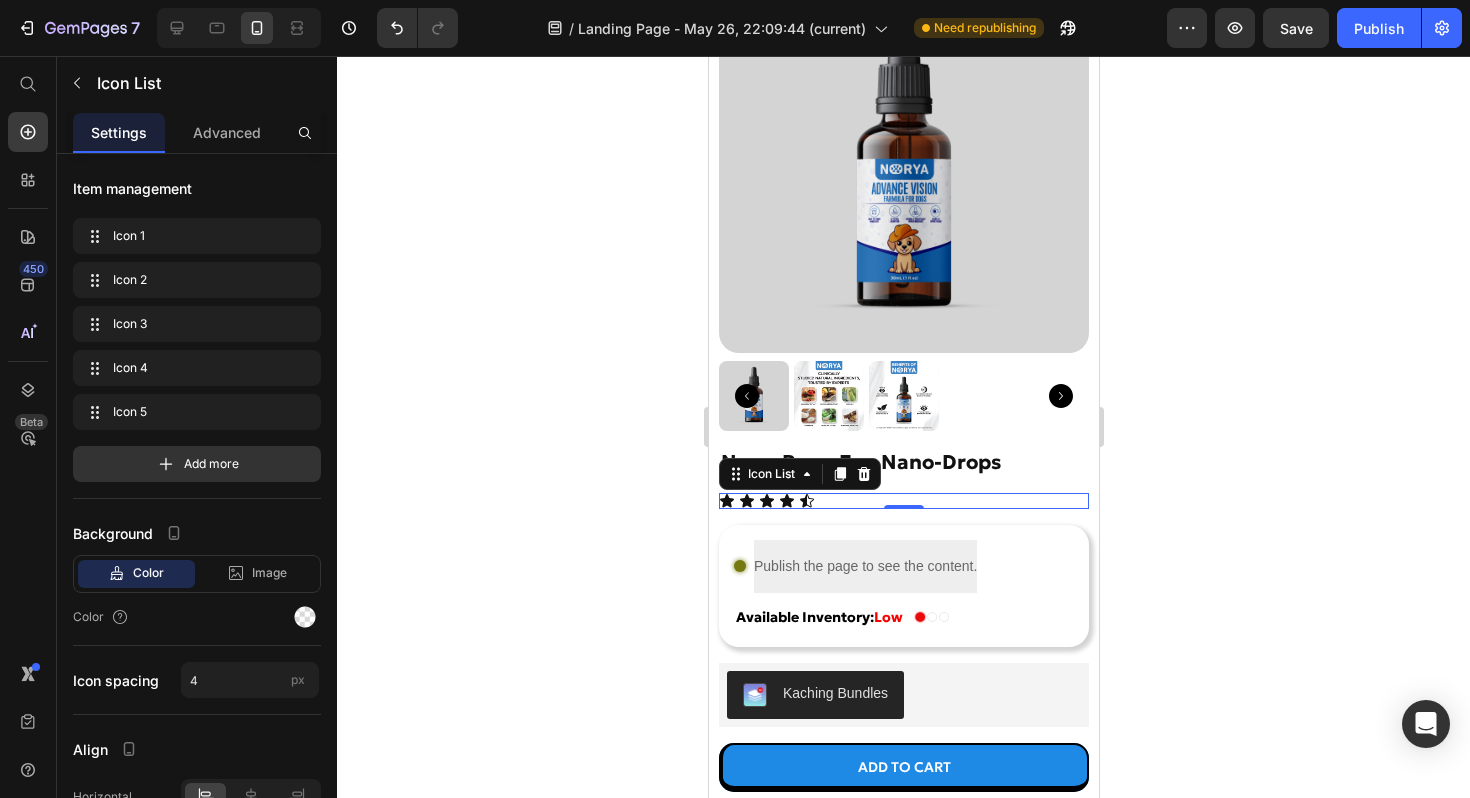 click on "Icon Icon Icon Icon Icon" at bounding box center (903, 501) 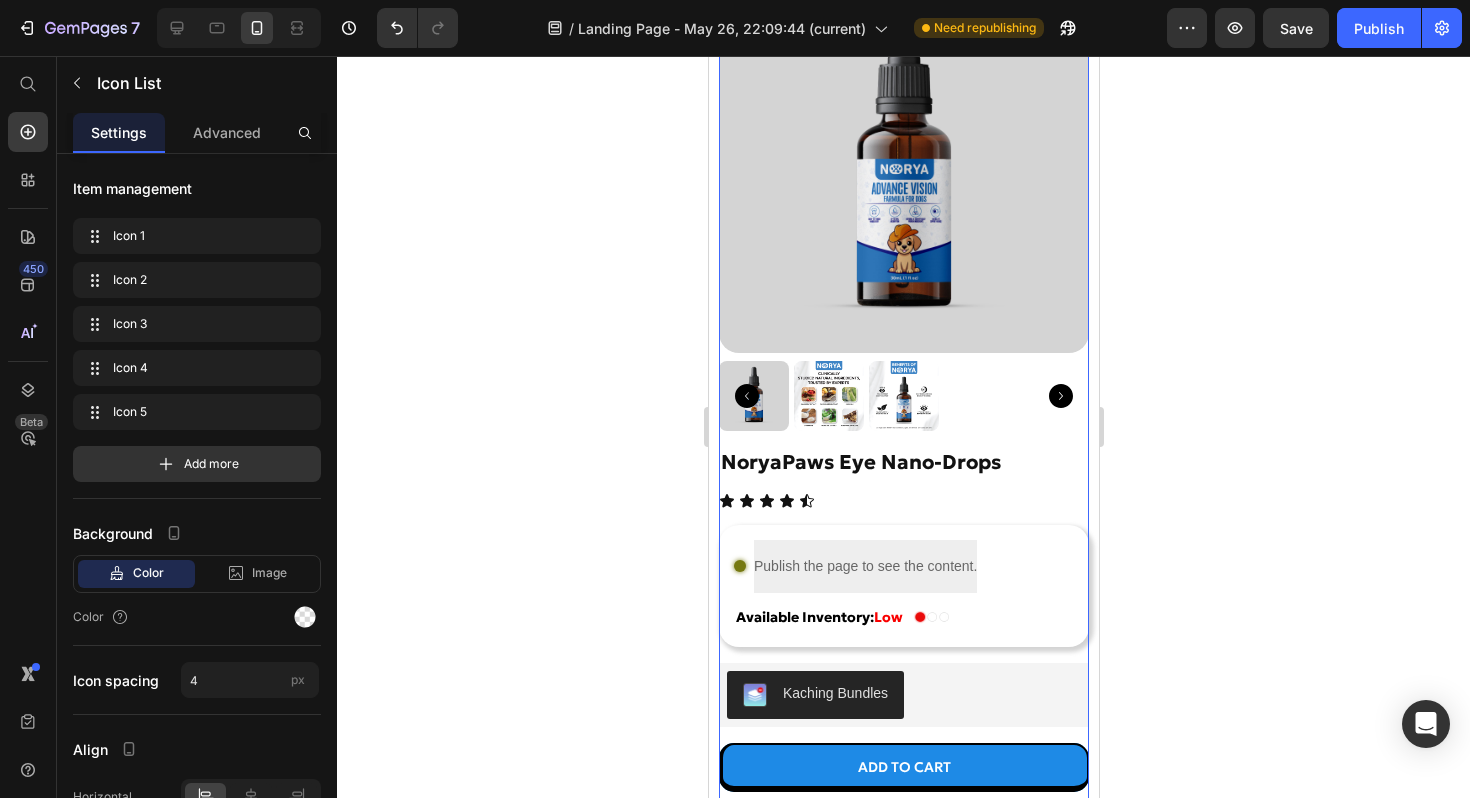 click on "NoryaPaws Eye Nano-Drops Product Title Icon Icon Icon Icon Icon Icon List Row Custom Code Publish the page to see the content. Custom Code Row Available Inventory: Low Text Block Image Row Row Row Kaching Bundles Kaching Bundles Add to cart Add to Cart Image 90-Day Complete Money Back Guarantee Text Block Row Image All Orders Include Free Shipping Text Block Row Image Proudly Made in the USA Text Block Row Row - [FIRST] [LAST] - [COUNTRY] 🇺🇸 Text Block" at bounding box center (903, 969) 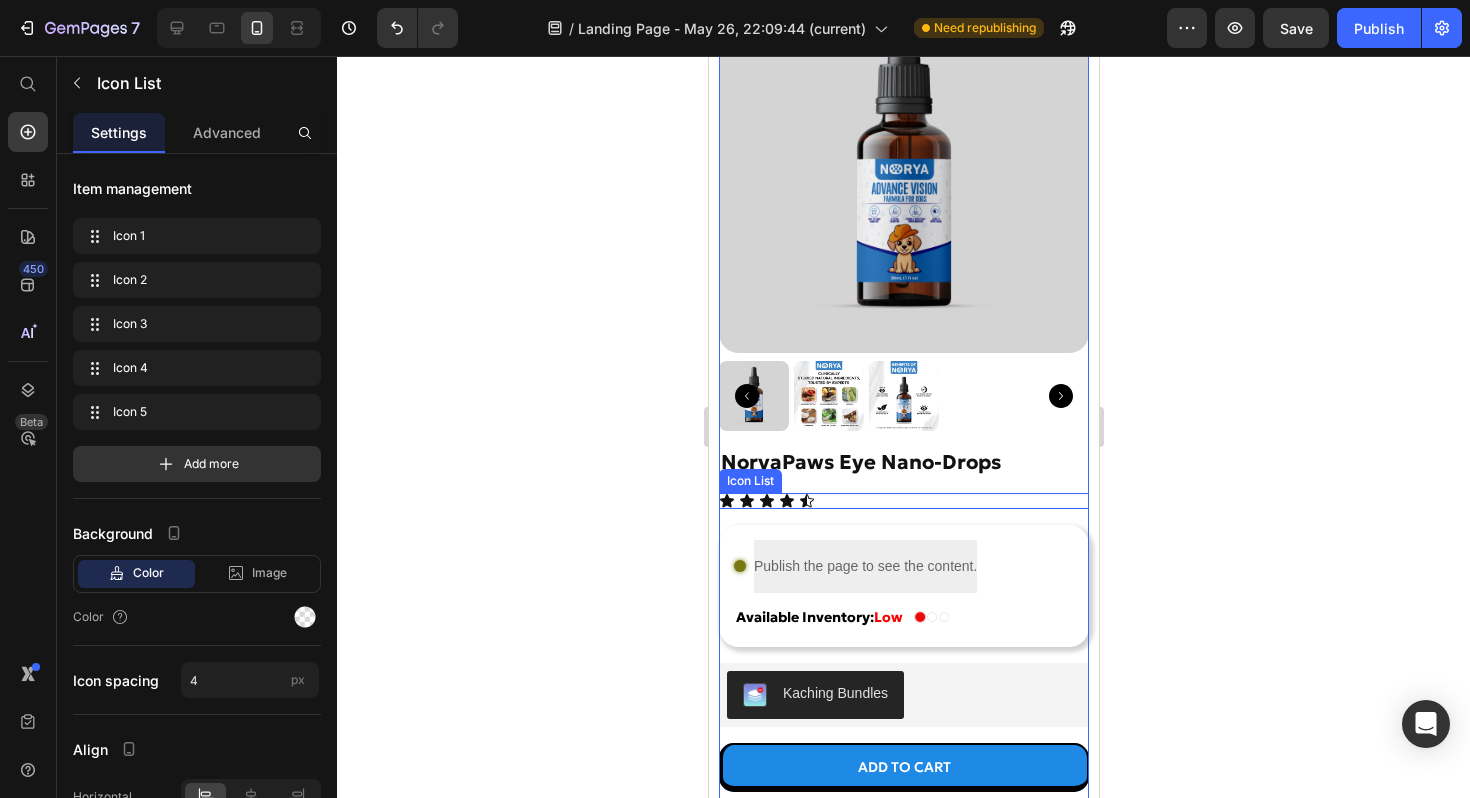 click on "Icon Icon Icon Icon Icon" at bounding box center (903, 501) 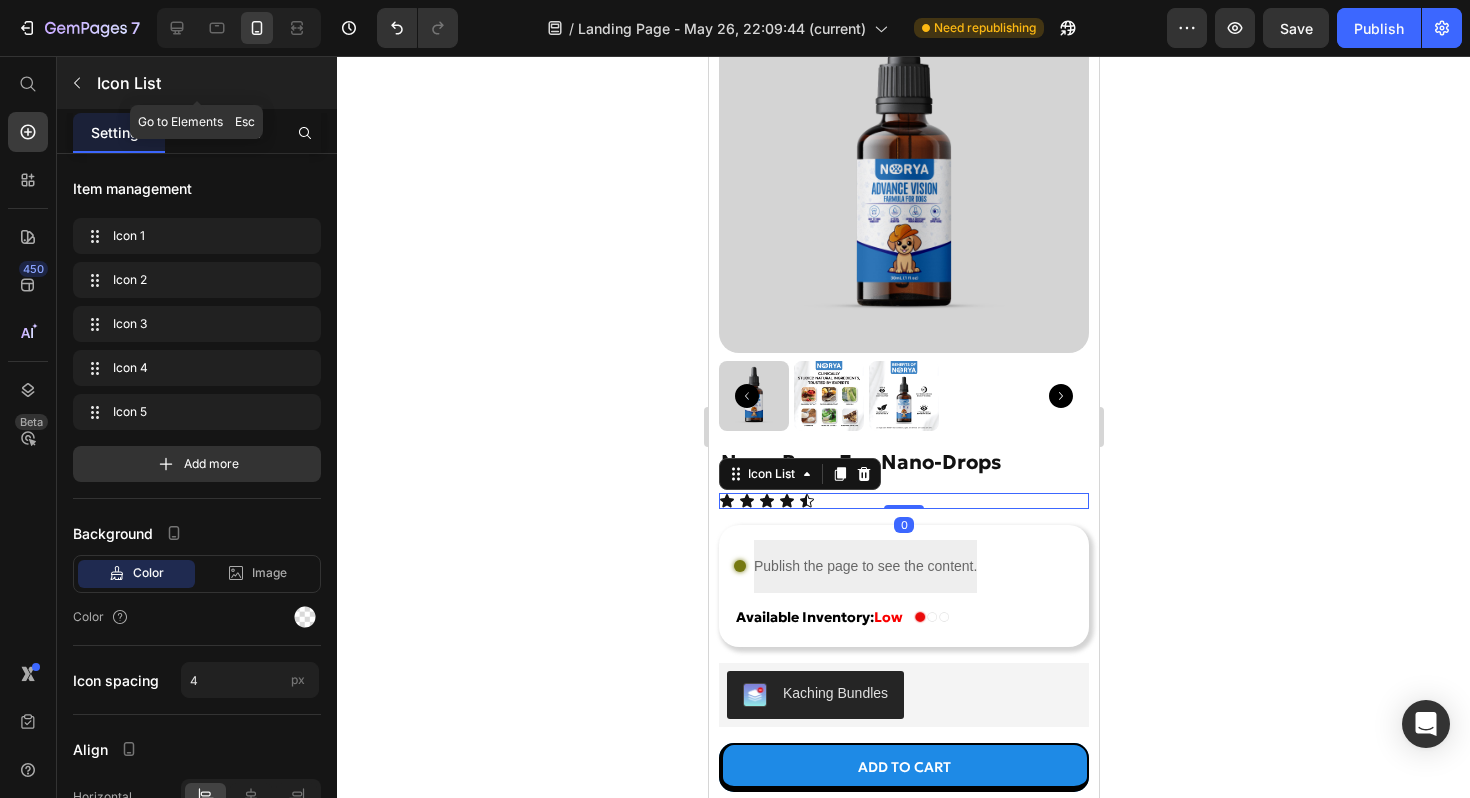 click on "Icon List" at bounding box center (197, 83) 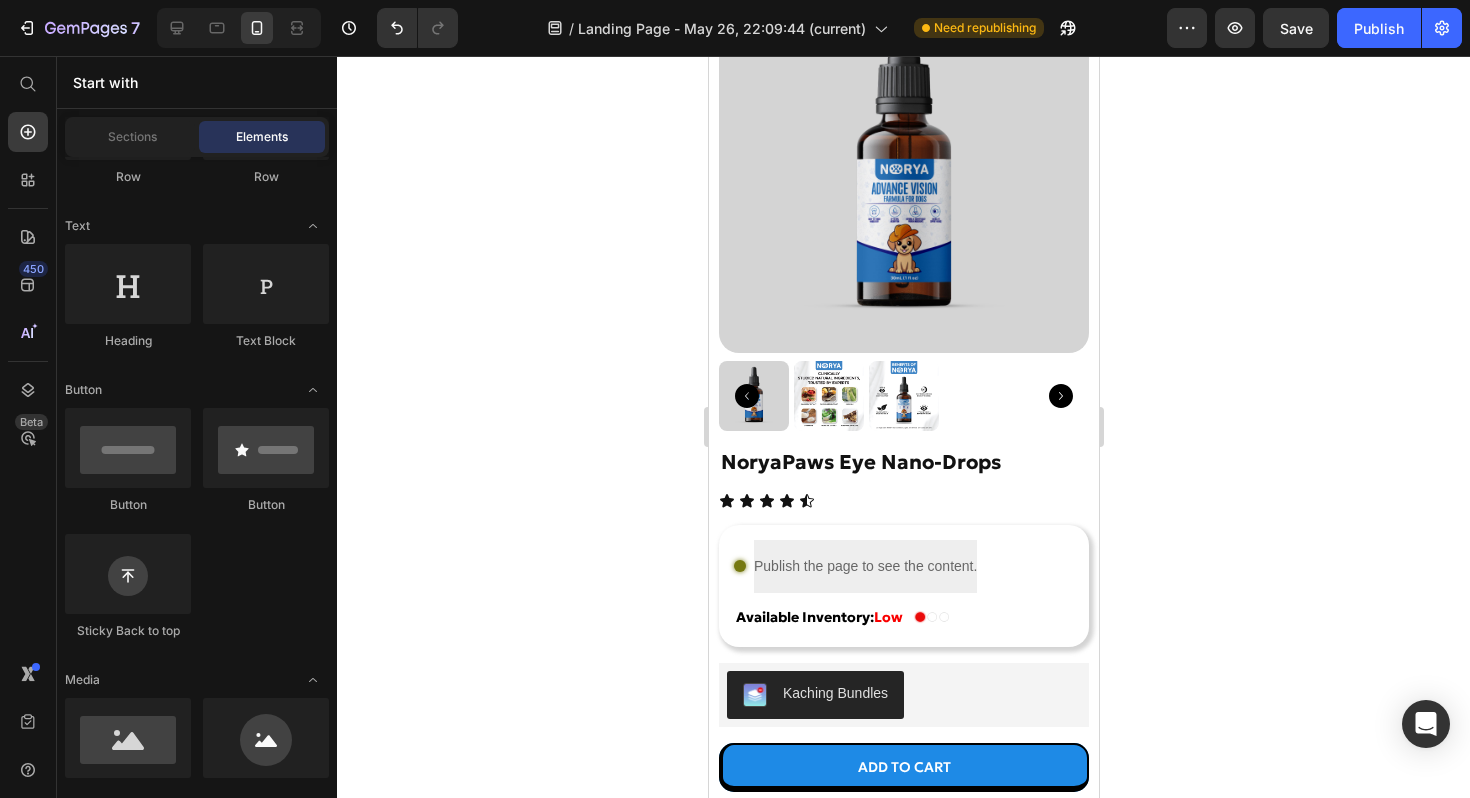 scroll, scrollTop: 0, scrollLeft: 0, axis: both 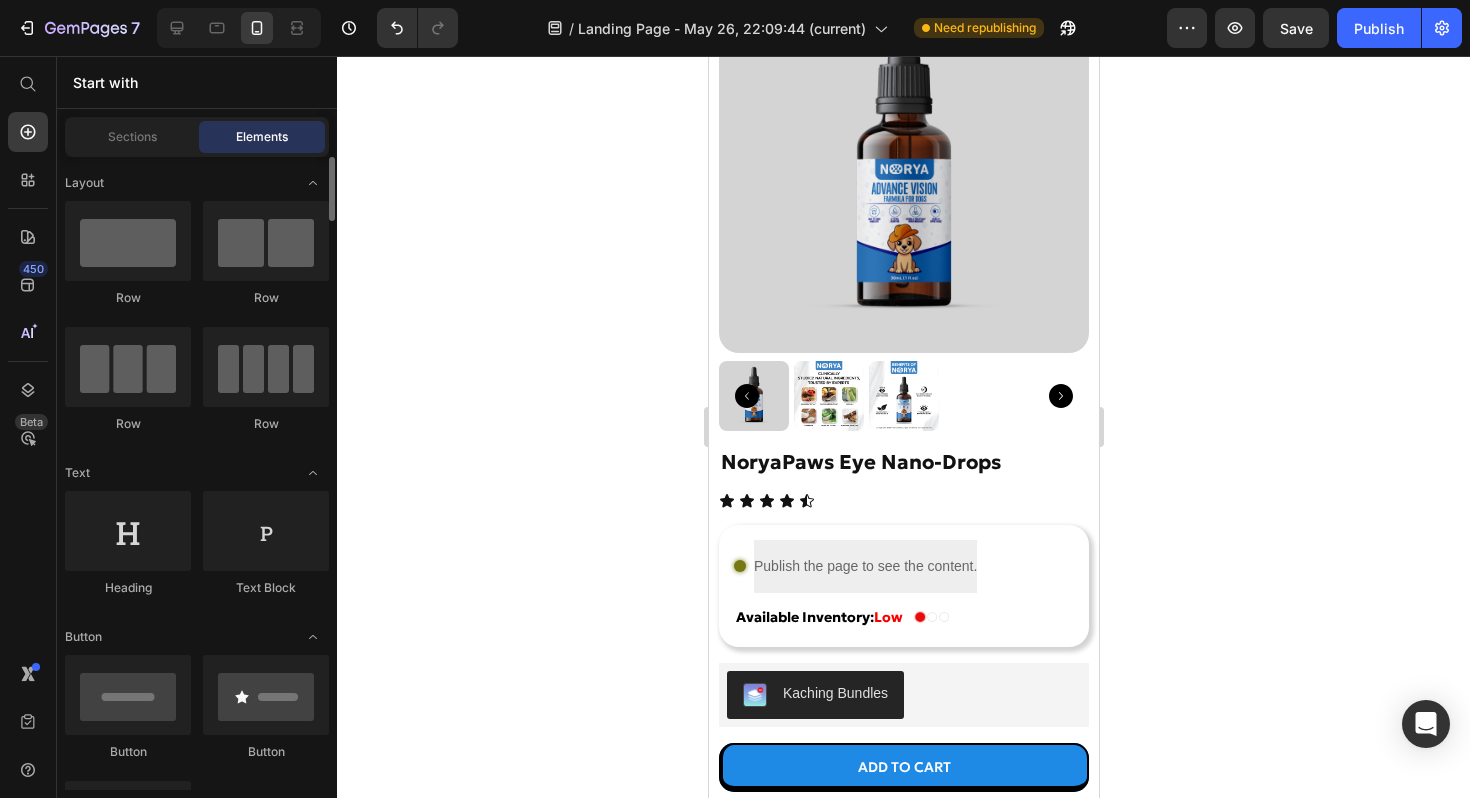 click on "Start with" at bounding box center [197, 82] 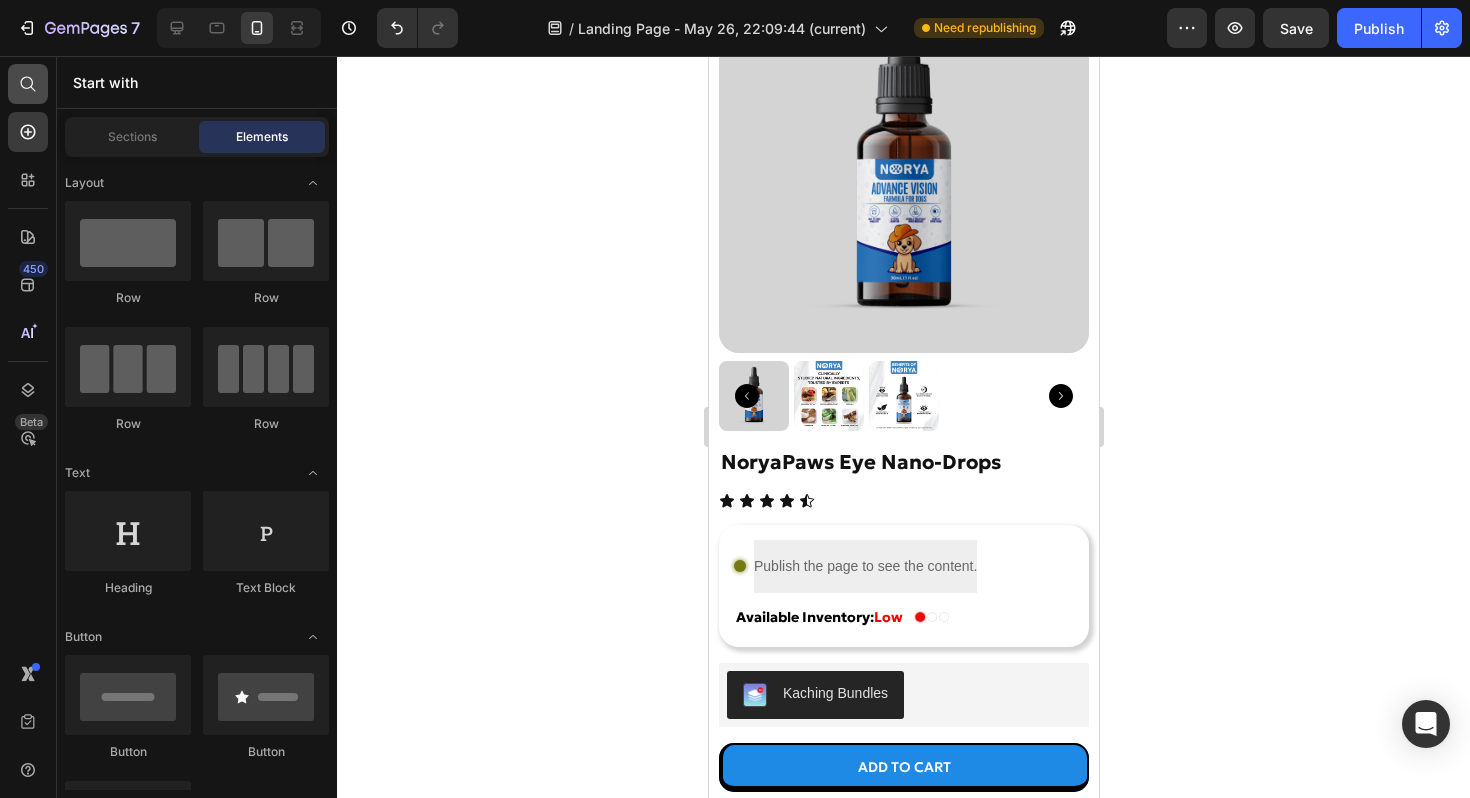 click 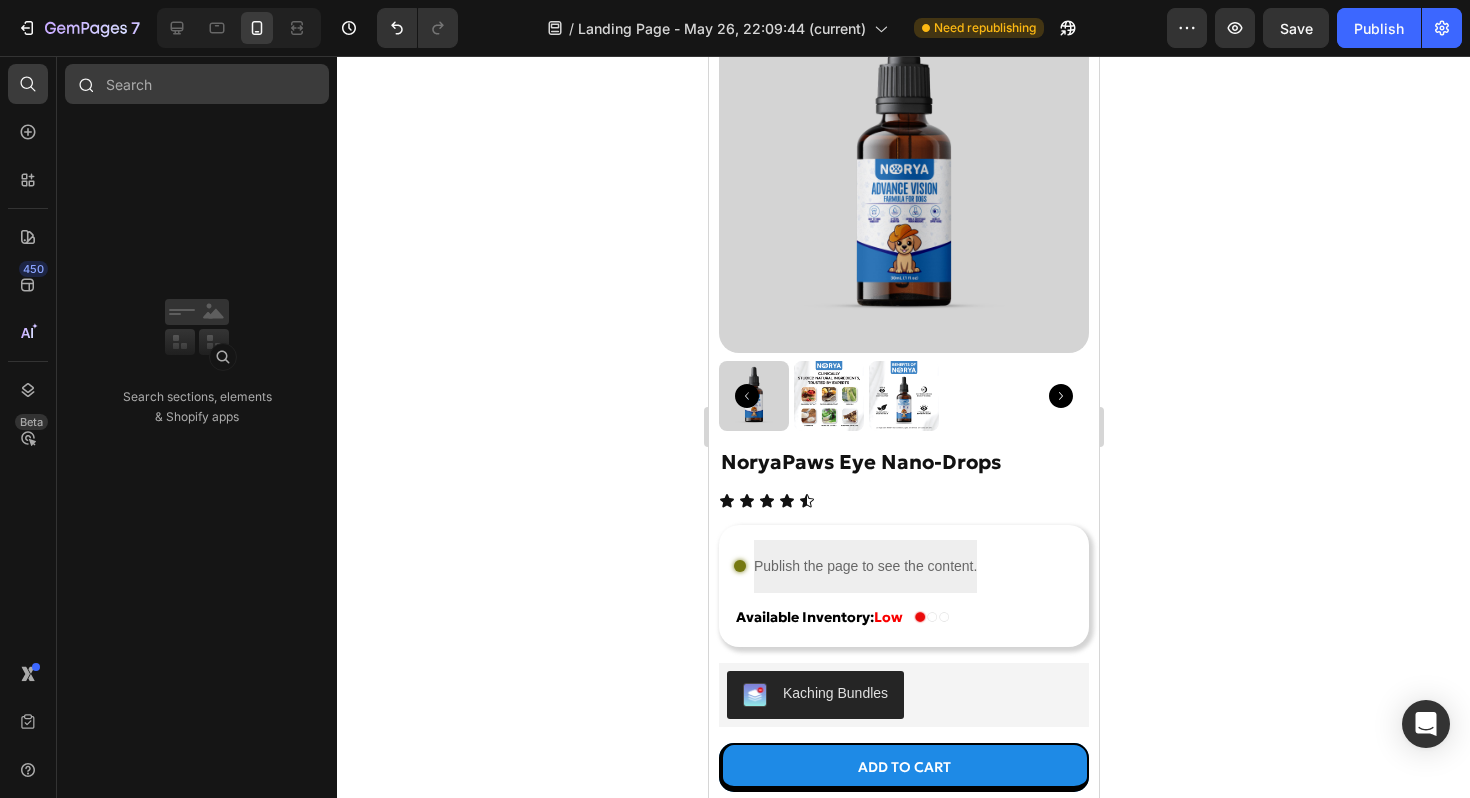 type on "f" 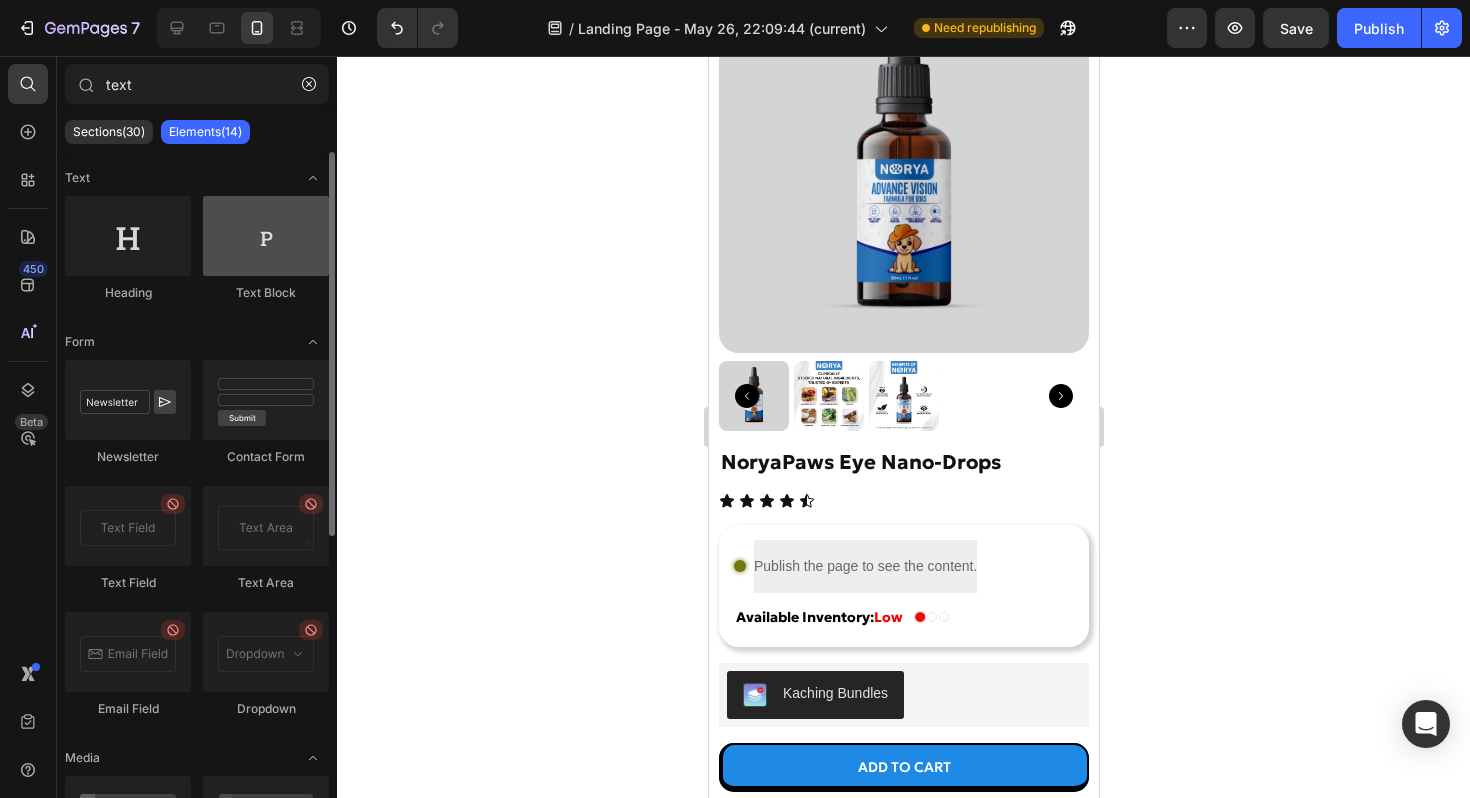type on "text" 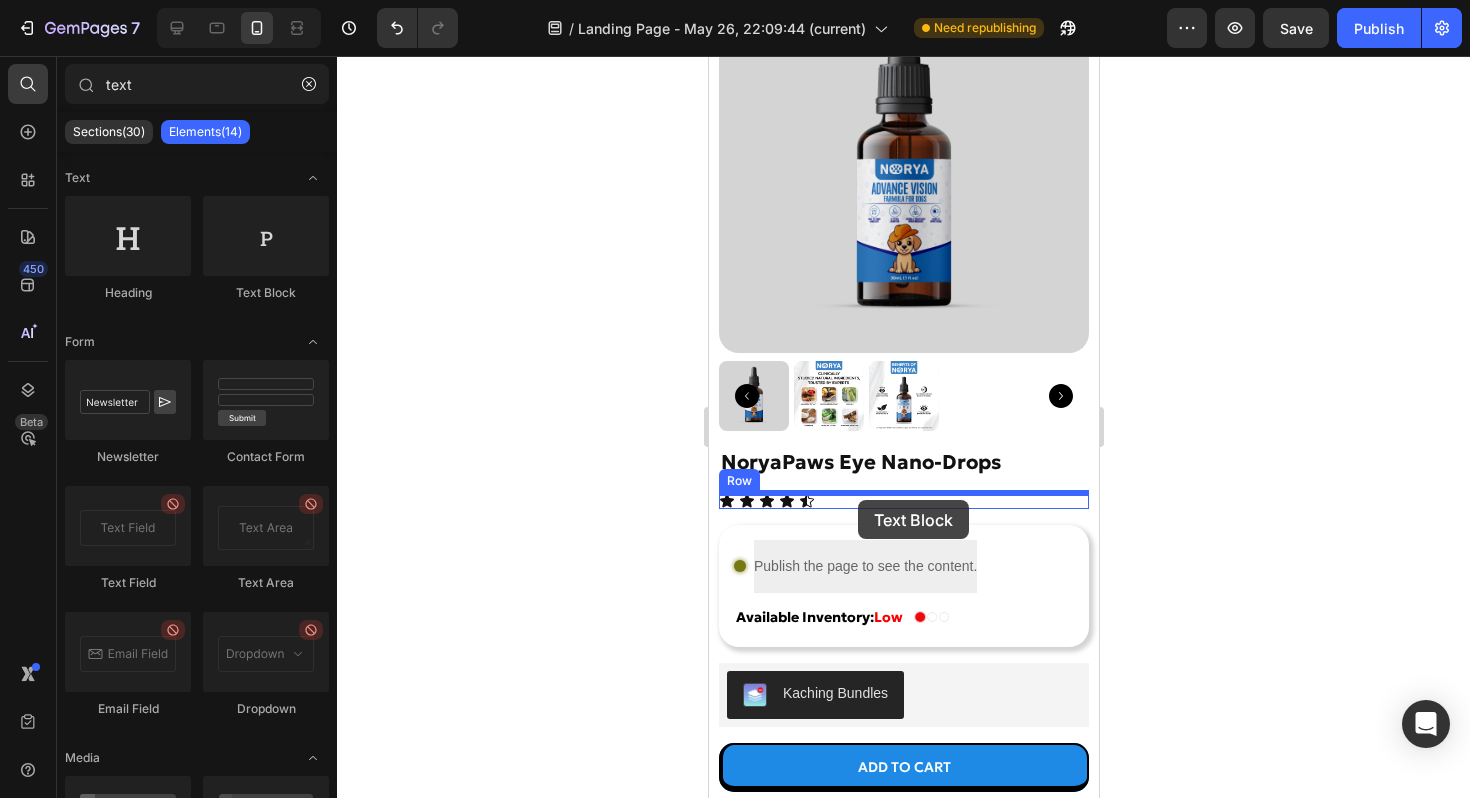 drag, startPoint x: 948, startPoint y: 302, endPoint x: 857, endPoint y: 500, distance: 217.91054 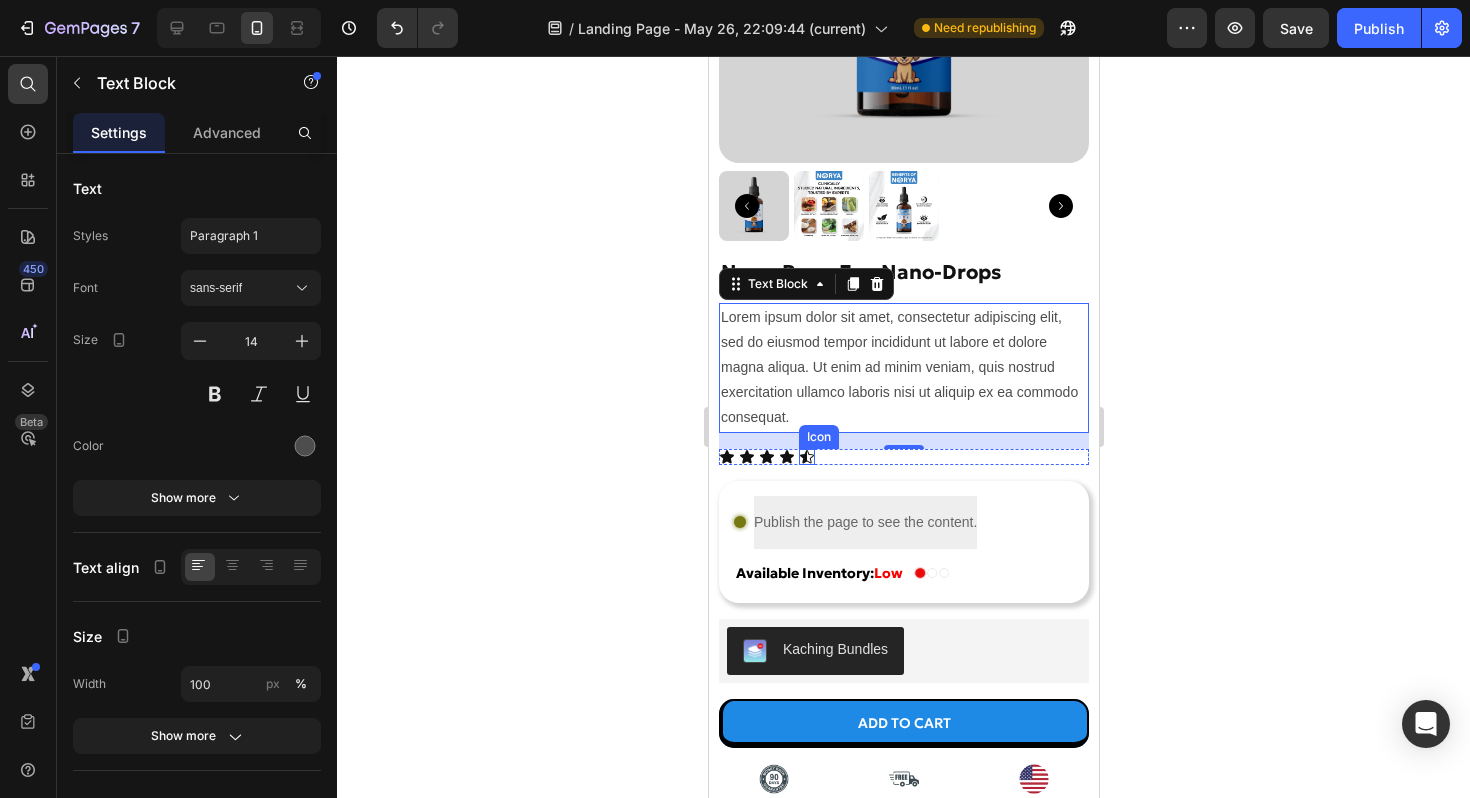 scroll, scrollTop: 8263, scrollLeft: 0, axis: vertical 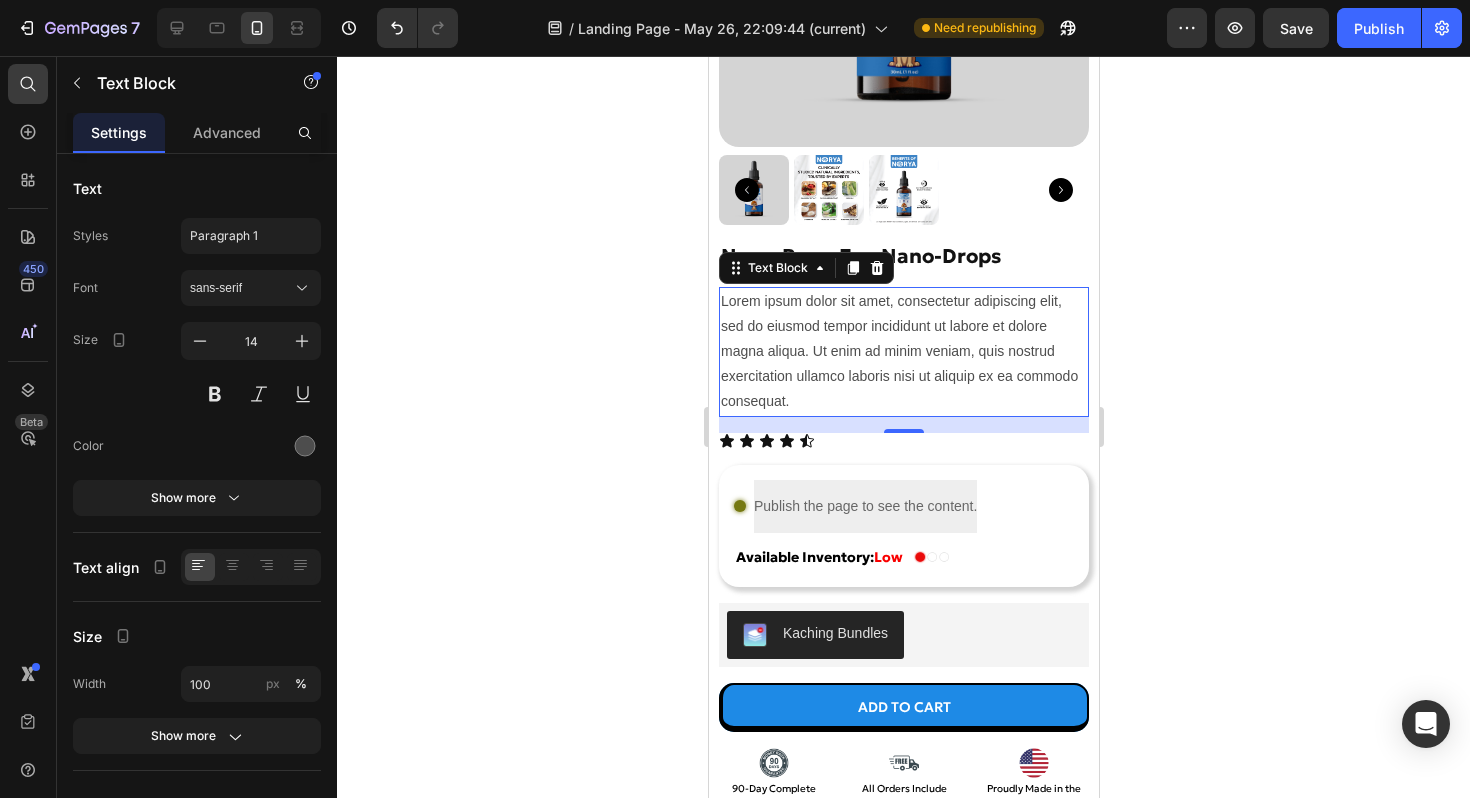 click on "16" at bounding box center (903, 425) 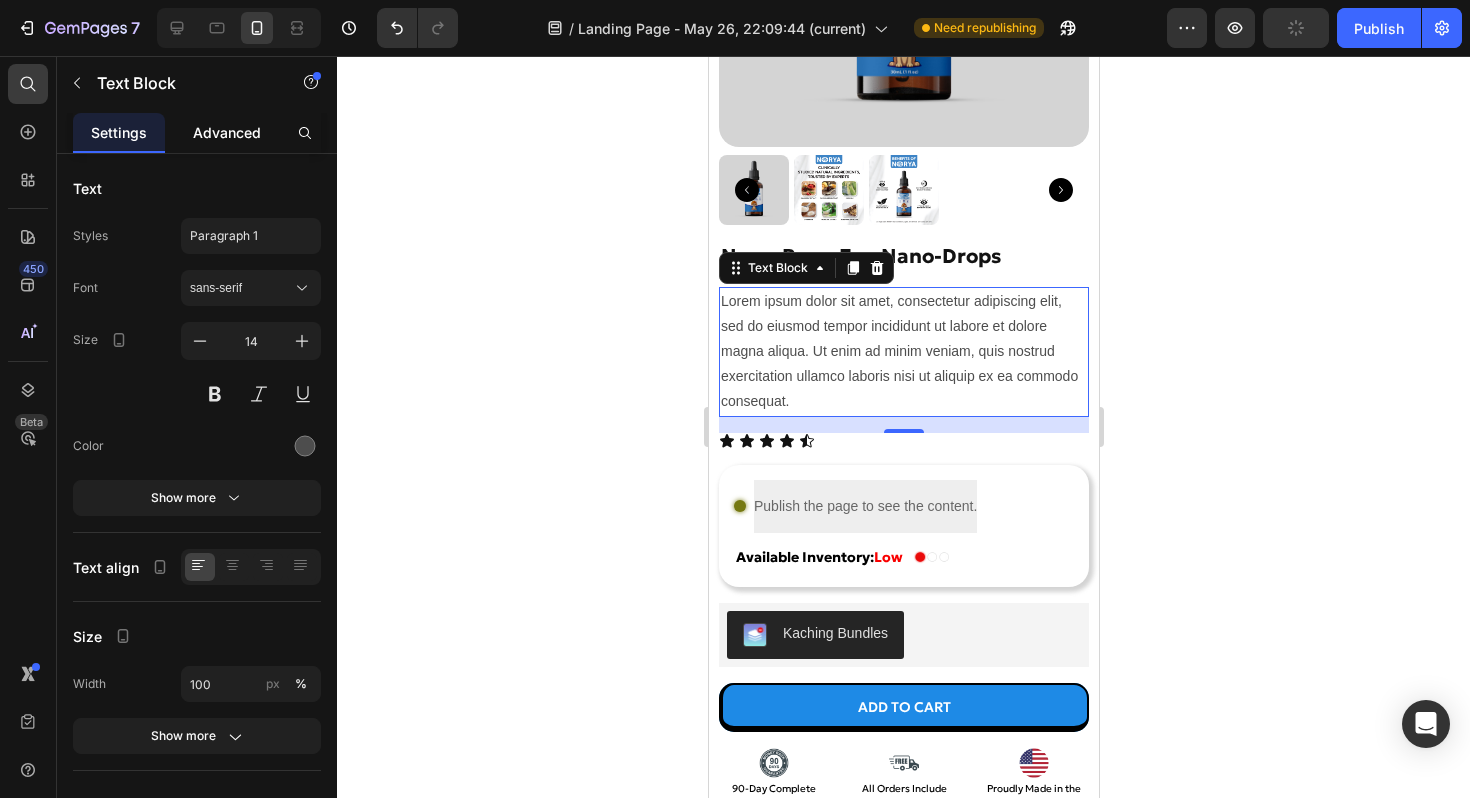 click on "Advanced" 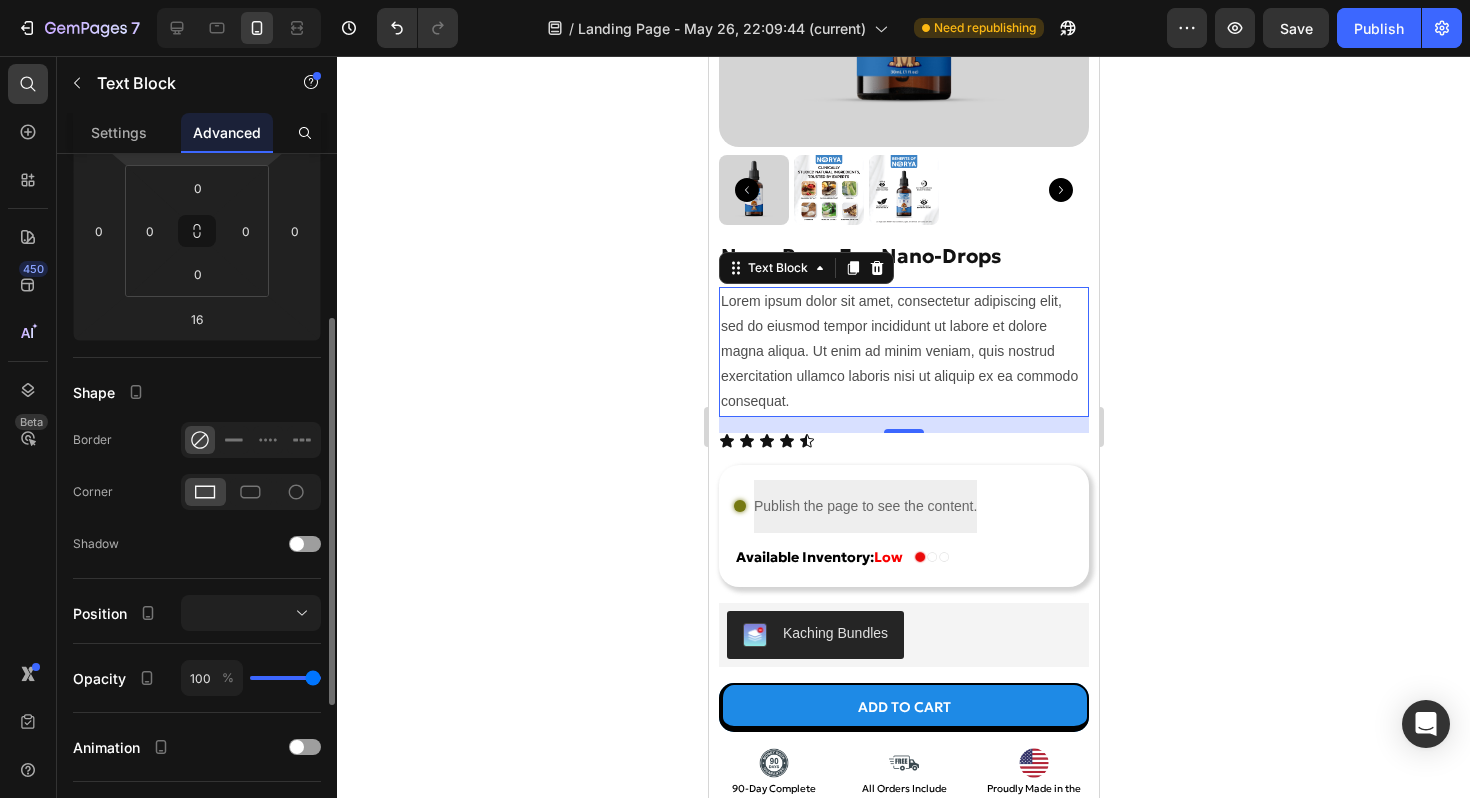 scroll, scrollTop: 303, scrollLeft: 0, axis: vertical 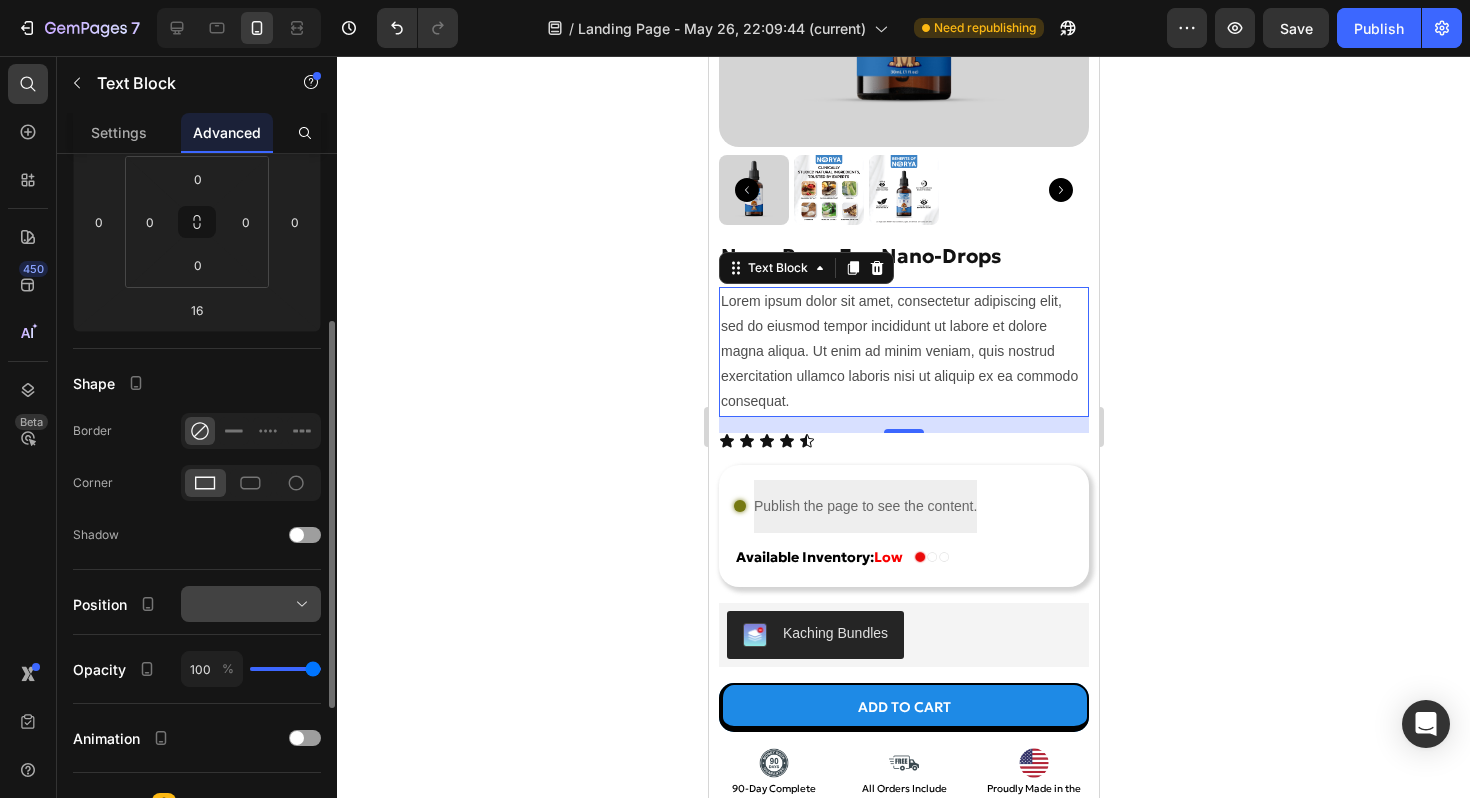 click at bounding box center (251, 604) 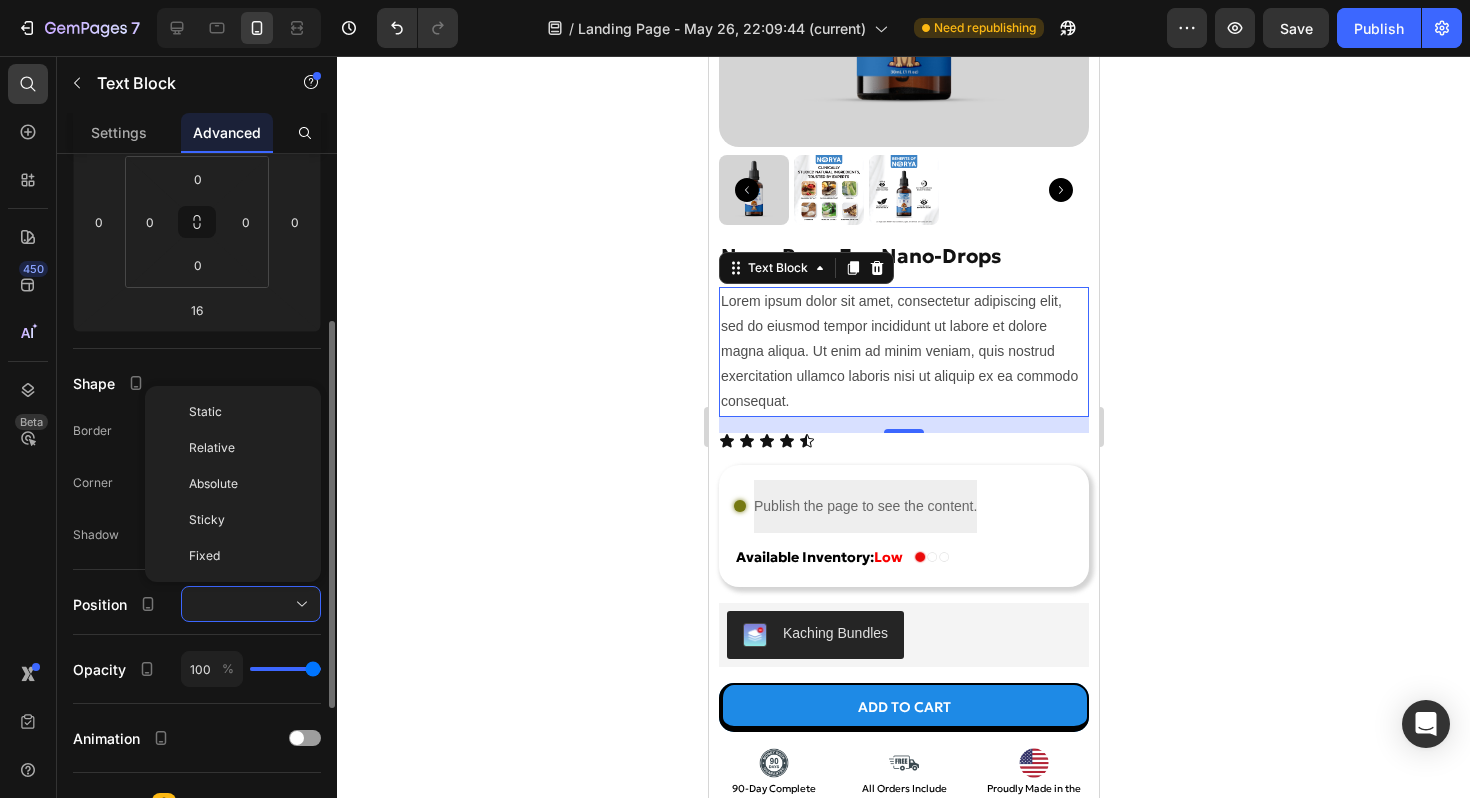 click on "Display on Desktop Tablet Mobile Spacing (px) 0 0 16 0 0 0 0 0 Shape Border Corner Shadow Position Static Relative Absolute Sticky Fixed Opacity 100 % Animation Interaction Upgrade to Optimize plan  to unlock Interaction & other premium features. CSS class" at bounding box center (197, 436) 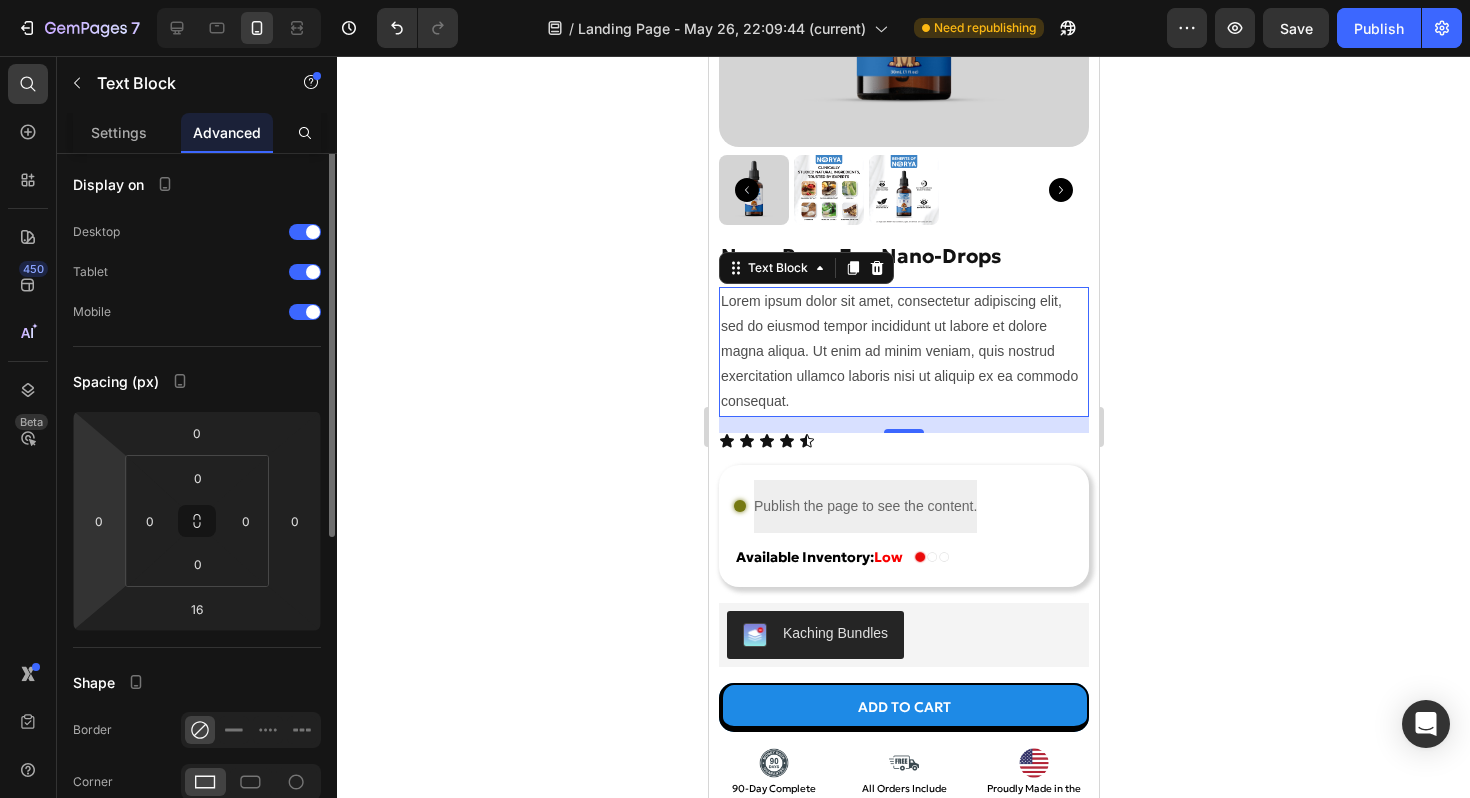 scroll, scrollTop: 0, scrollLeft: 0, axis: both 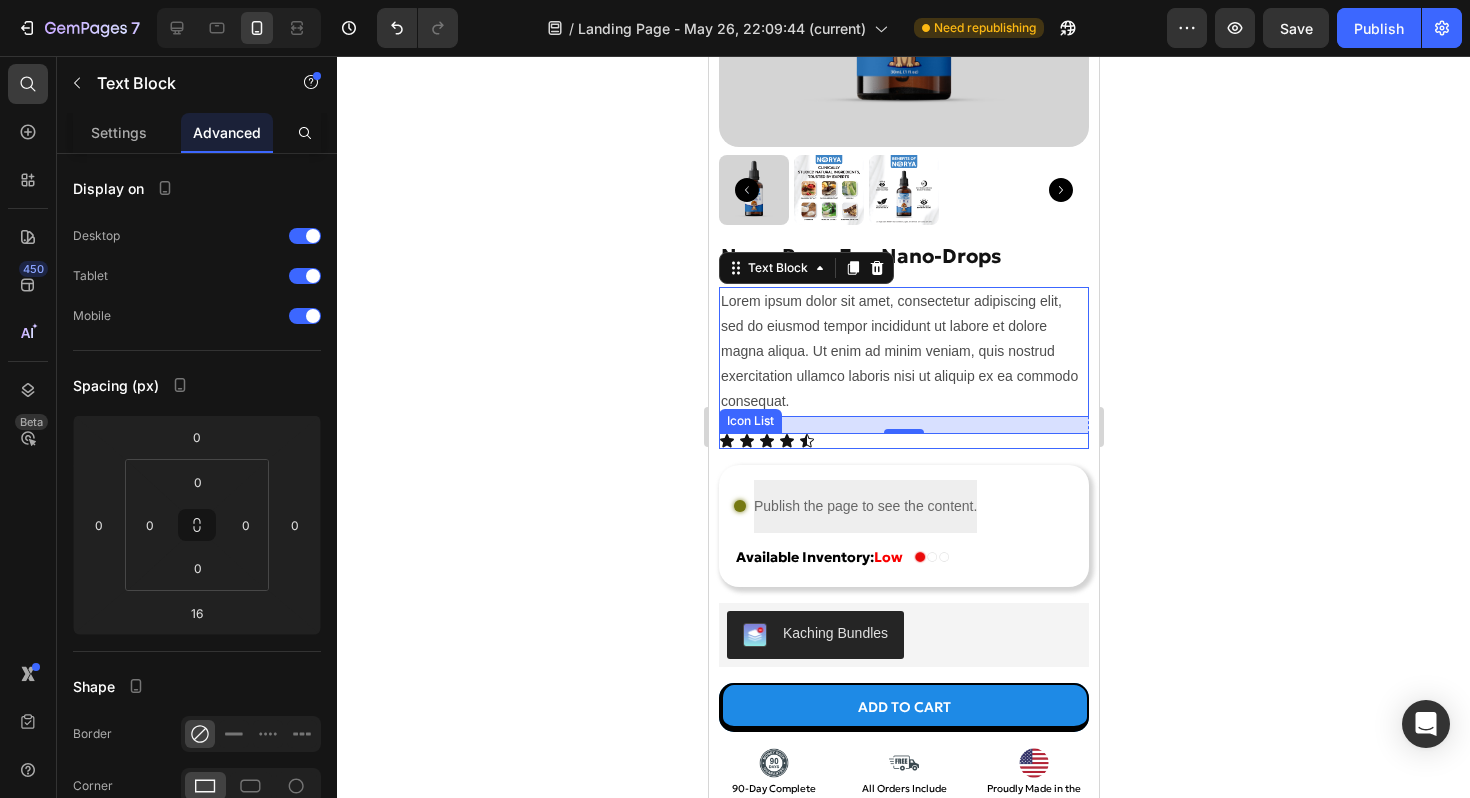 click on "Icon Icon Icon Icon Icon" at bounding box center [903, 441] 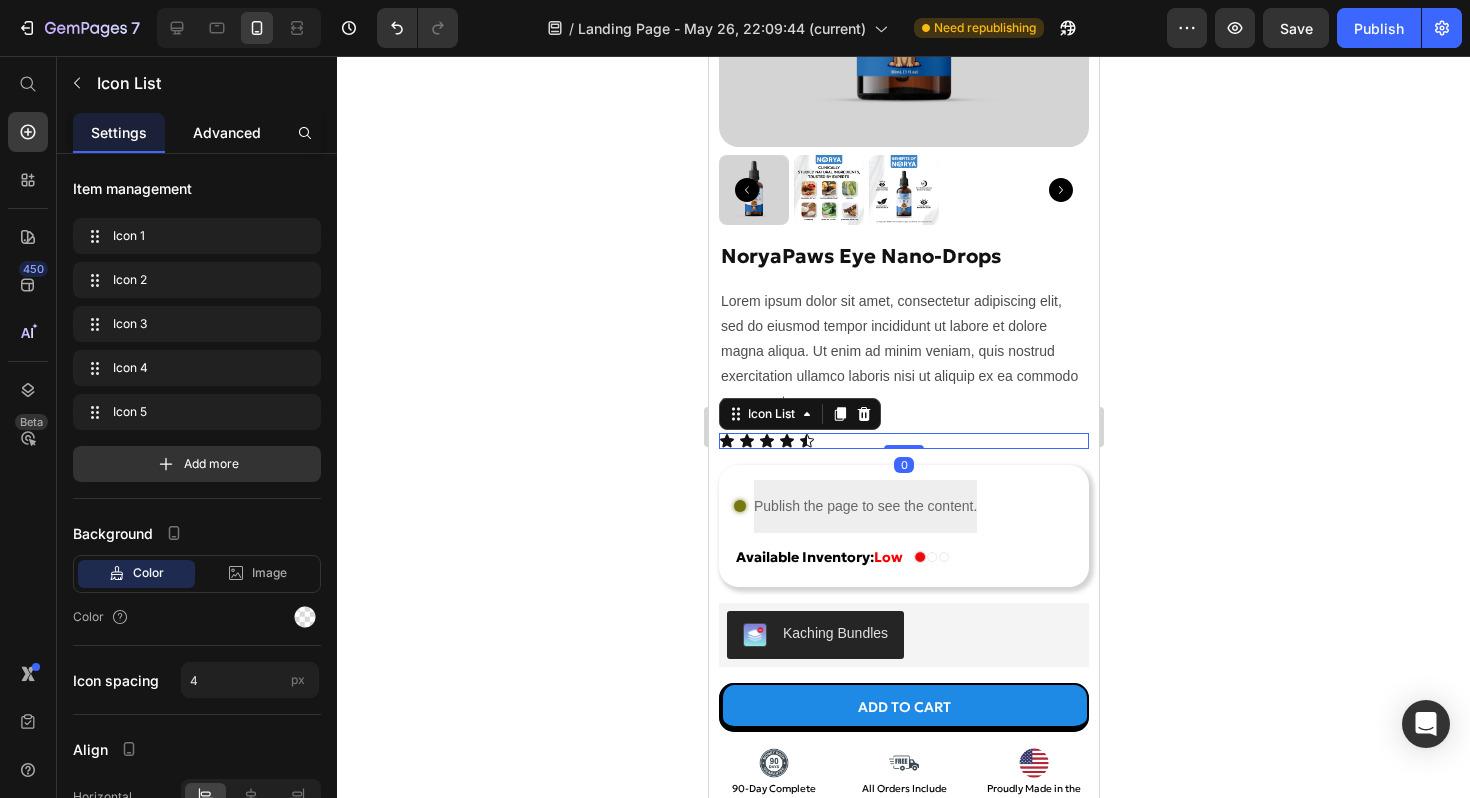 click on "Advanced" at bounding box center (227, 132) 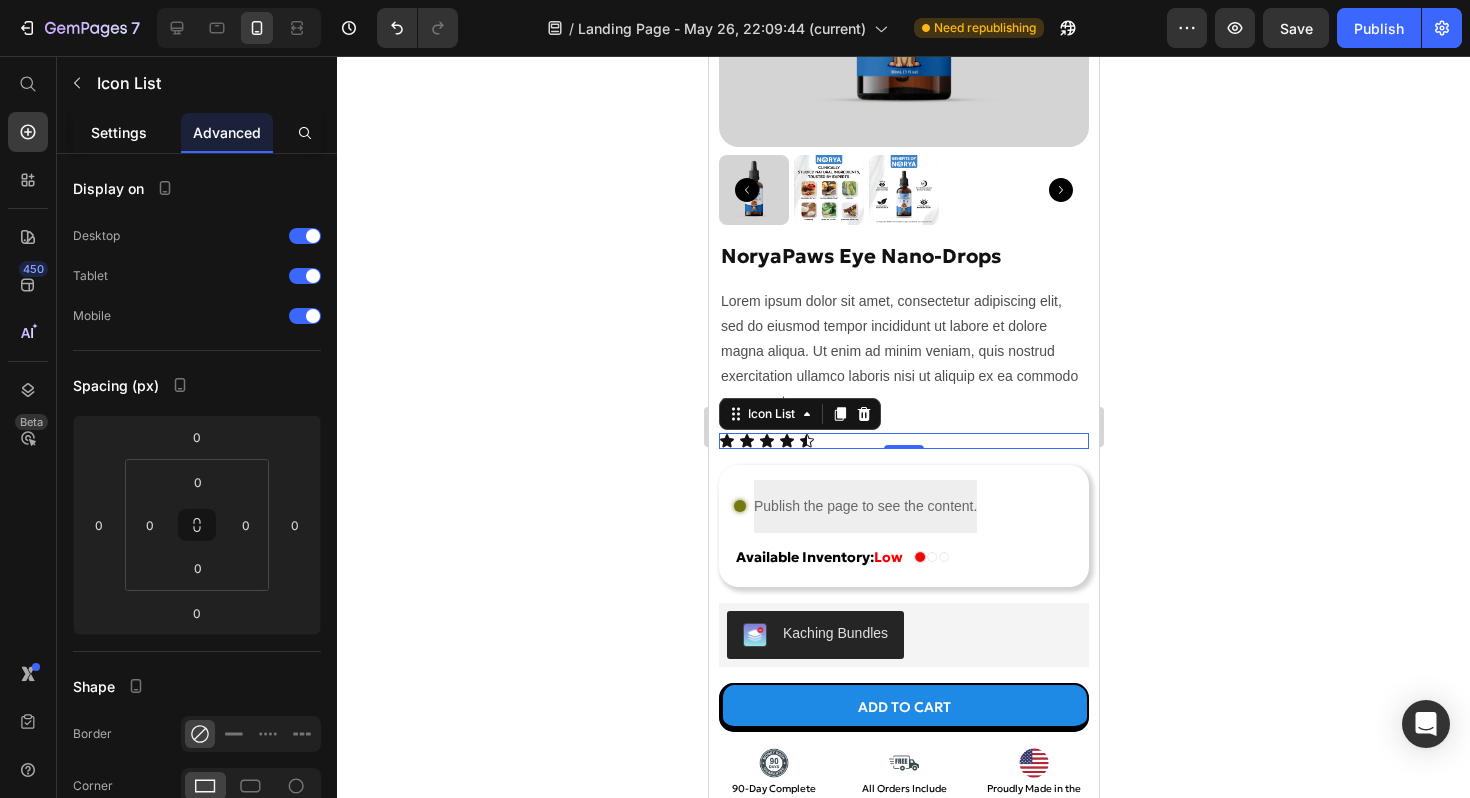 click on "Settings" at bounding box center (119, 132) 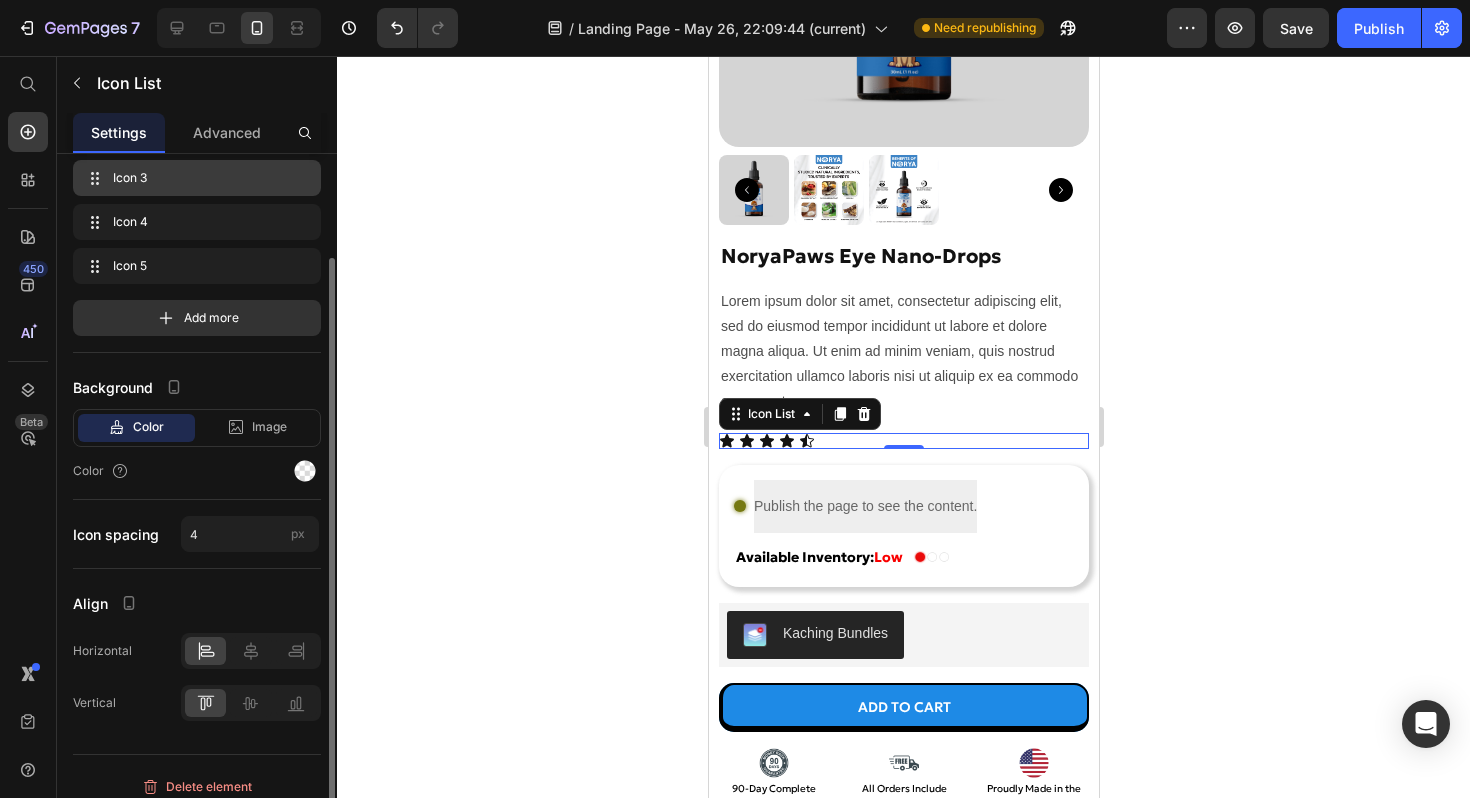 scroll, scrollTop: 138, scrollLeft: 0, axis: vertical 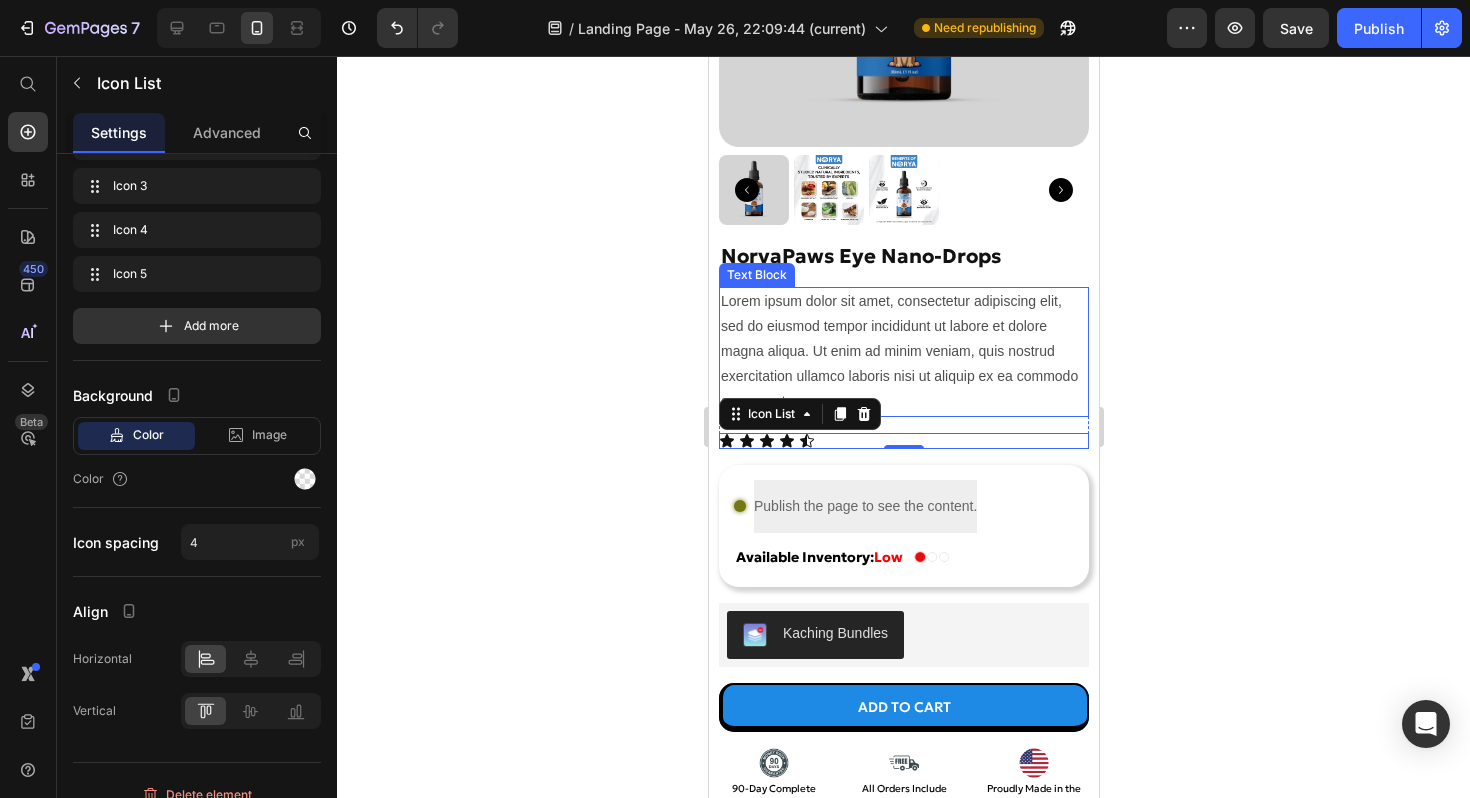 click on "Lorem ipsum dolor sit amet, consectetur adipiscing elit, sed do eiusmod tempor incididunt ut labore et dolore magna aliqua. Ut enim ad minim veniam, quis nostrud exercitation ullamco laboris nisi ut aliquip ex ea commodo consequat." at bounding box center (903, 352) 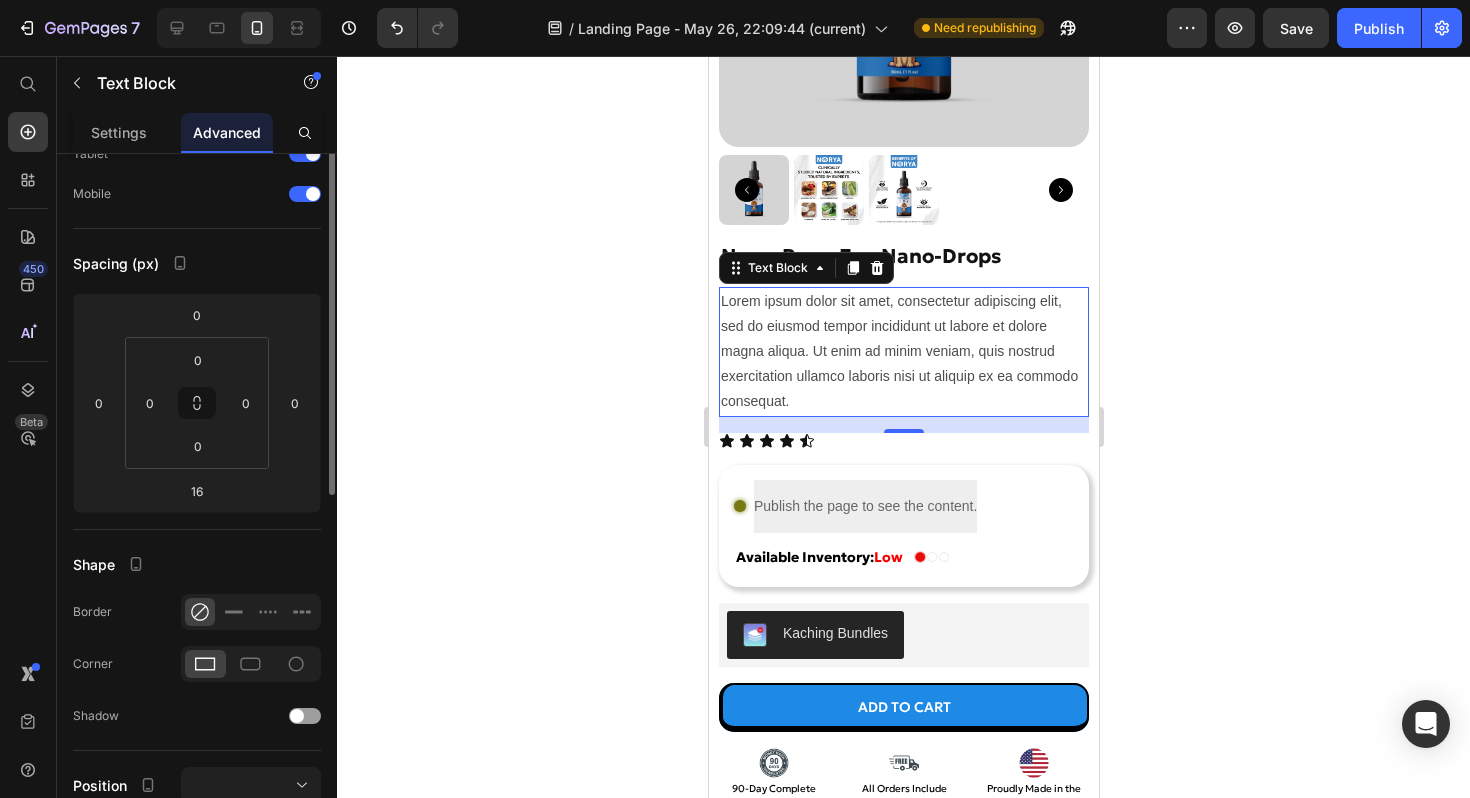 scroll, scrollTop: 0, scrollLeft: 0, axis: both 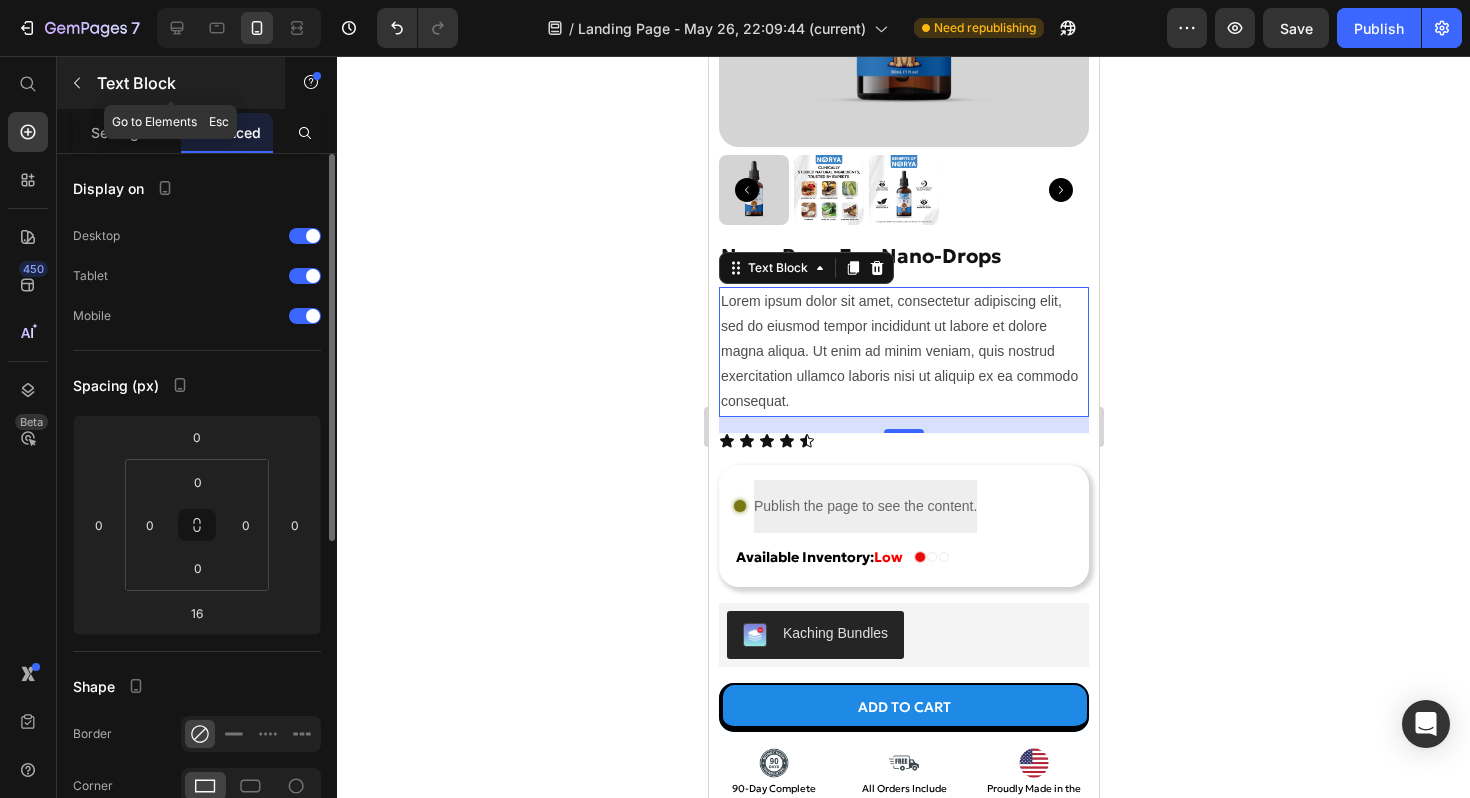 click 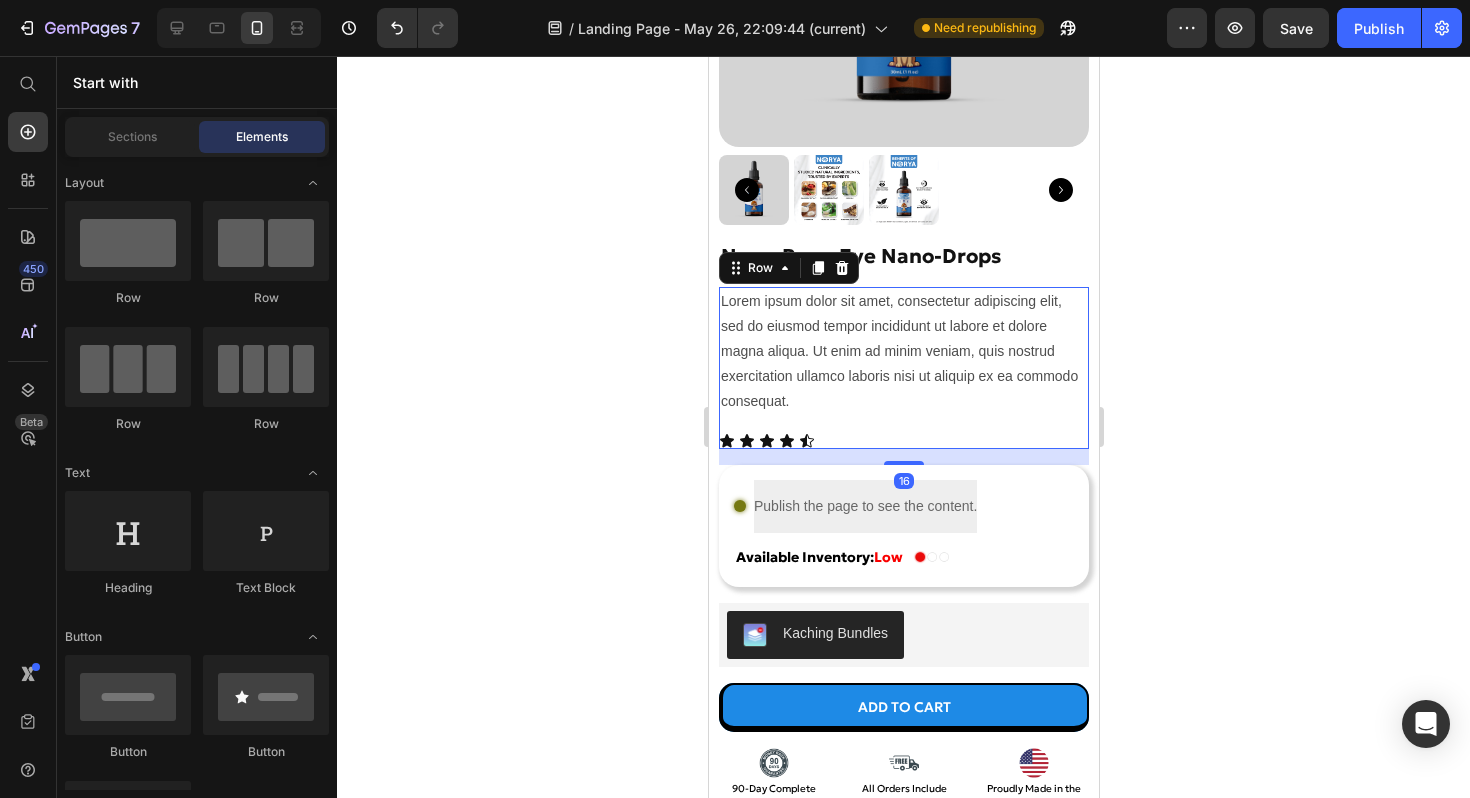 click on "Lorem ipsum dolor sit amet, consectetur adipiscing elit, sed do eiusmod tempor incididunt ut labore et dolore magna aliqua. Ut enim ad minim veniam, quis nostrud exercitation ullamco laboris nisi ut aliquip ex ea commodo consequat. Text Block Icon Icon Icon Icon Icon Icon List" at bounding box center (903, 368) 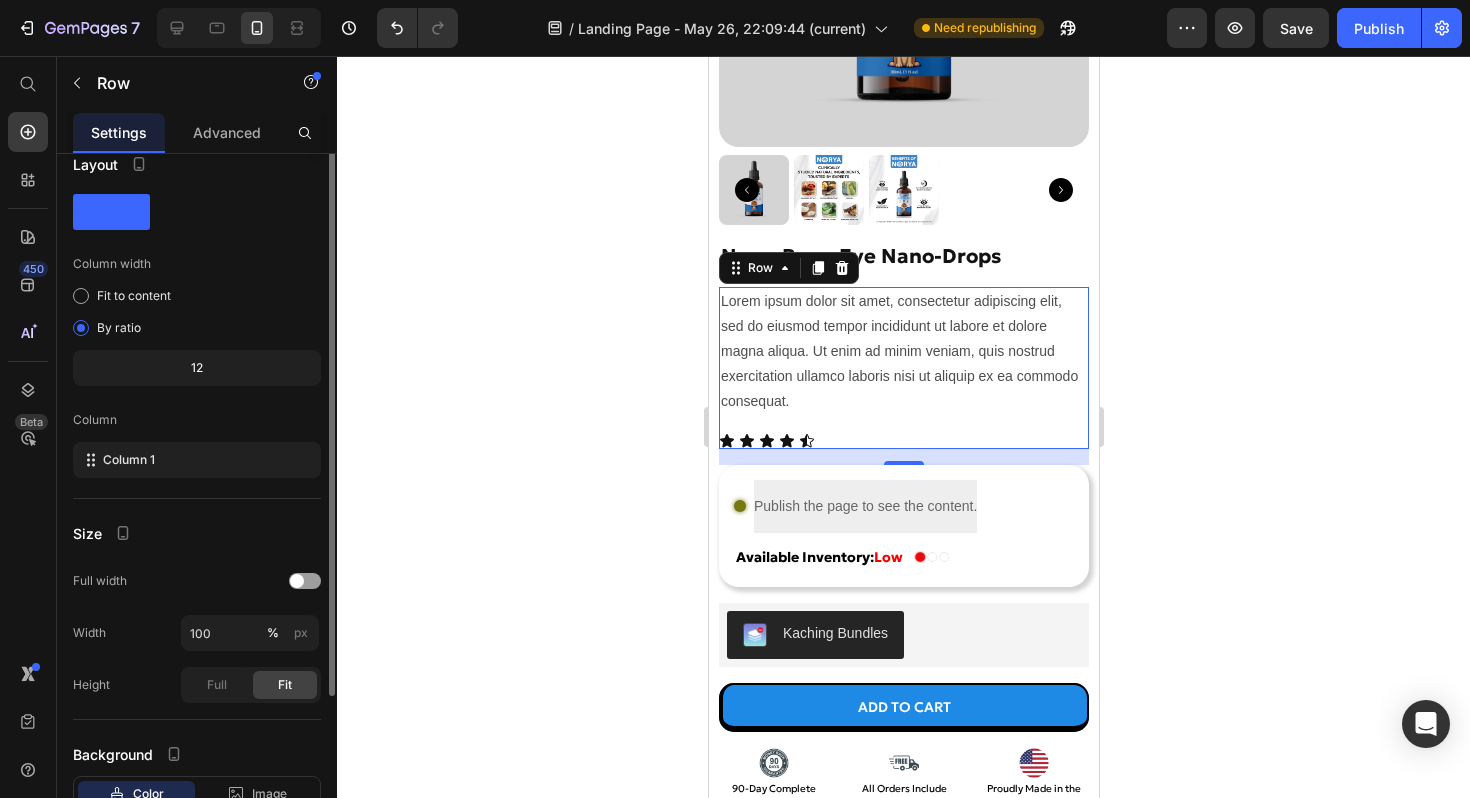 scroll, scrollTop: 0, scrollLeft: 0, axis: both 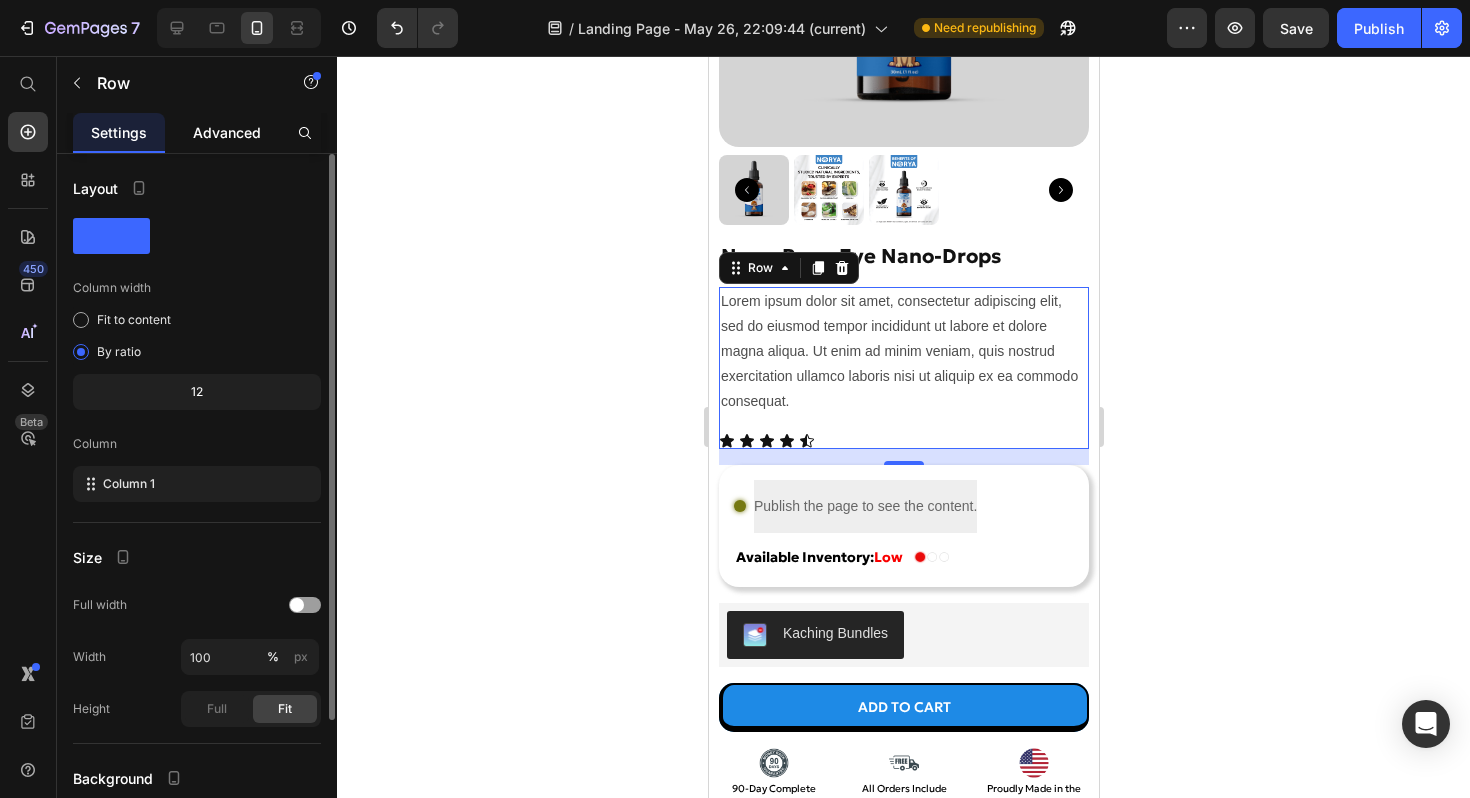 click on "Advanced" 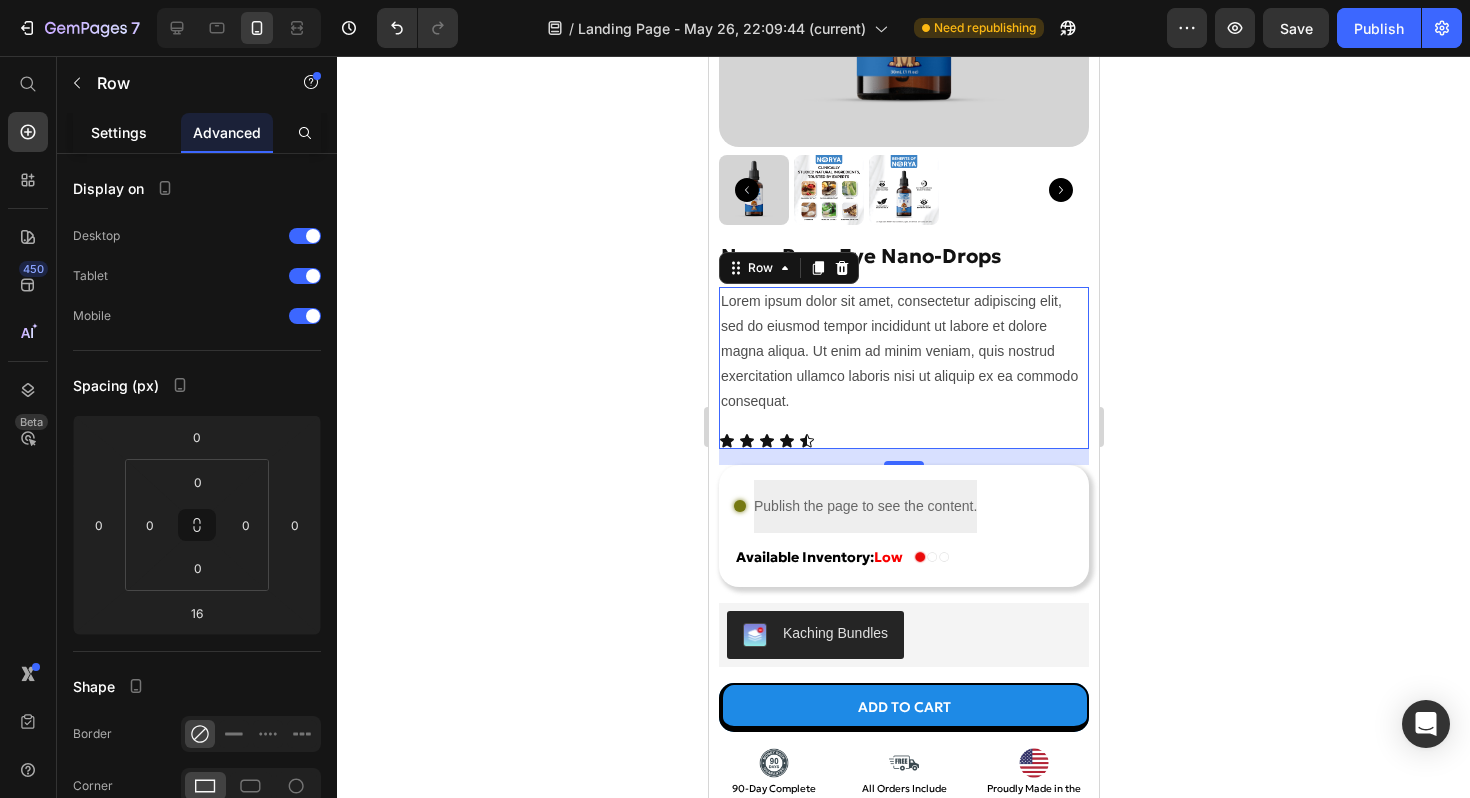 click on "Settings" at bounding box center [119, 132] 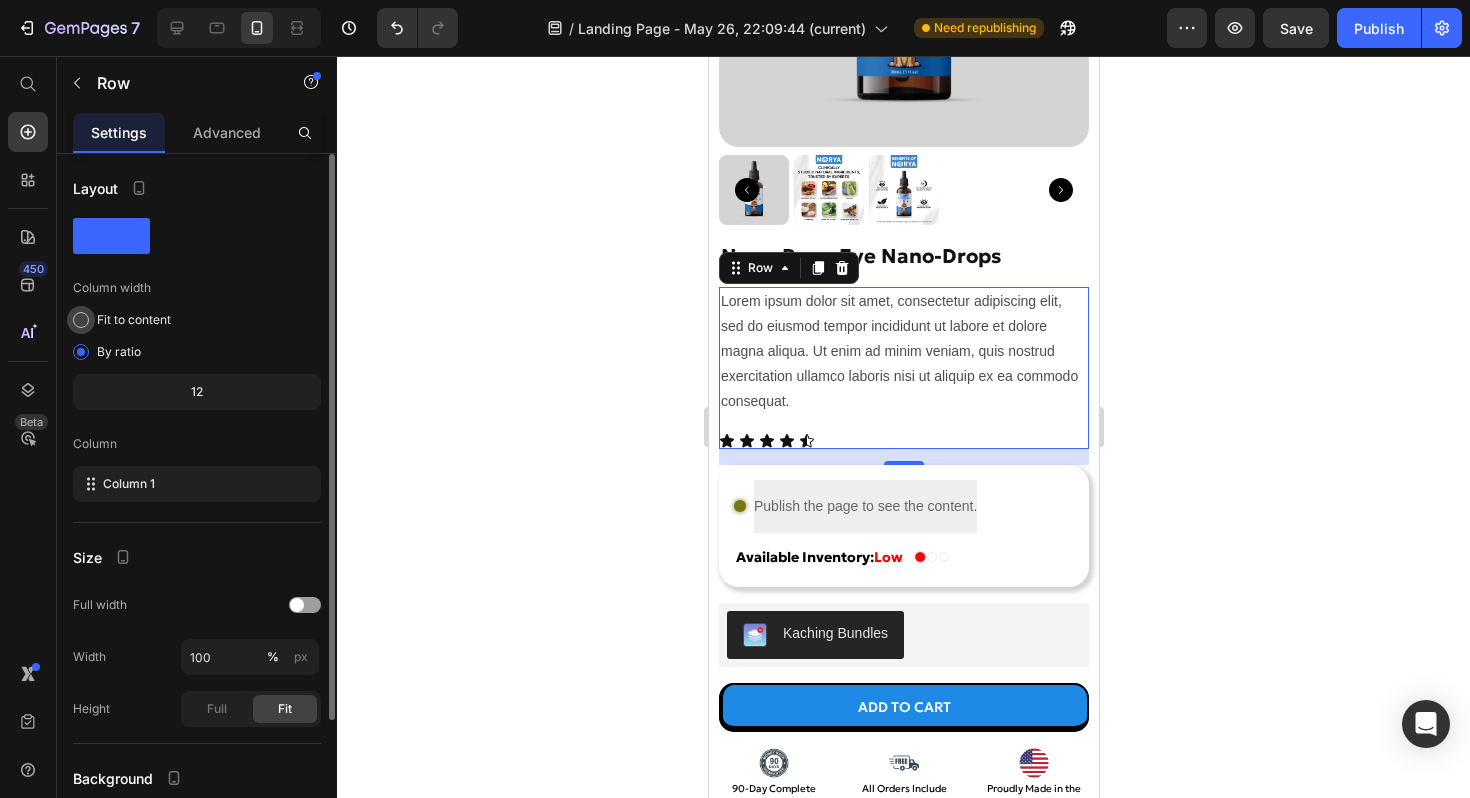 click on "Fit to content" at bounding box center (134, 320) 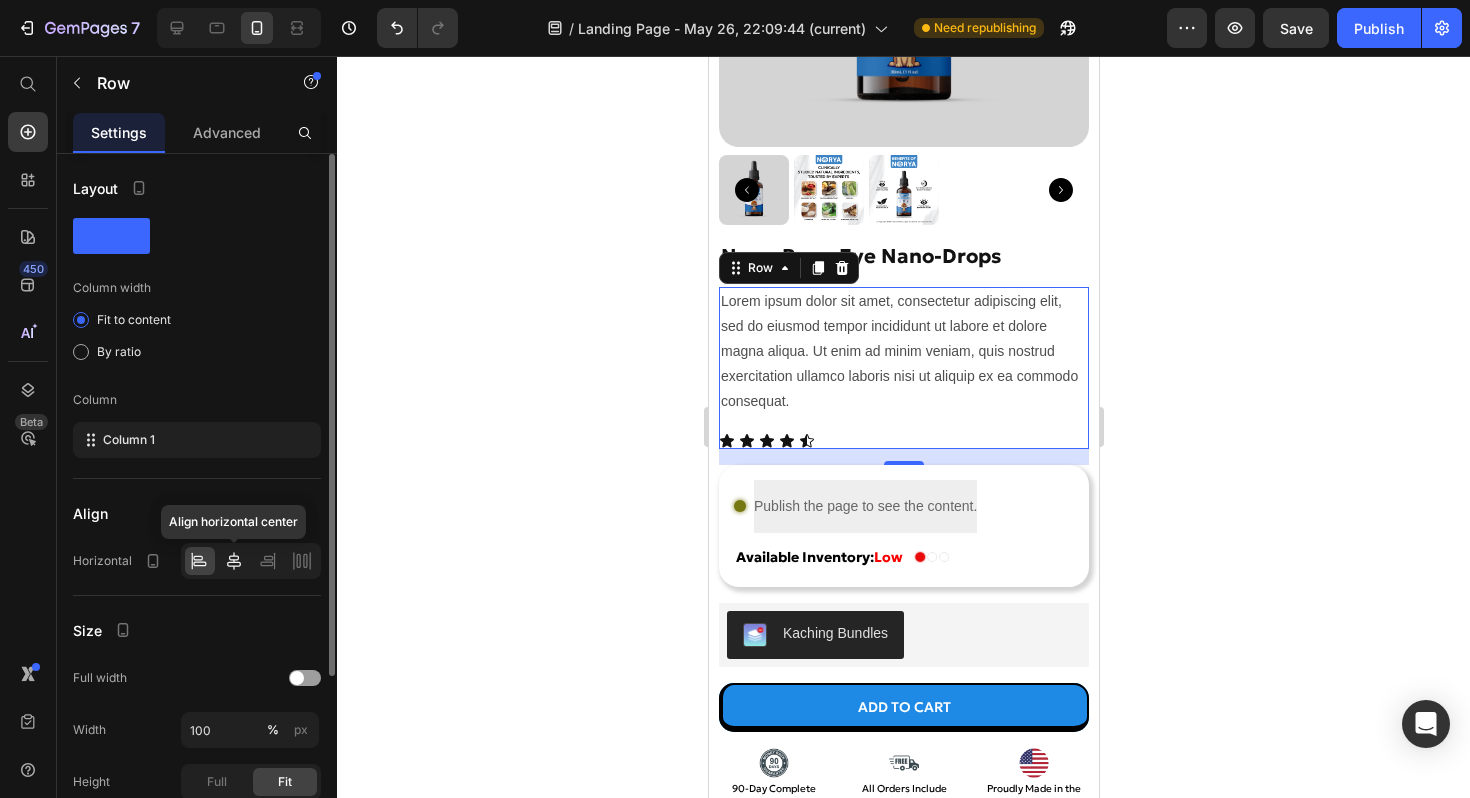 click 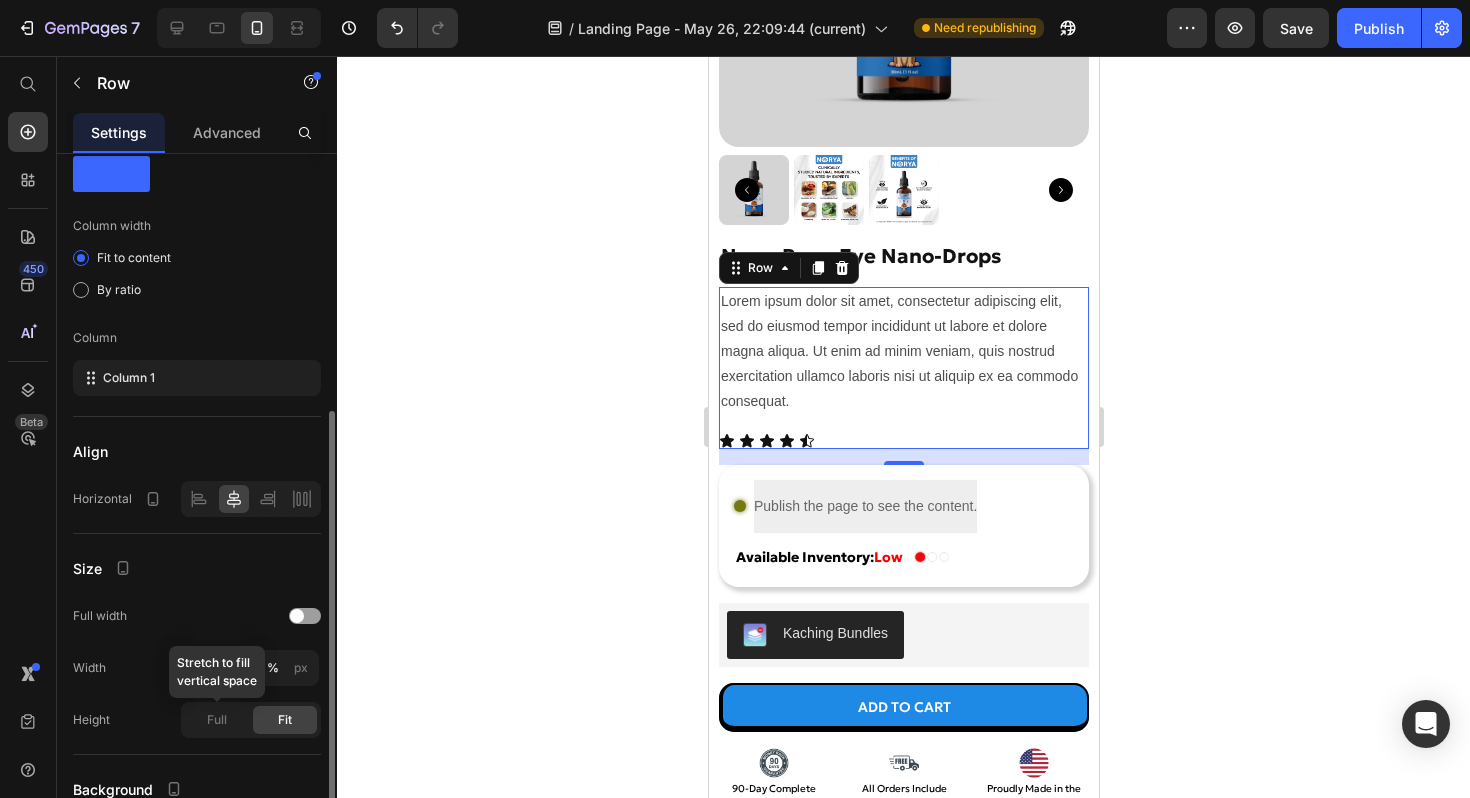 scroll, scrollTop: 0, scrollLeft: 0, axis: both 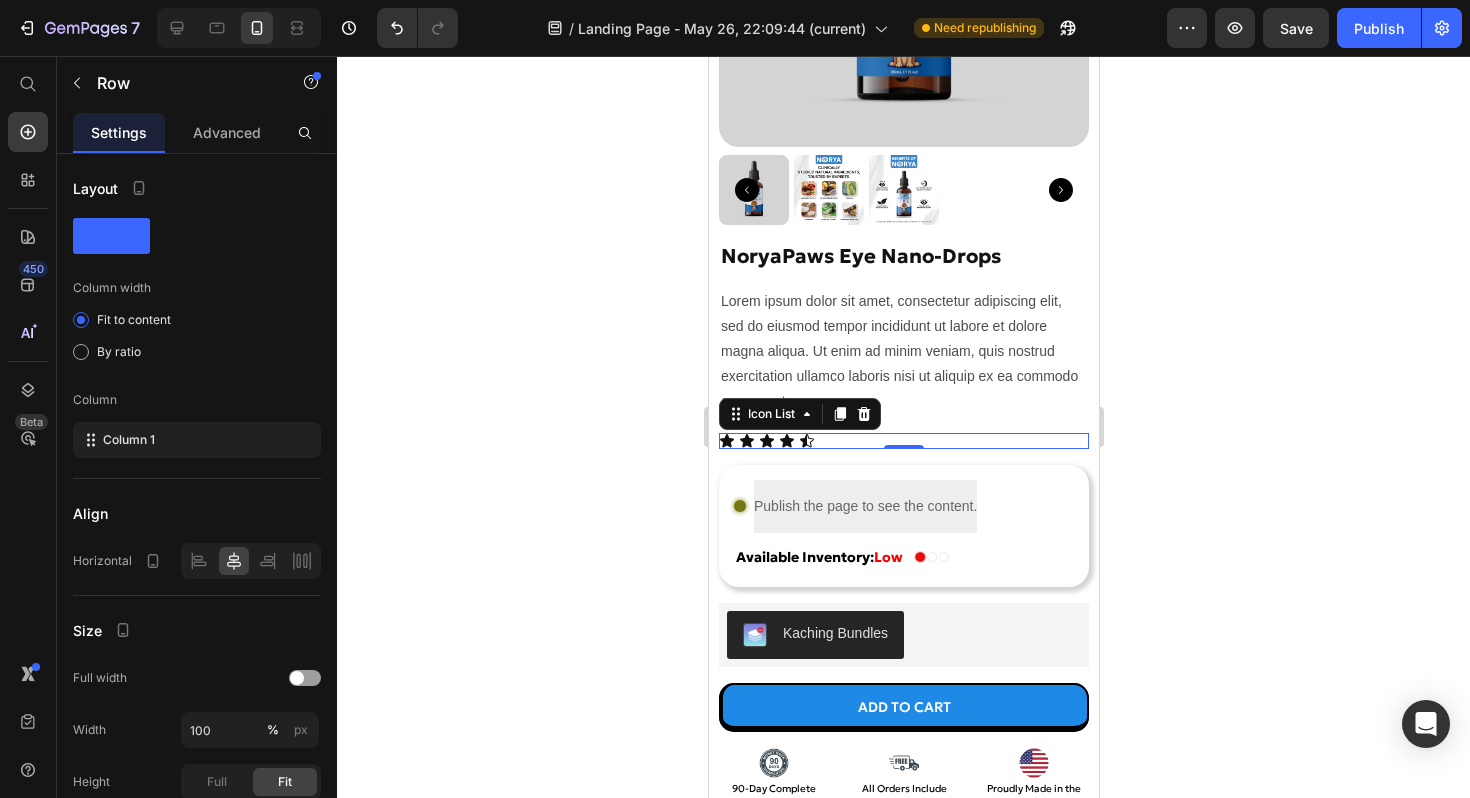 click on "Icon Icon Icon Icon Icon" at bounding box center [903, 441] 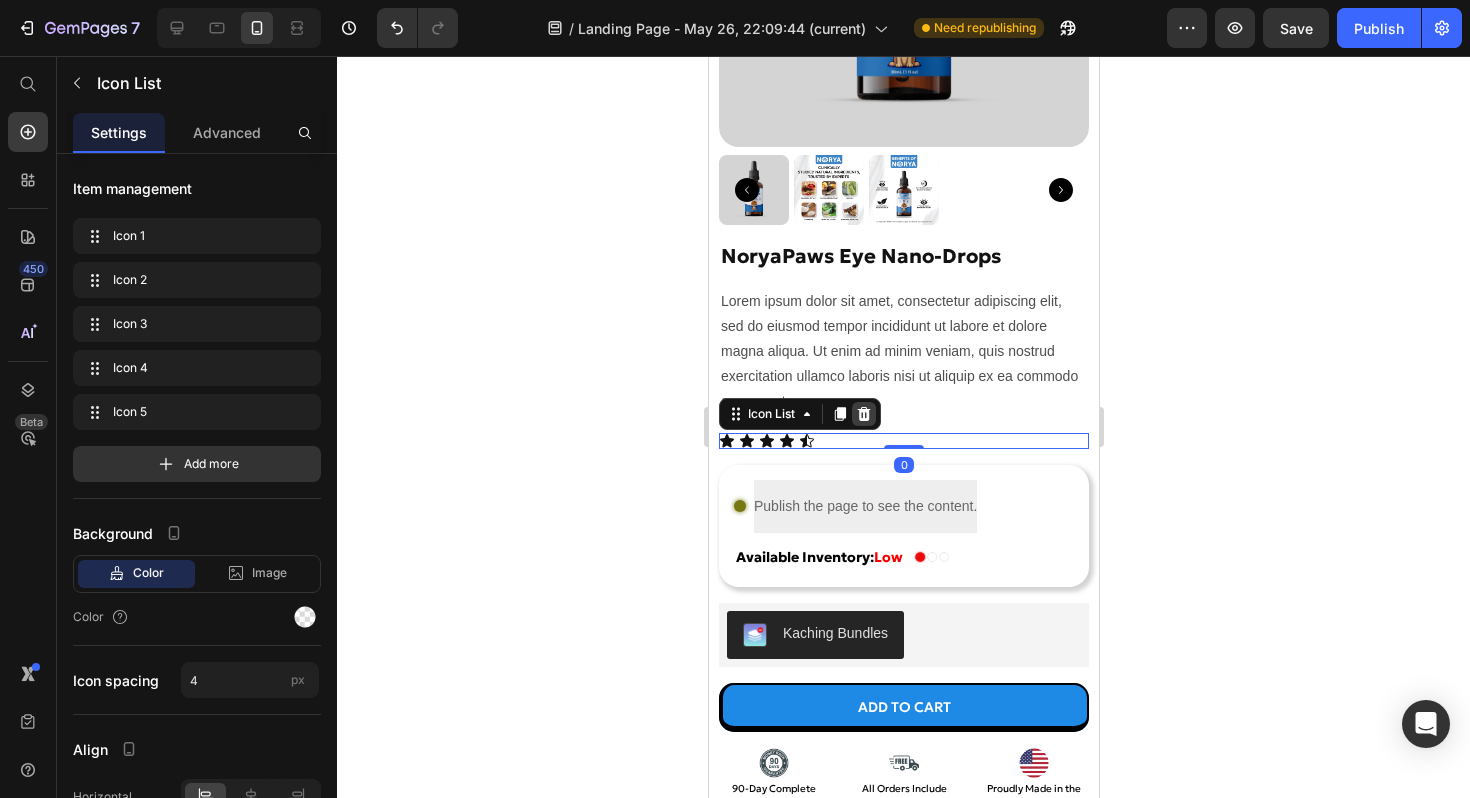 click 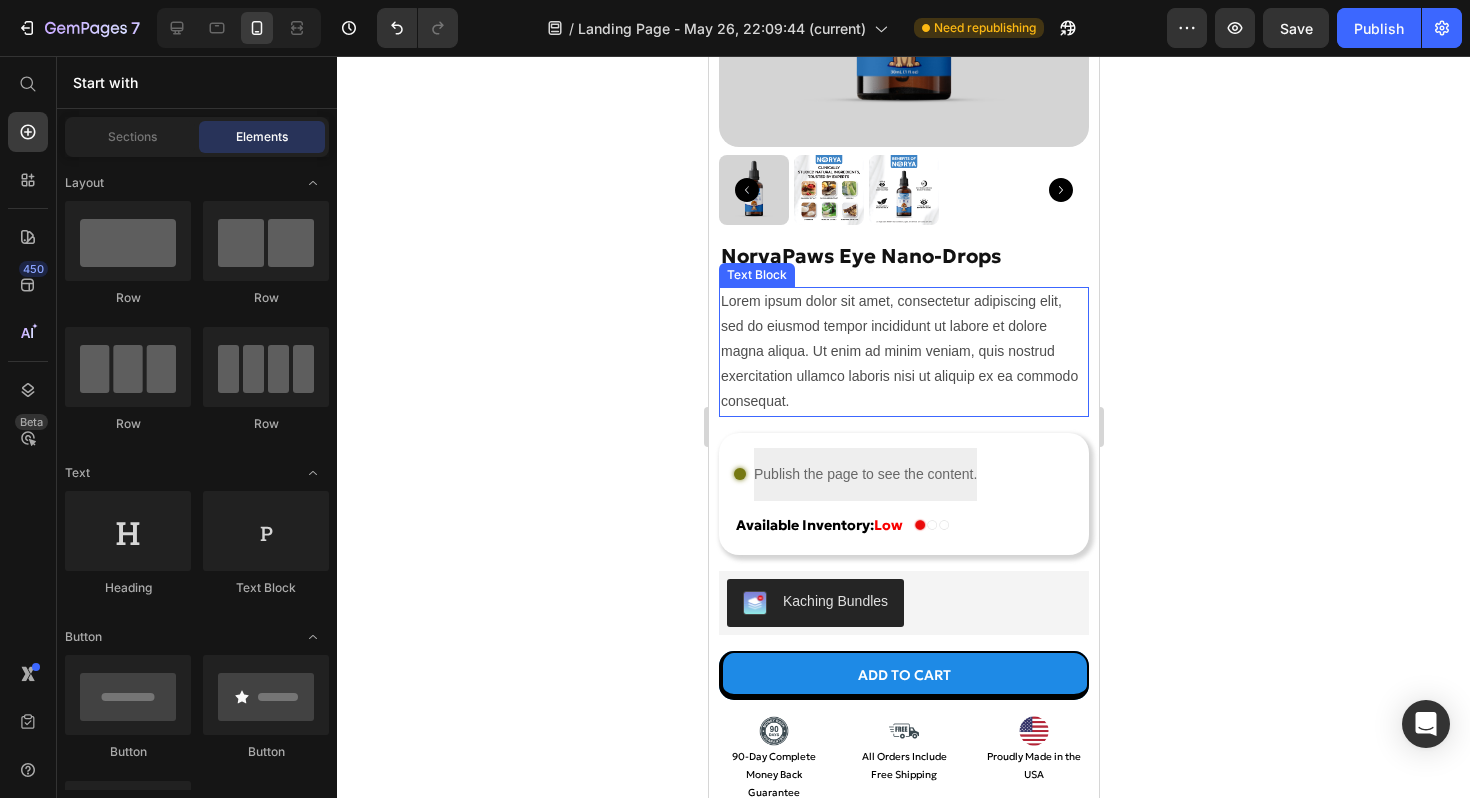 click on "Lorem ipsum dolor sit amet, consectetur adipiscing elit, sed do eiusmod tempor incididunt ut labore et dolore magna aliqua. Ut enim ad minim veniam, quis nostrud exercitation ullamco laboris nisi ut aliquip ex ea commodo consequat." at bounding box center [903, 352] 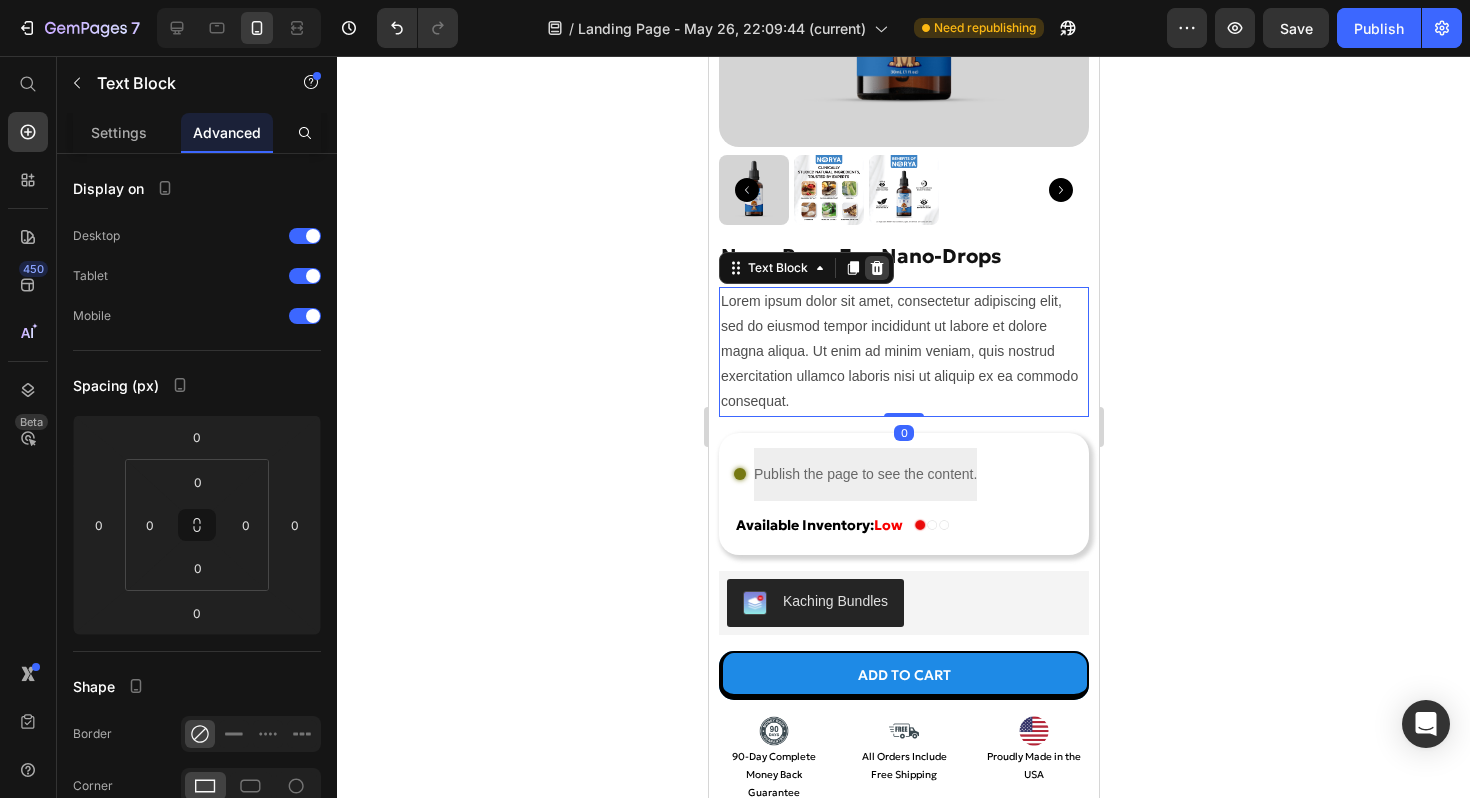click 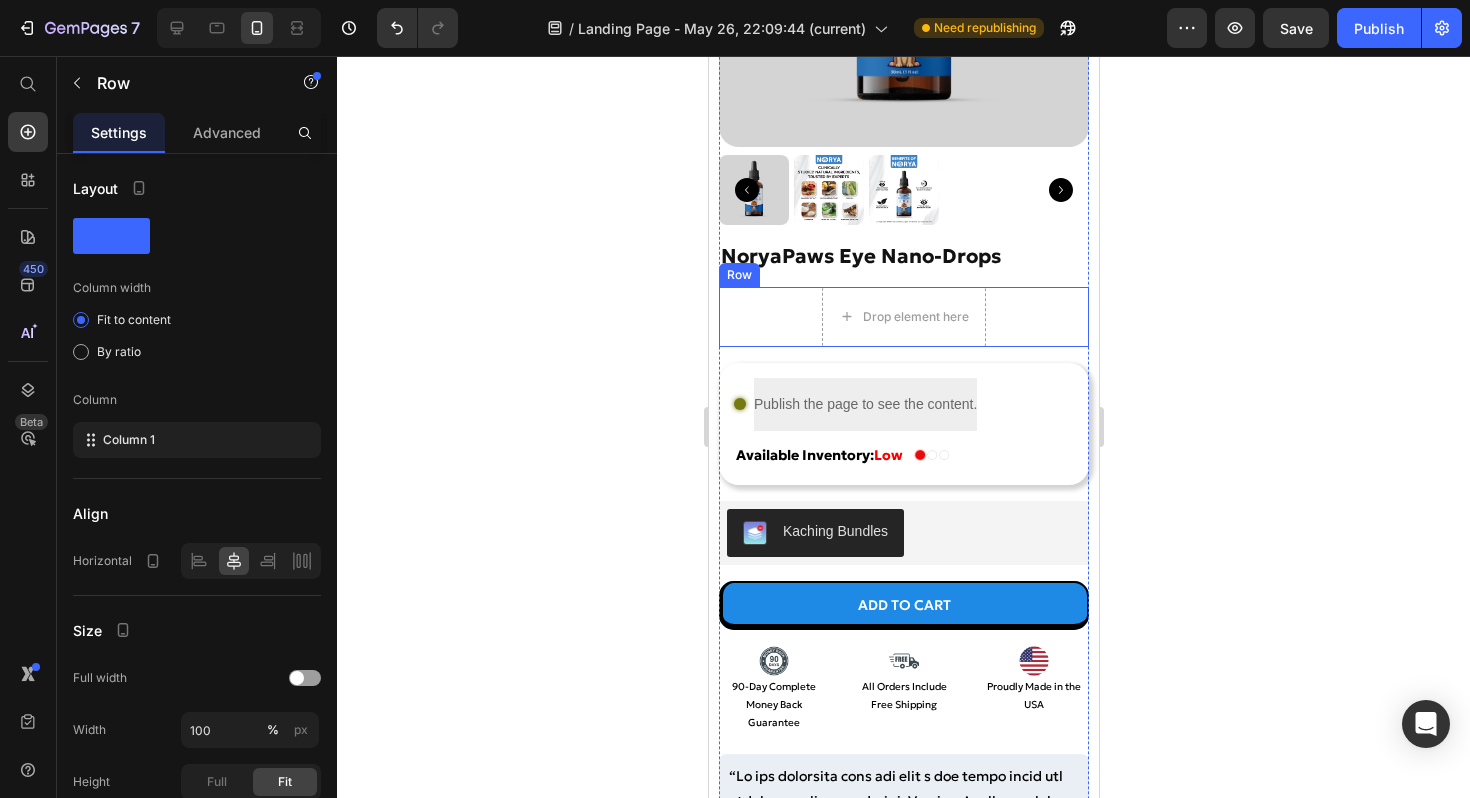 click on "Drop element here Row" at bounding box center (903, 317) 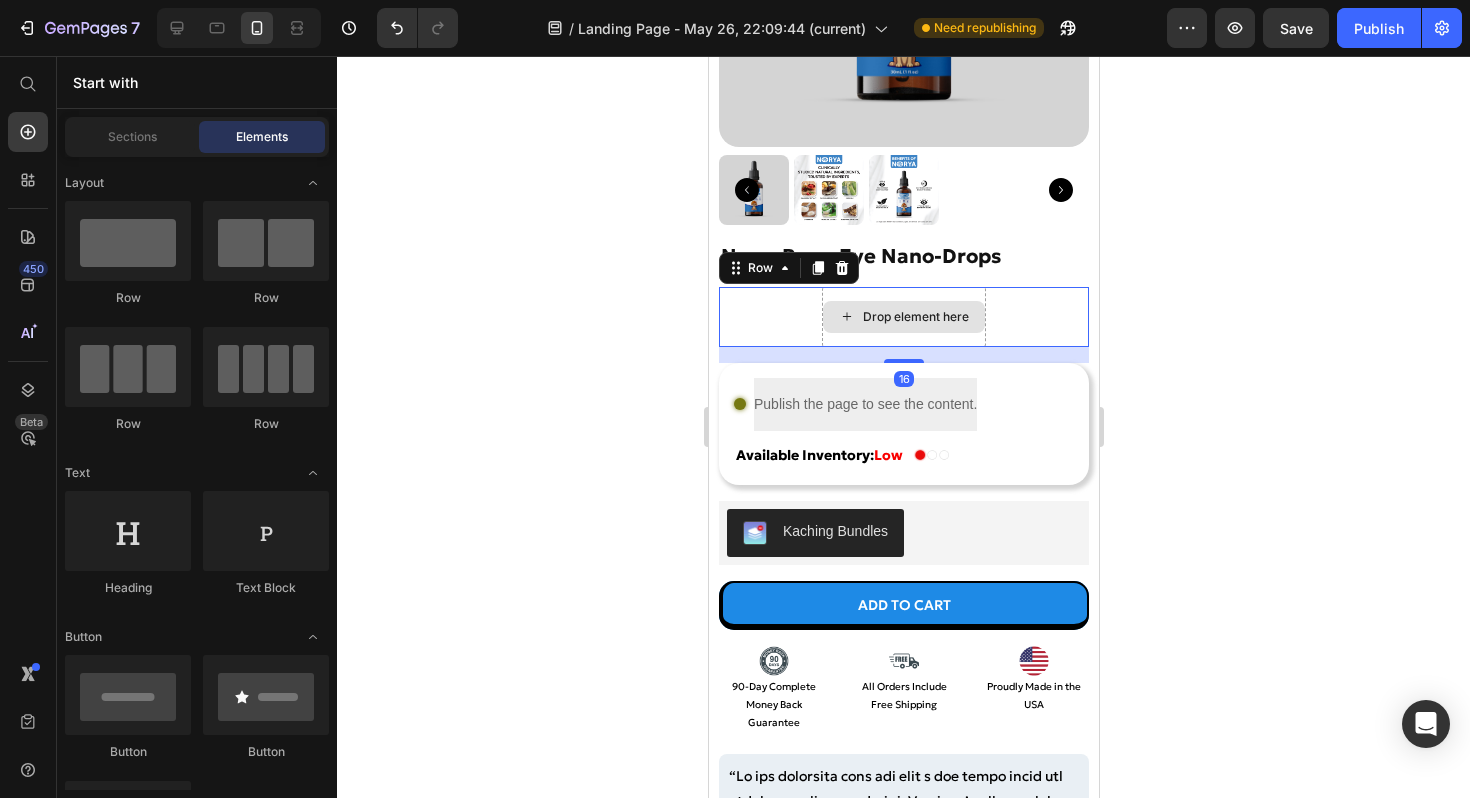click on "Drop element here" at bounding box center [915, 317] 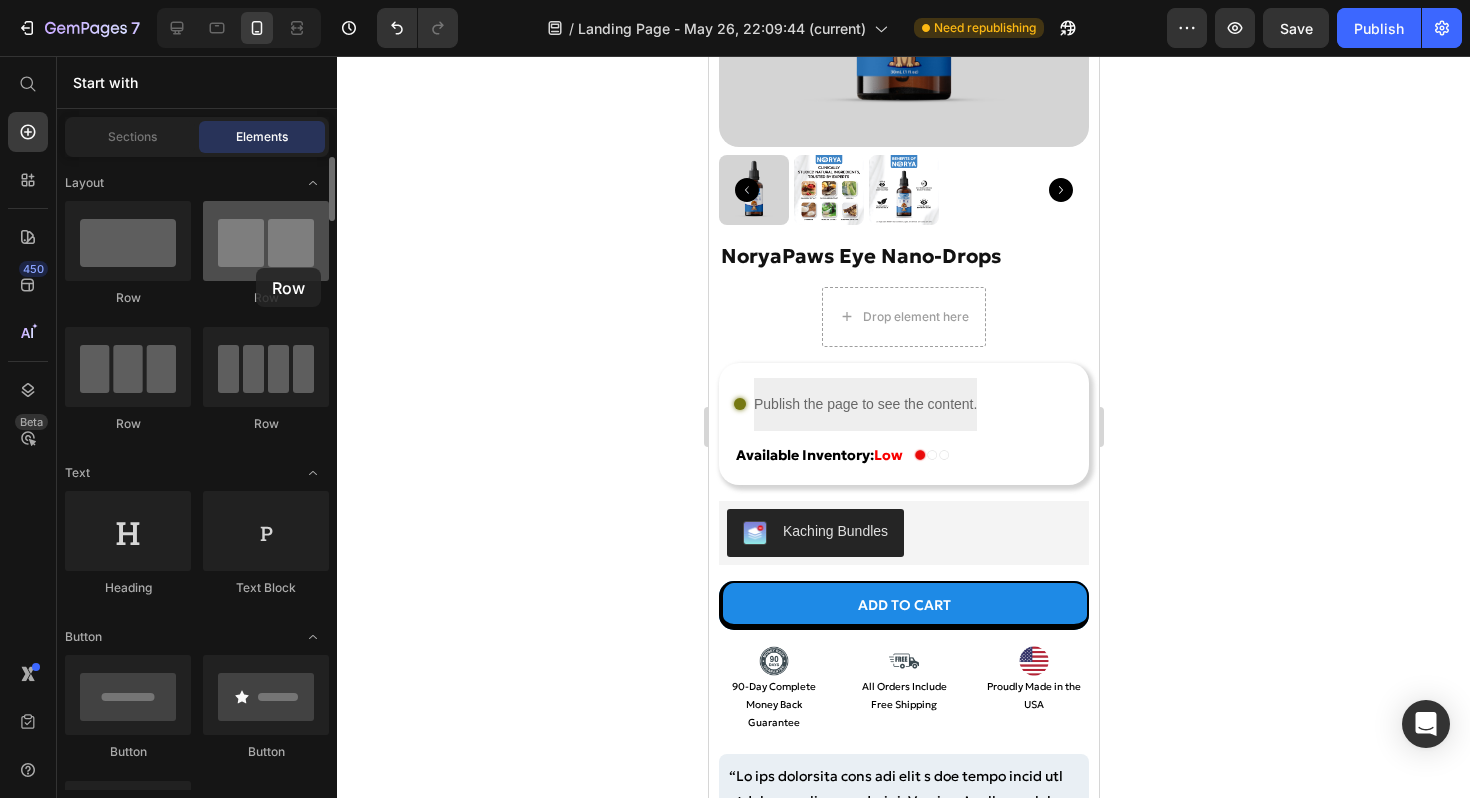 click at bounding box center (266, 241) 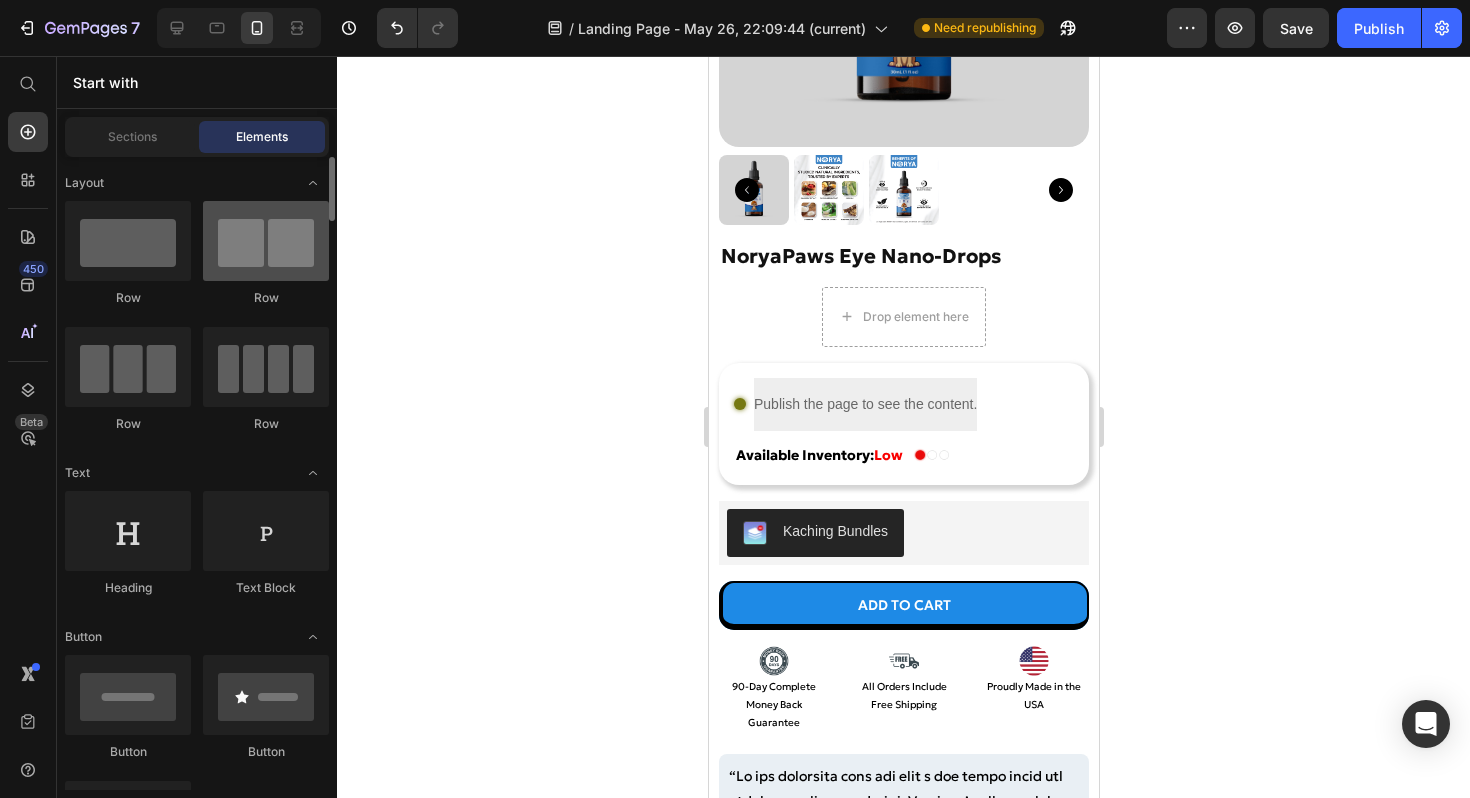 click at bounding box center (266, 241) 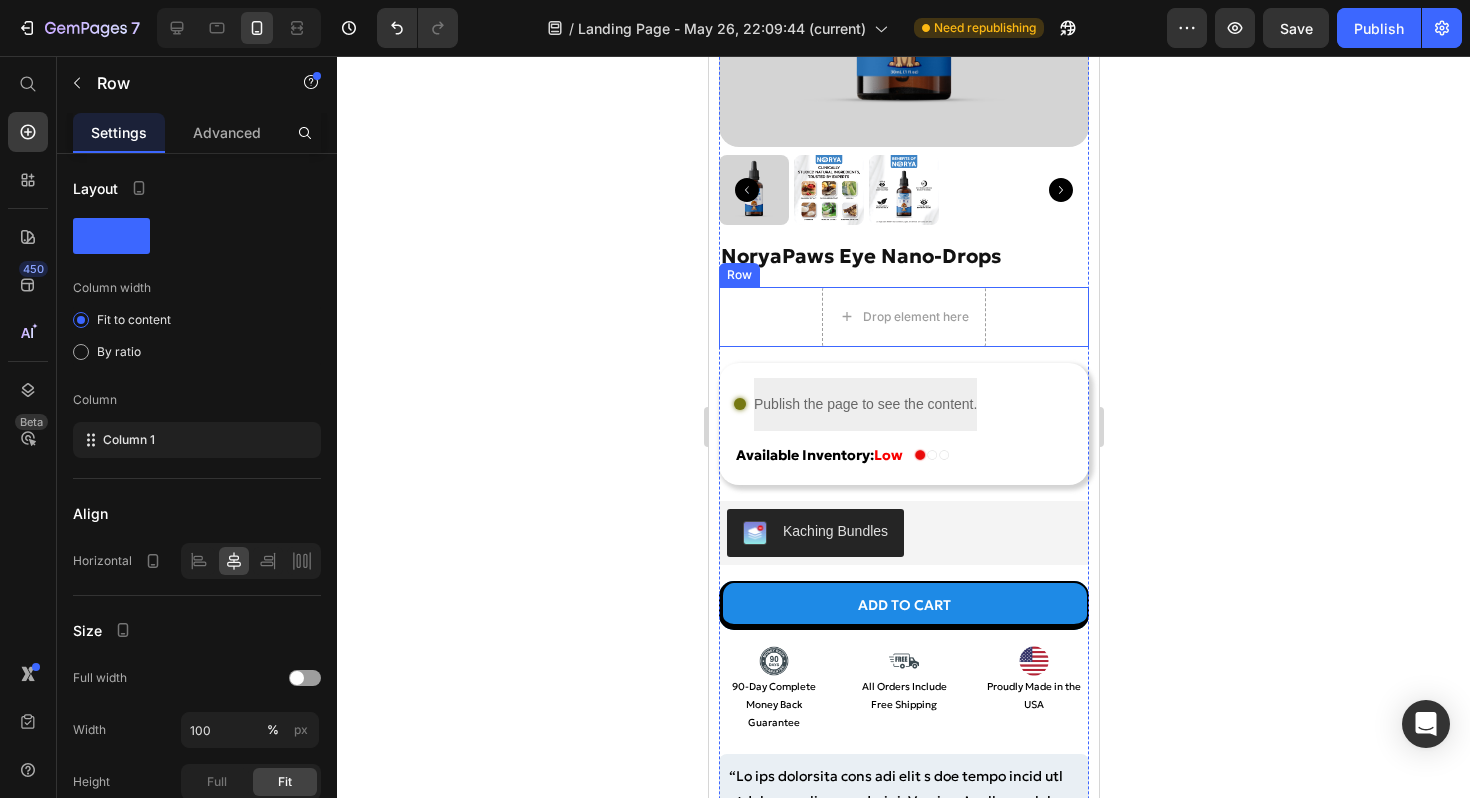 click on "Drop element here Row" at bounding box center [903, 317] 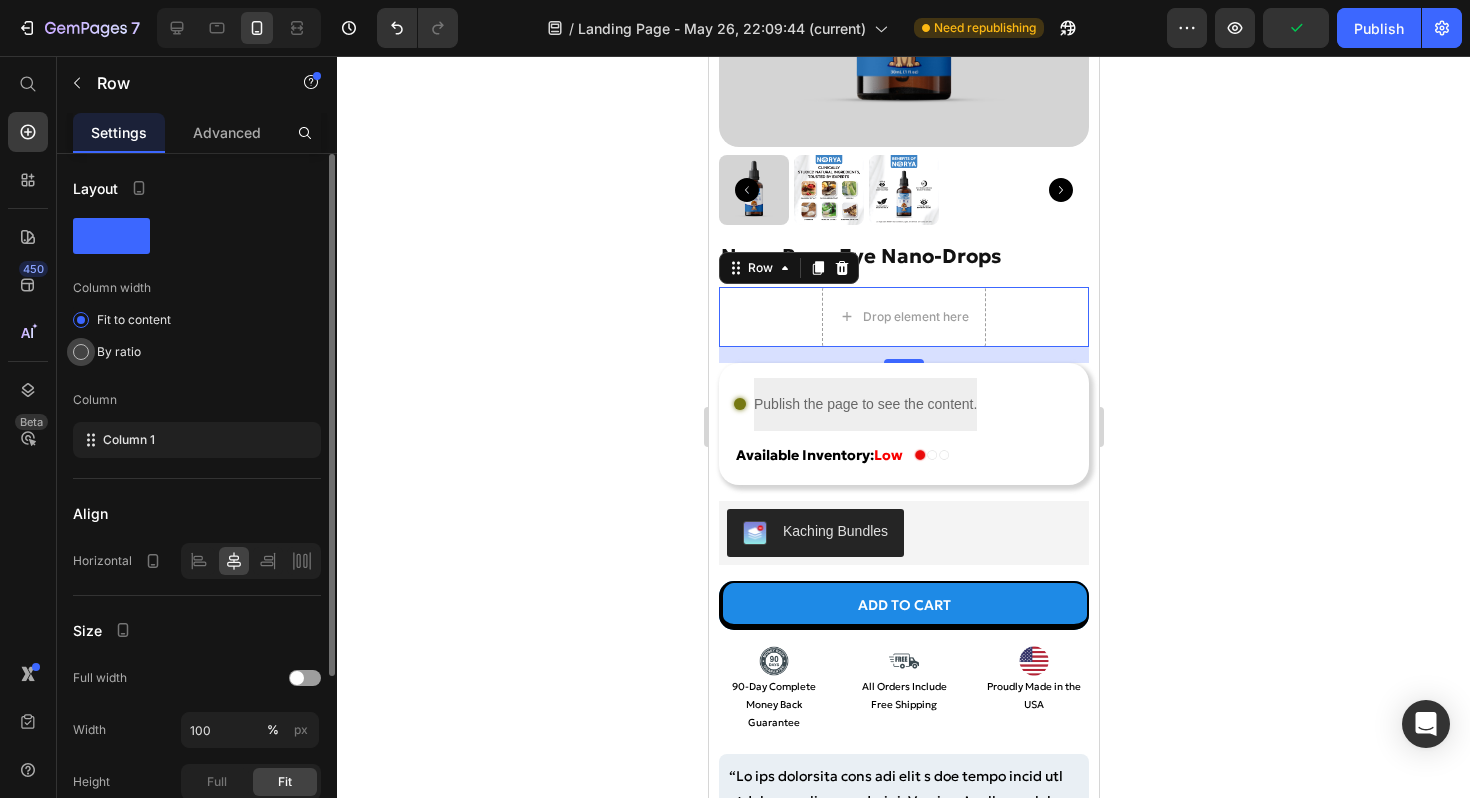 click on "By ratio" at bounding box center (119, 352) 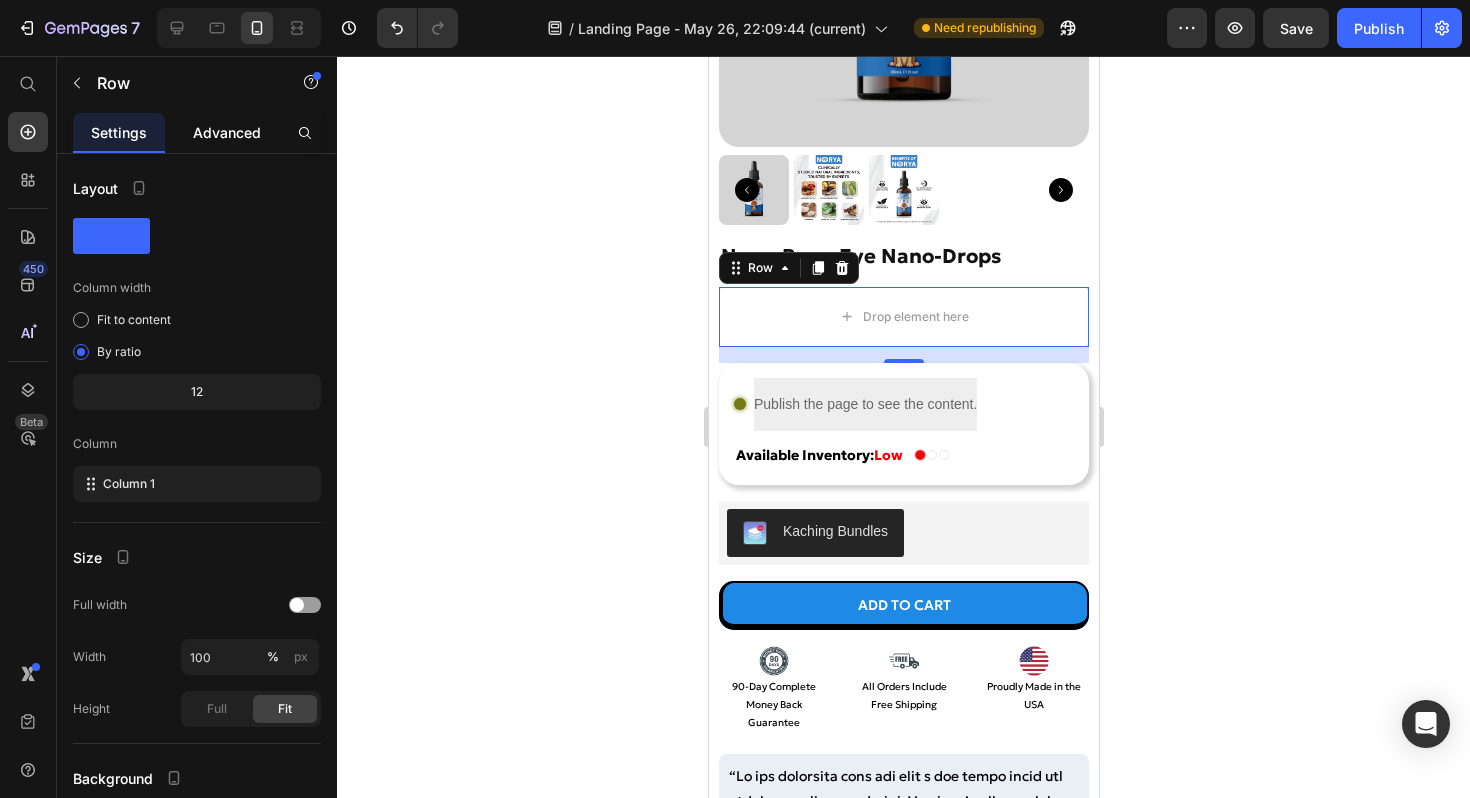 click on "Advanced" at bounding box center (227, 132) 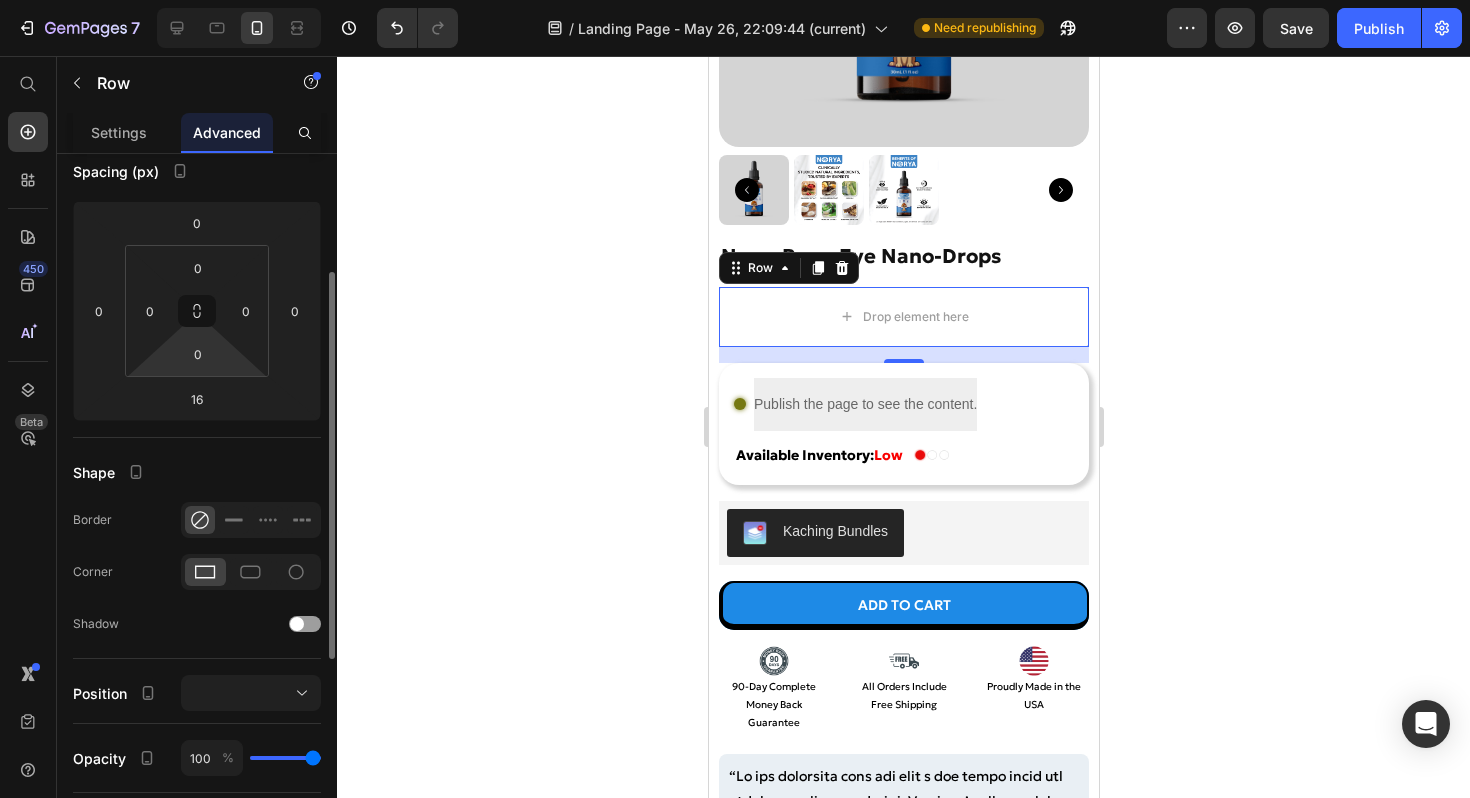 scroll, scrollTop: 568, scrollLeft: 0, axis: vertical 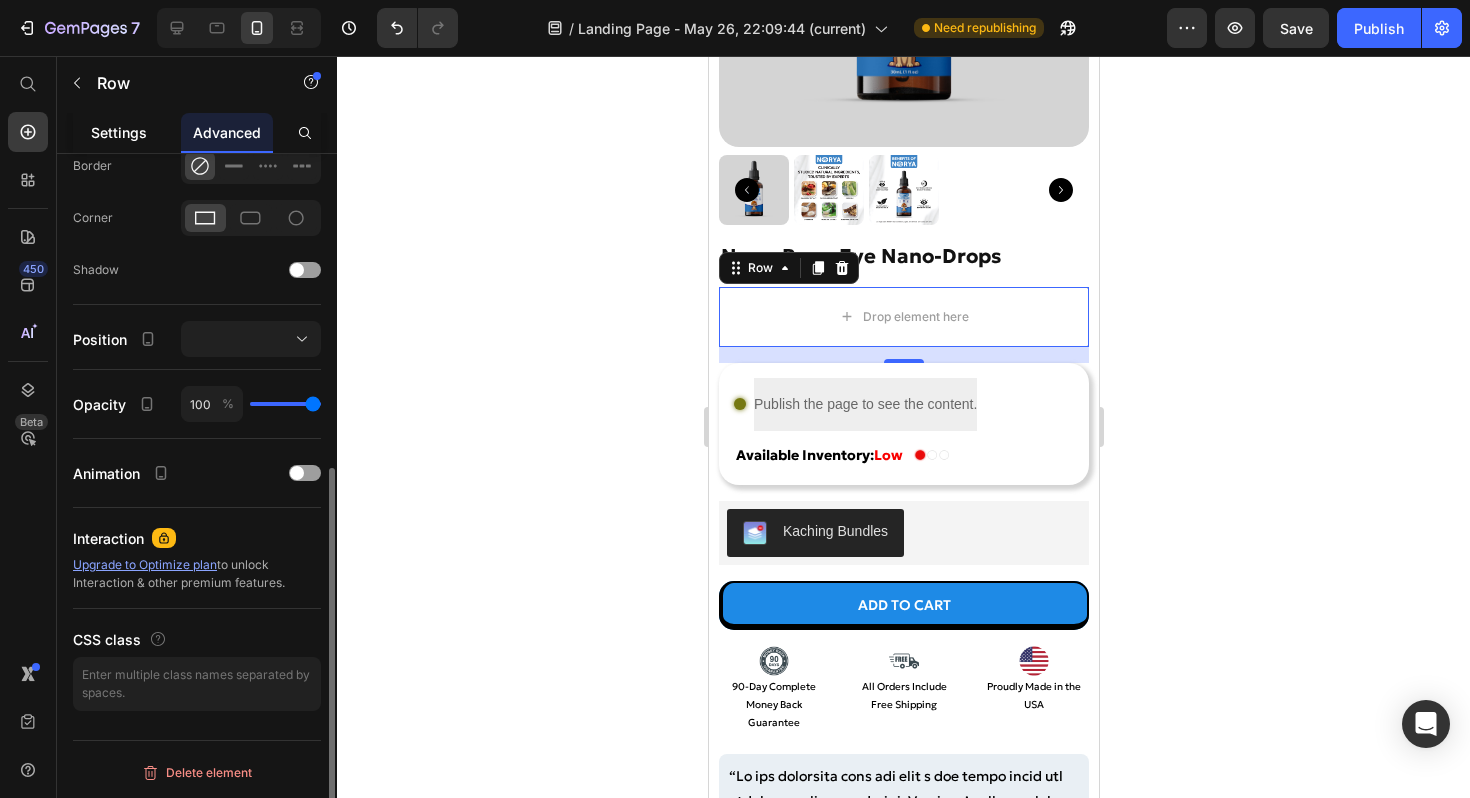 click on "Settings" at bounding box center [119, 132] 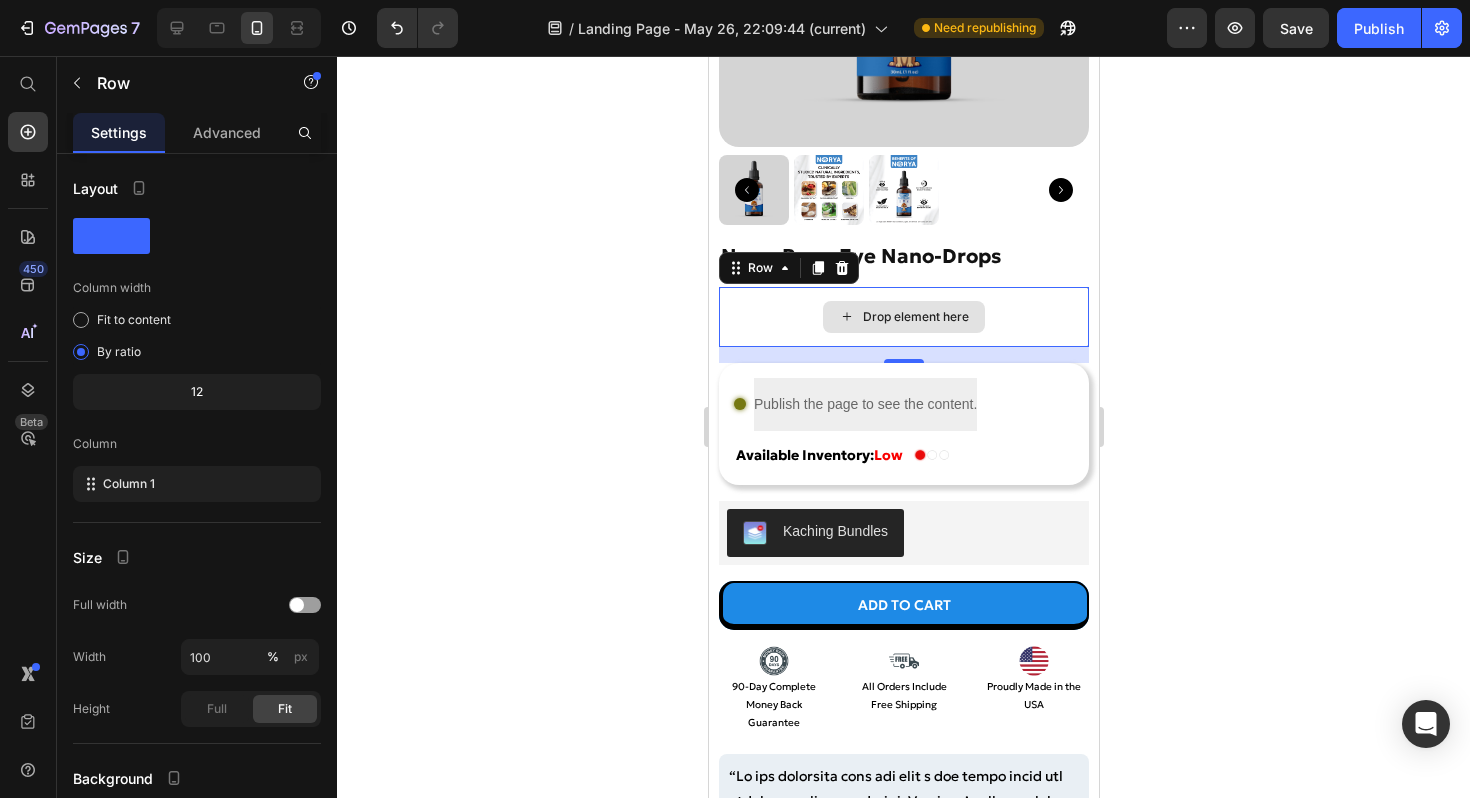click on "Drop element here" at bounding box center (903, 317) 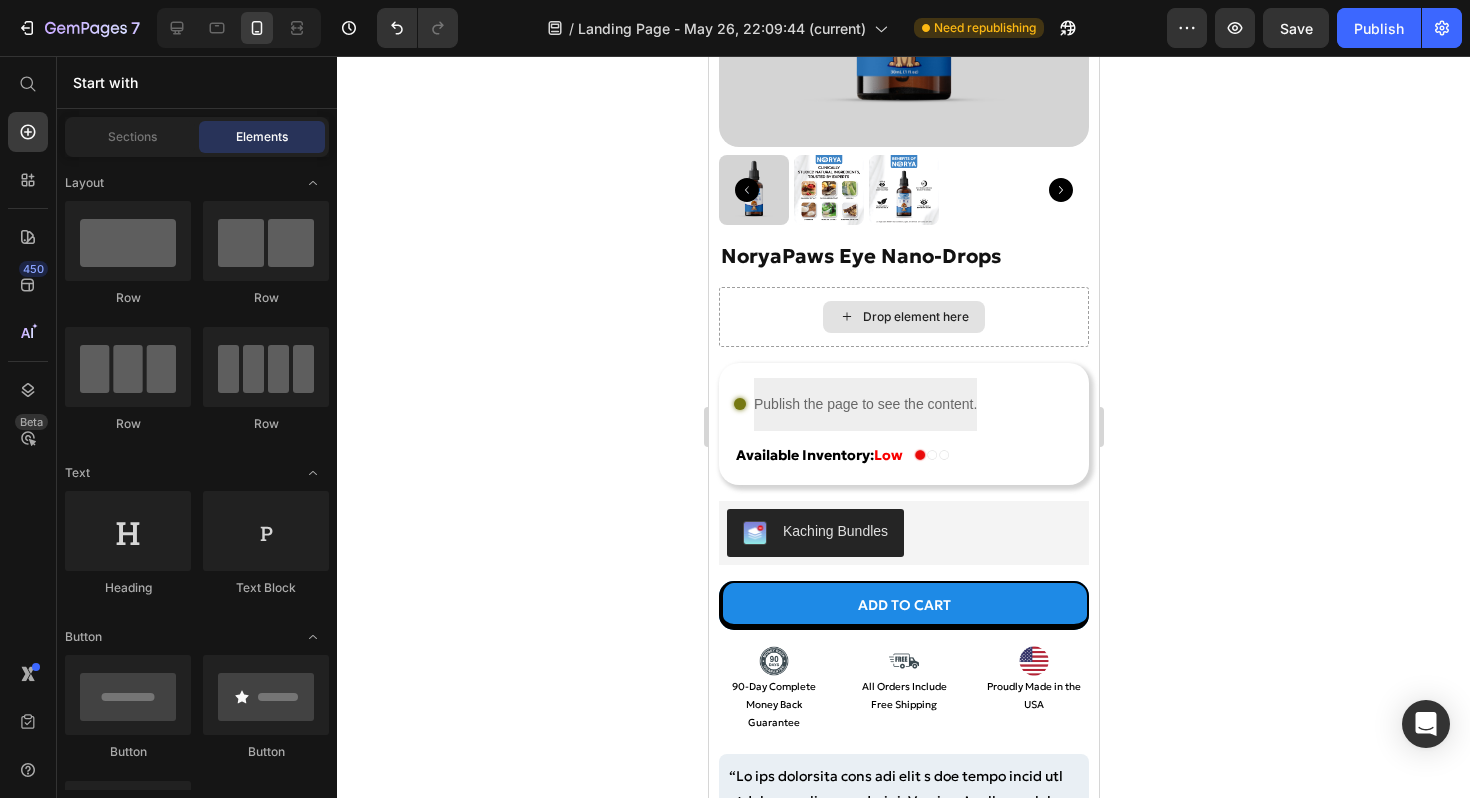 click on "Drop element here" at bounding box center [903, 317] 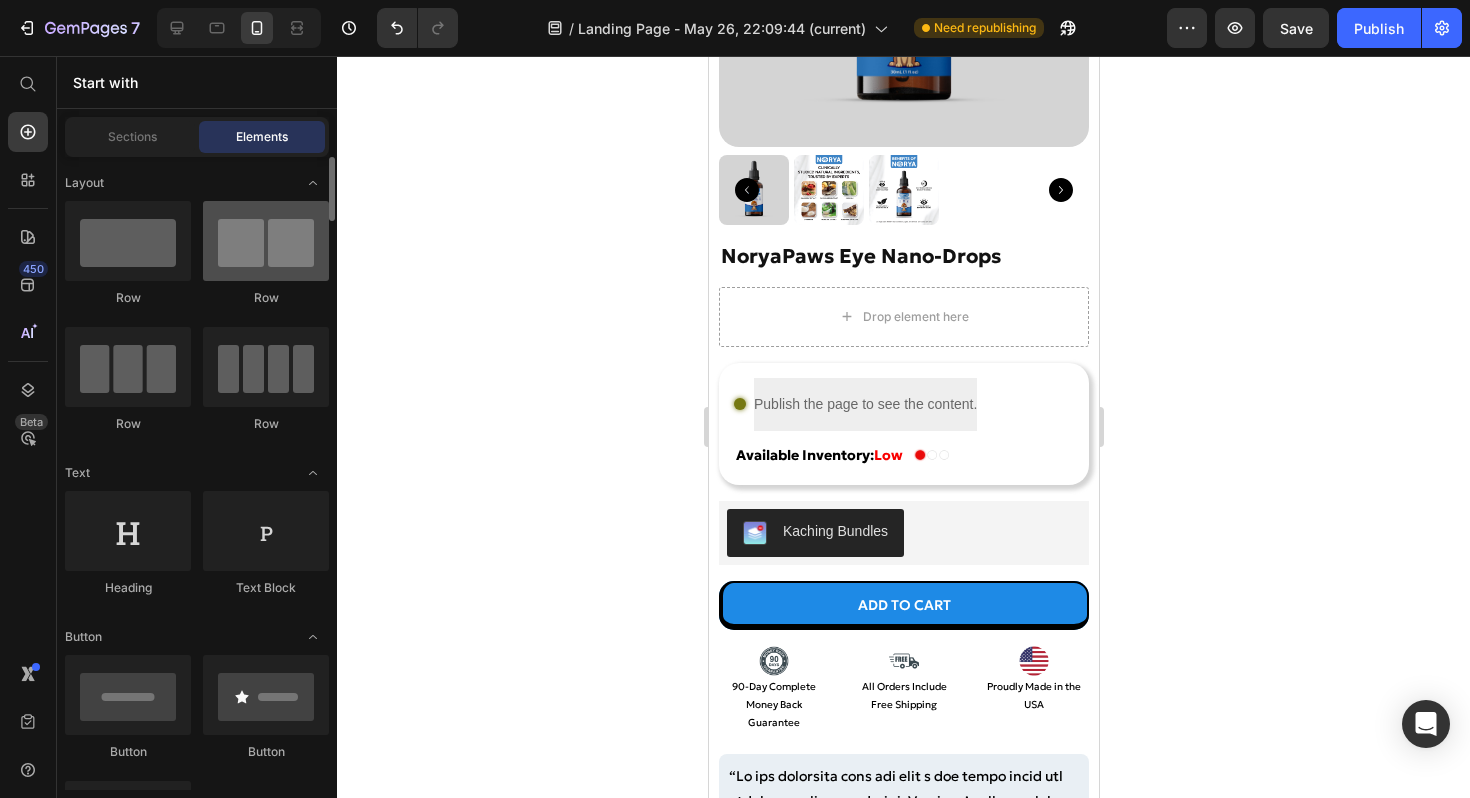click at bounding box center [266, 241] 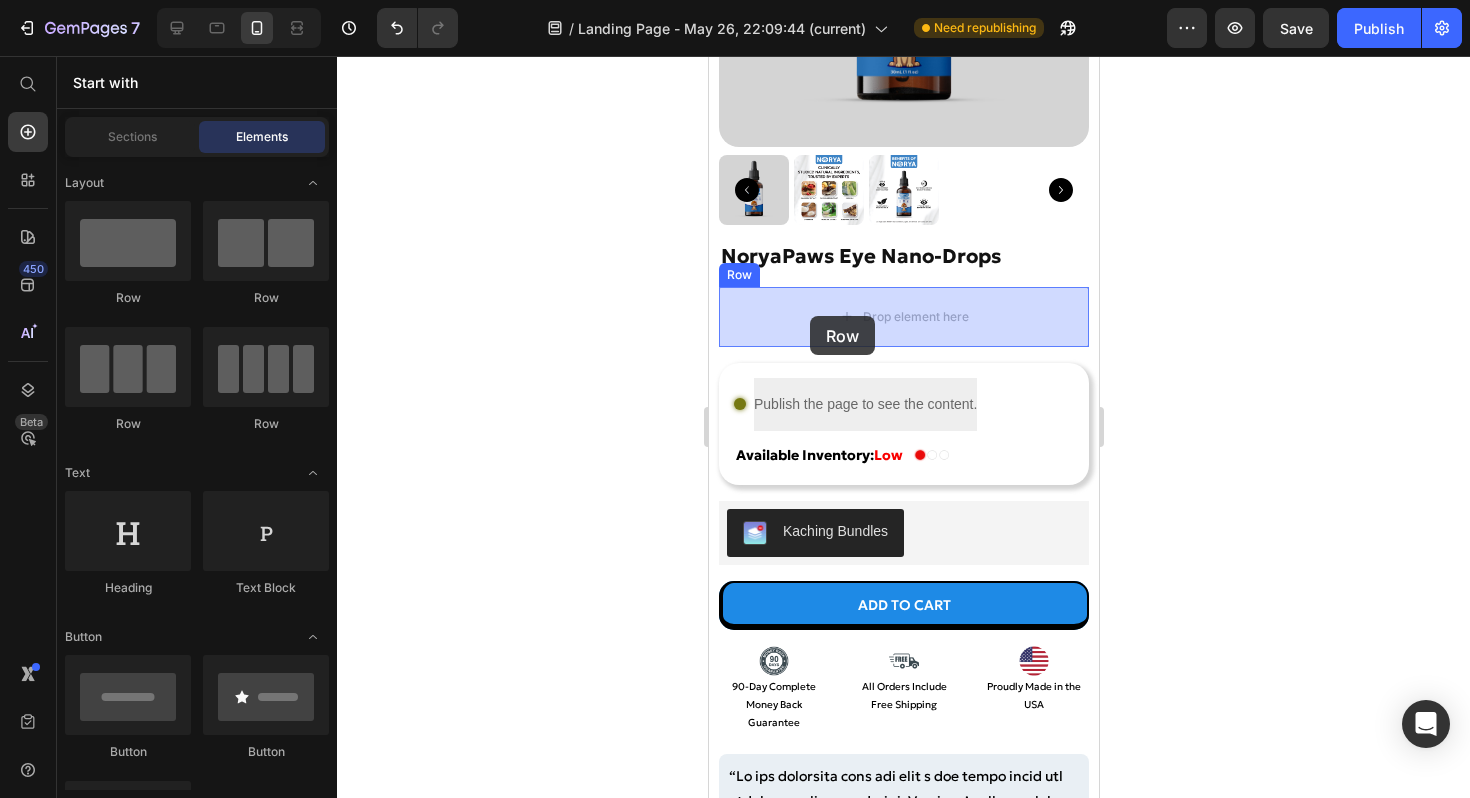 drag, startPoint x: 985, startPoint y: 317, endPoint x: 807, endPoint y: 316, distance: 178.0028 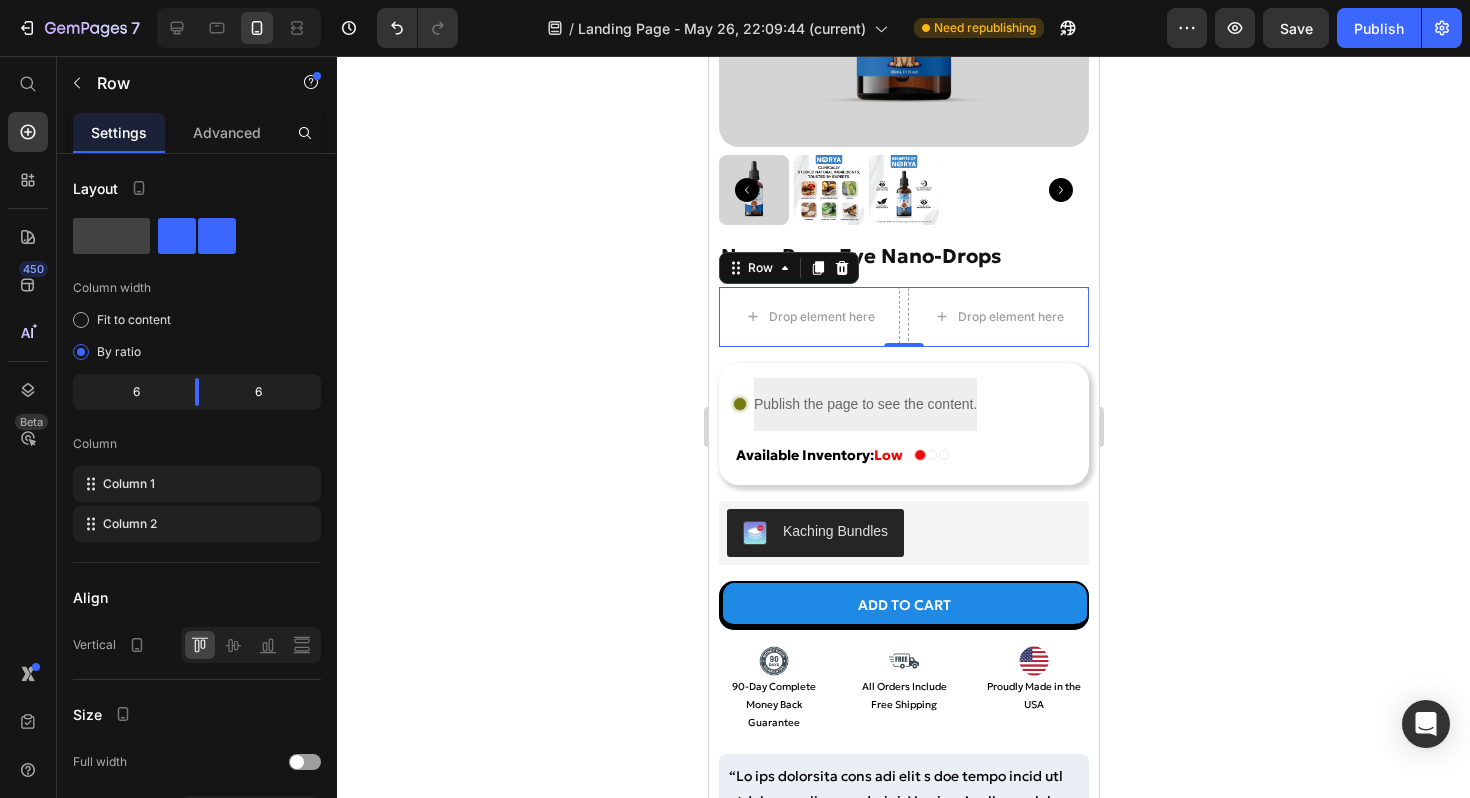 click on "Drop element here
Drop element here Row   0" at bounding box center [903, 317] 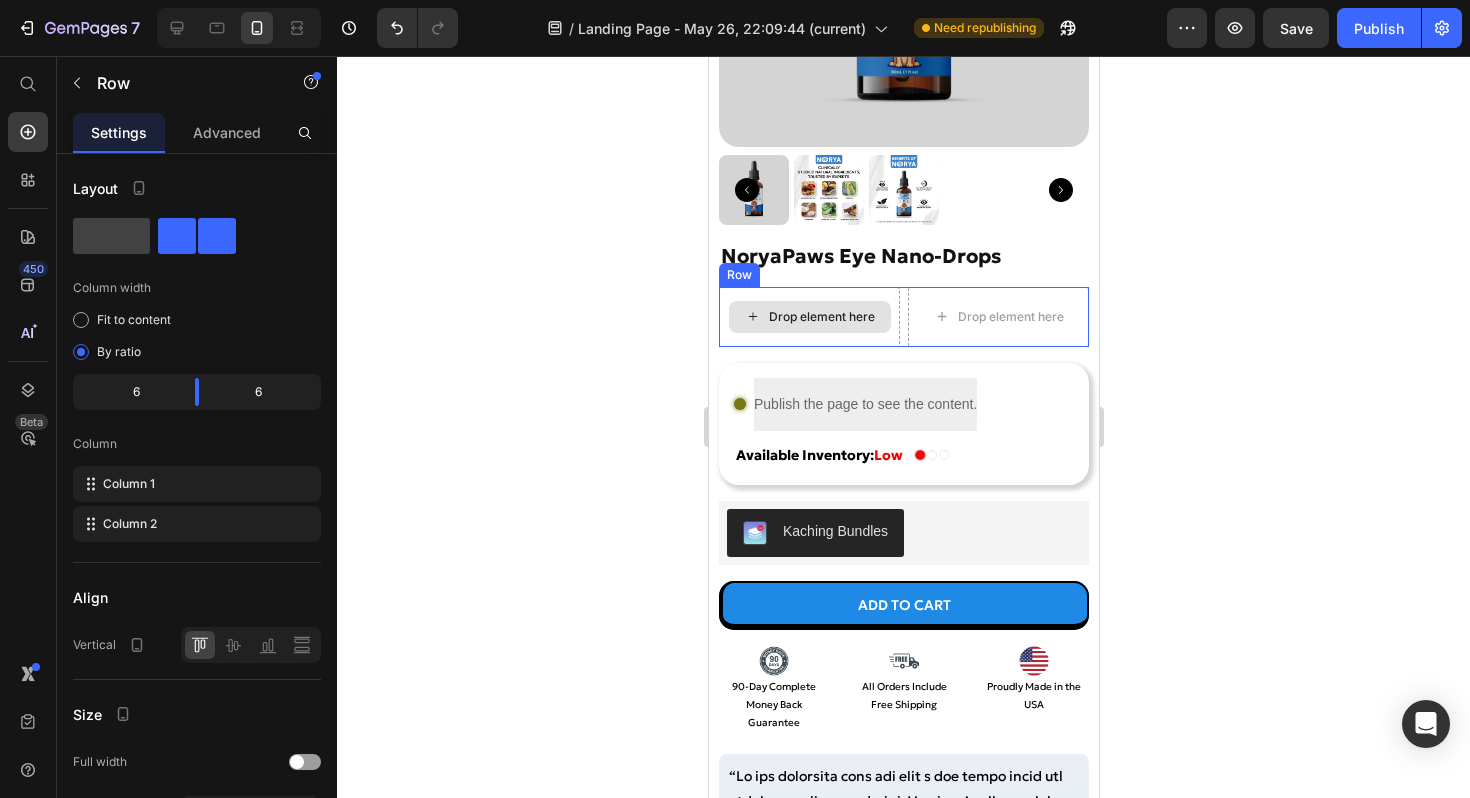 click on "Drop element here" at bounding box center (821, 317) 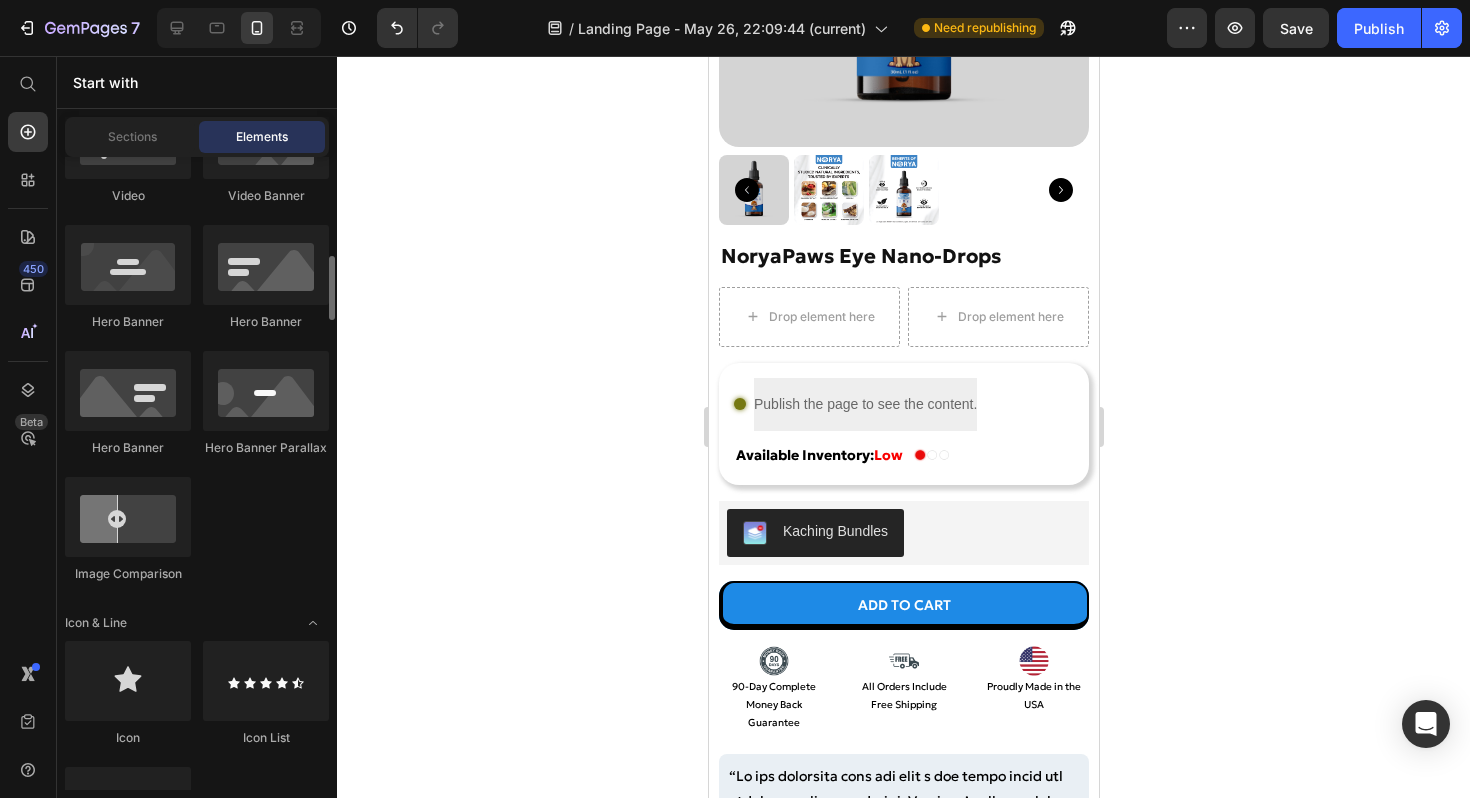 scroll, scrollTop: 1098, scrollLeft: 0, axis: vertical 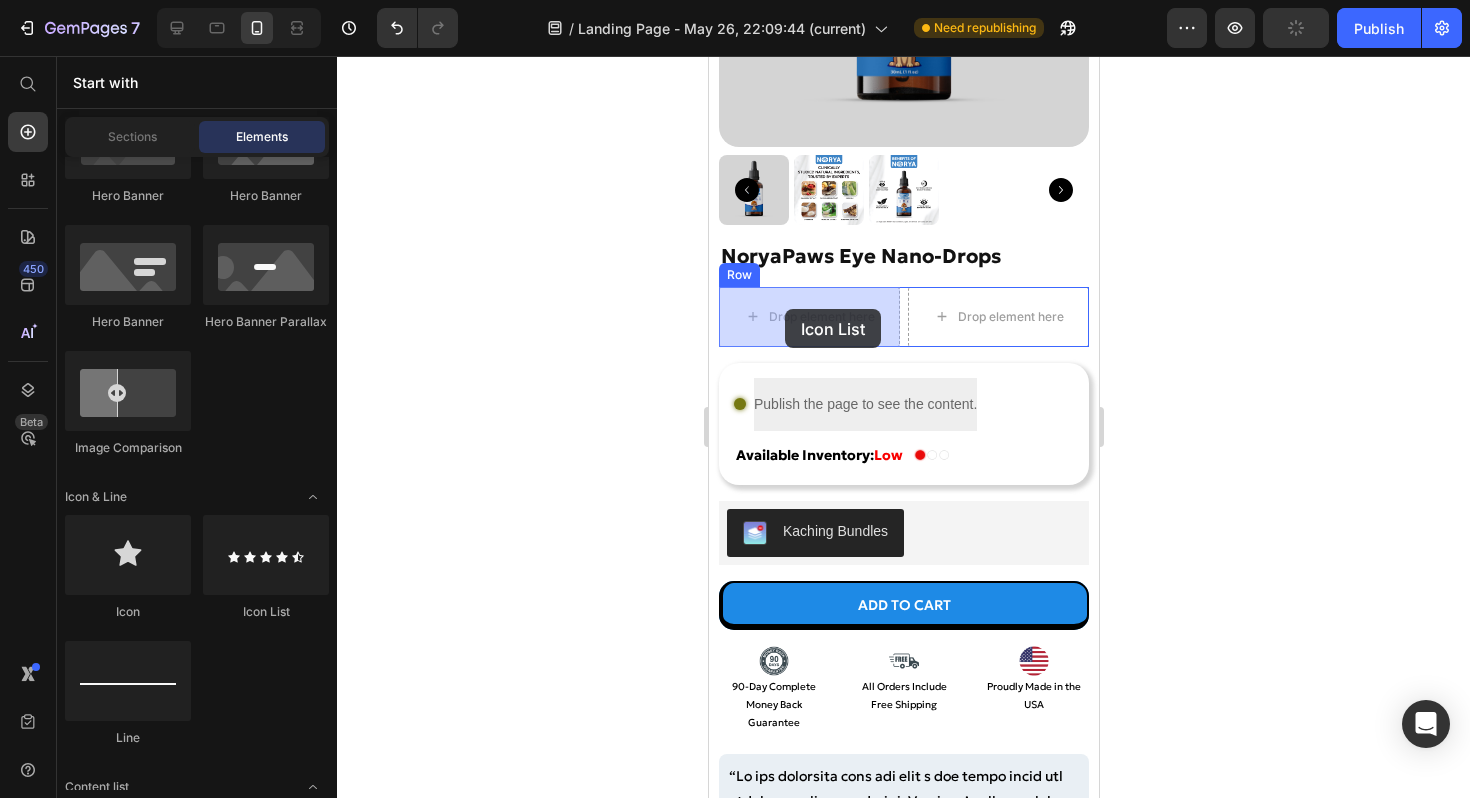 drag, startPoint x: 956, startPoint y: 603, endPoint x: 784, endPoint y: 309, distance: 340.6171 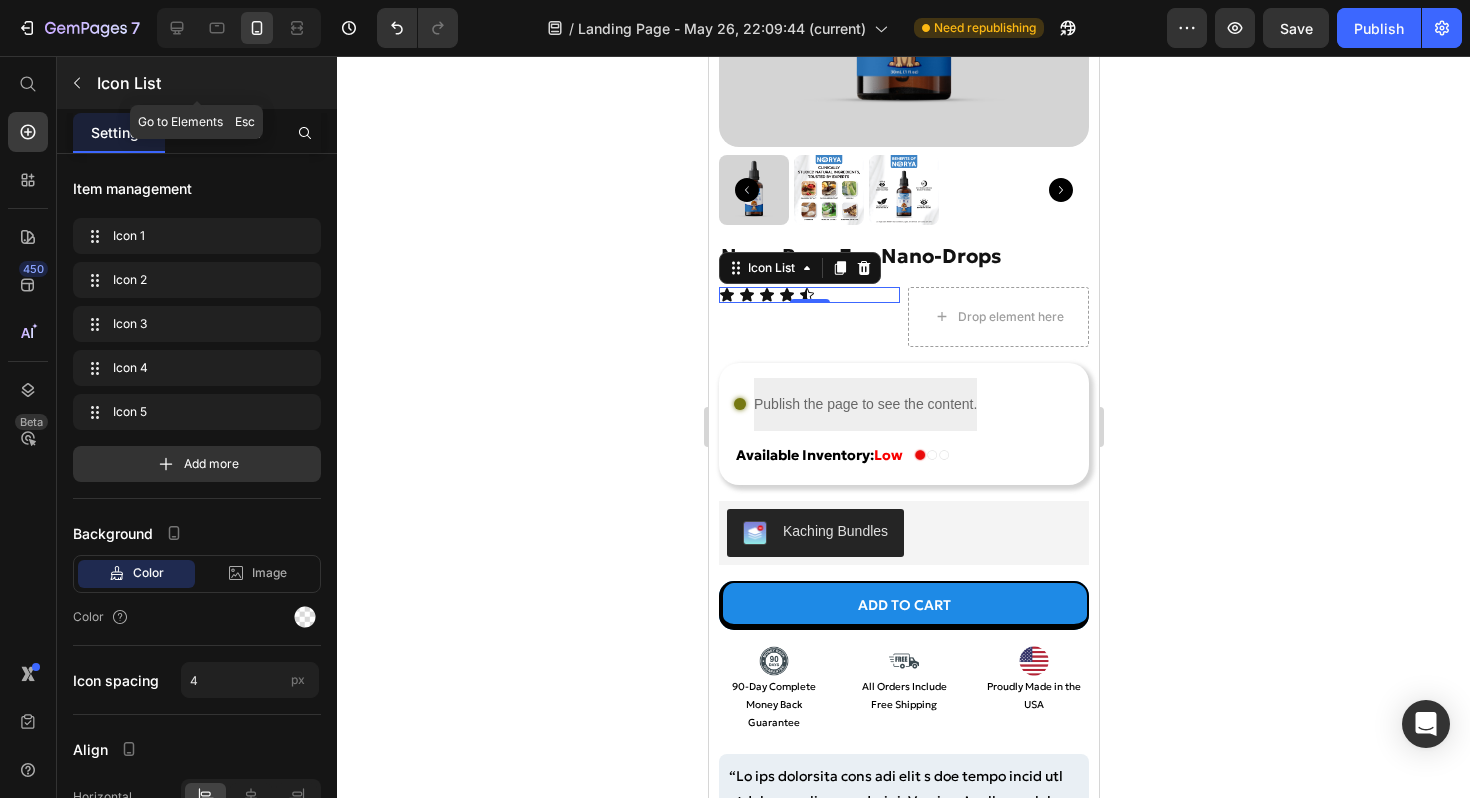 click at bounding box center [77, 83] 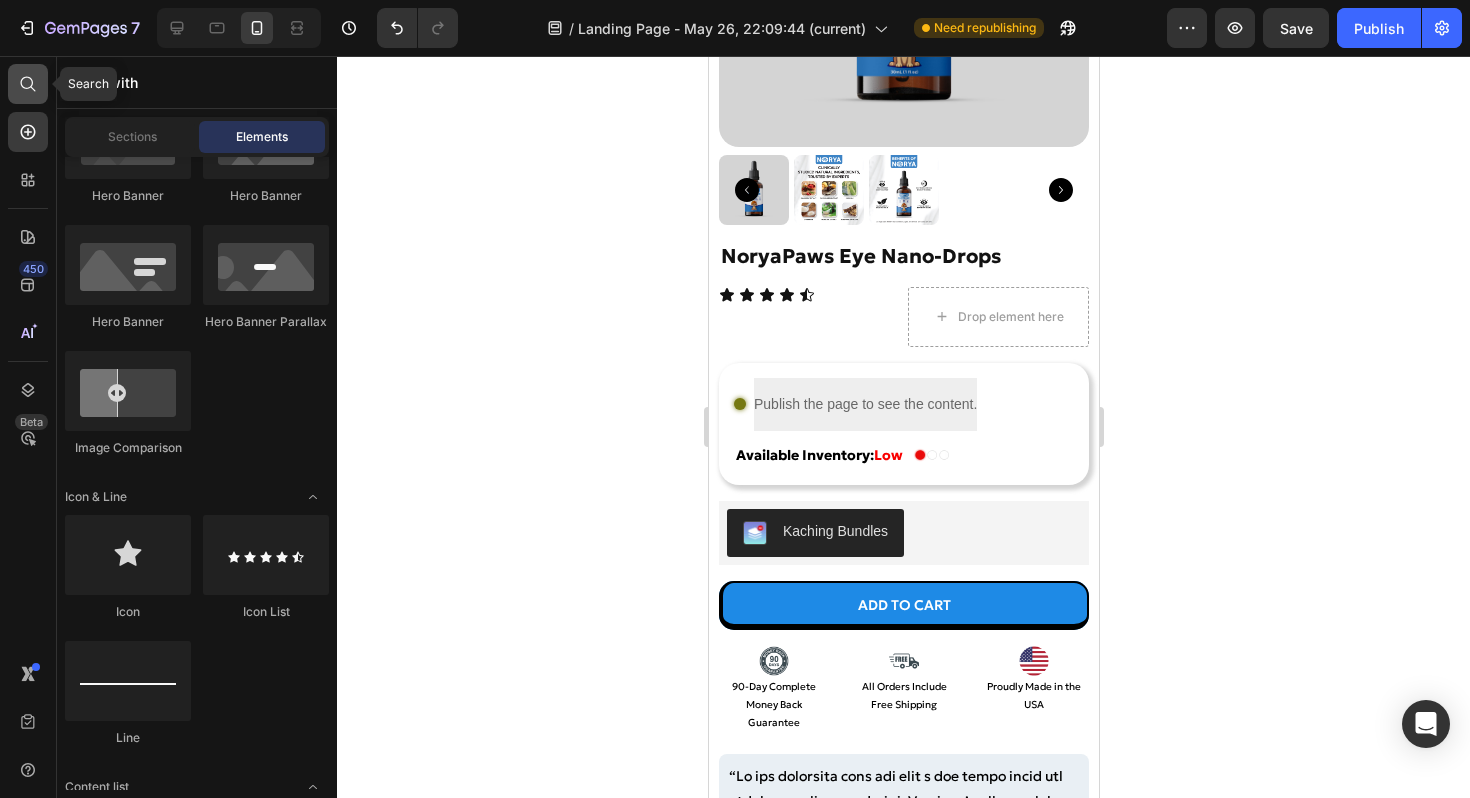 click 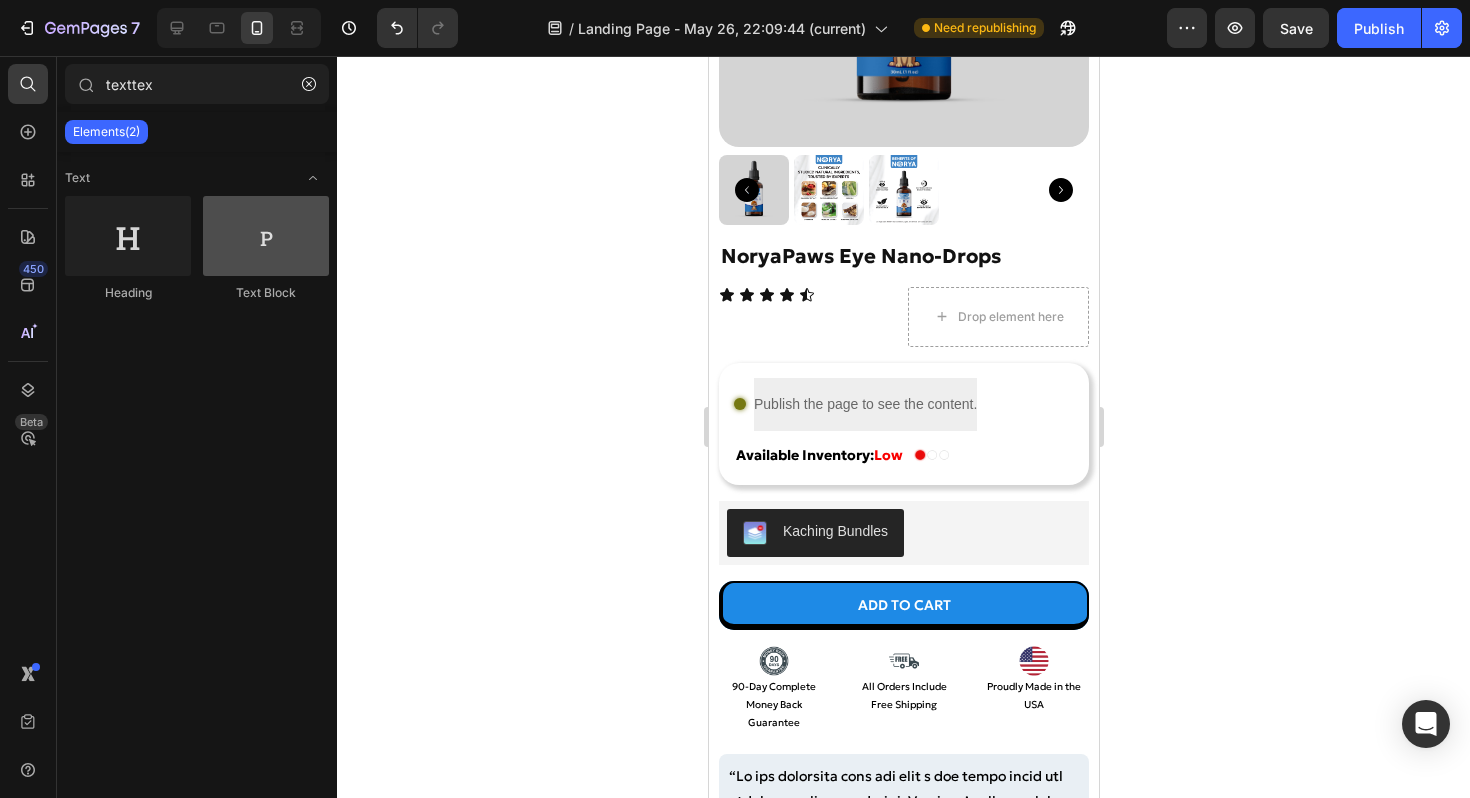 type on "texttex" 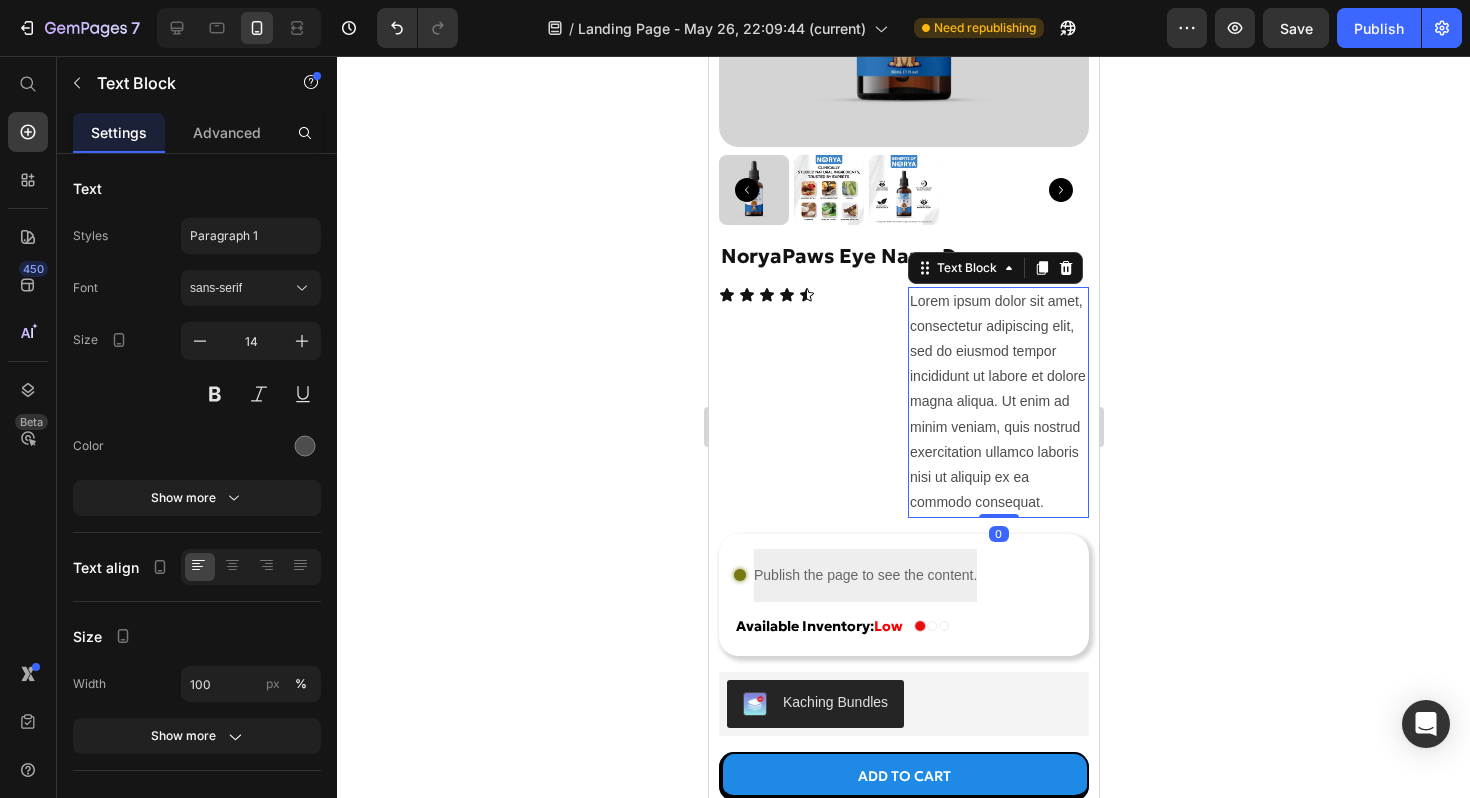 click on "Lorem ipsum dolor sit amet, consectetur adipiscing elit, sed do eiusmod tempor incididunt ut labore et dolore magna aliqua. Ut enim ad minim veniam, quis nostrud exercitation ullamco laboris nisi ut aliquip ex ea commodo consequat." at bounding box center [997, 402] 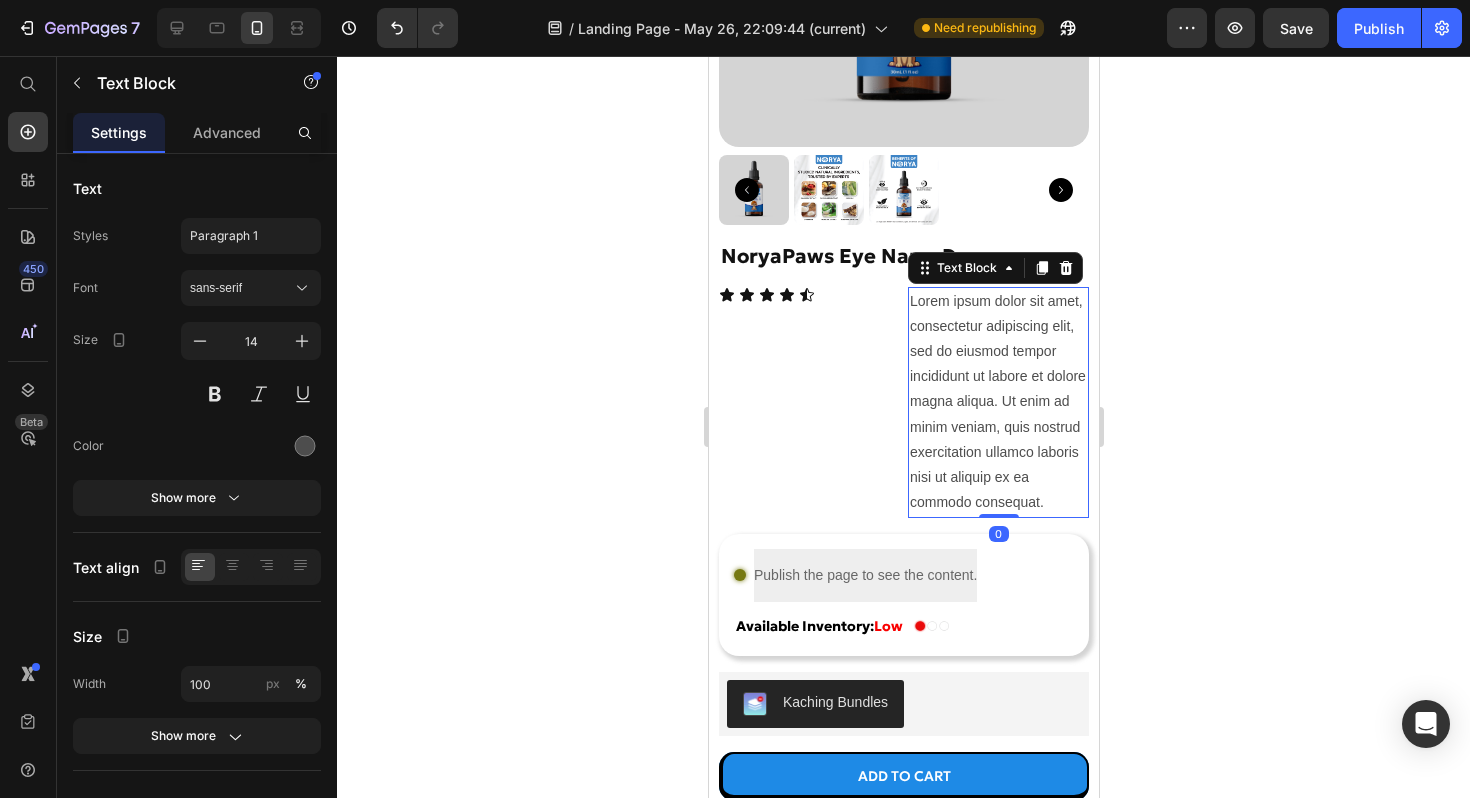 click on "Lorem ipsum dolor sit amet, consectetur adipiscing elit, sed do eiusmod tempor incididunt ut labore et dolore magna aliqua. Ut enim ad minim veniam, quis nostrud exercitation ullamco laboris nisi ut aliquip ex ea commodo consequat." at bounding box center [997, 402] 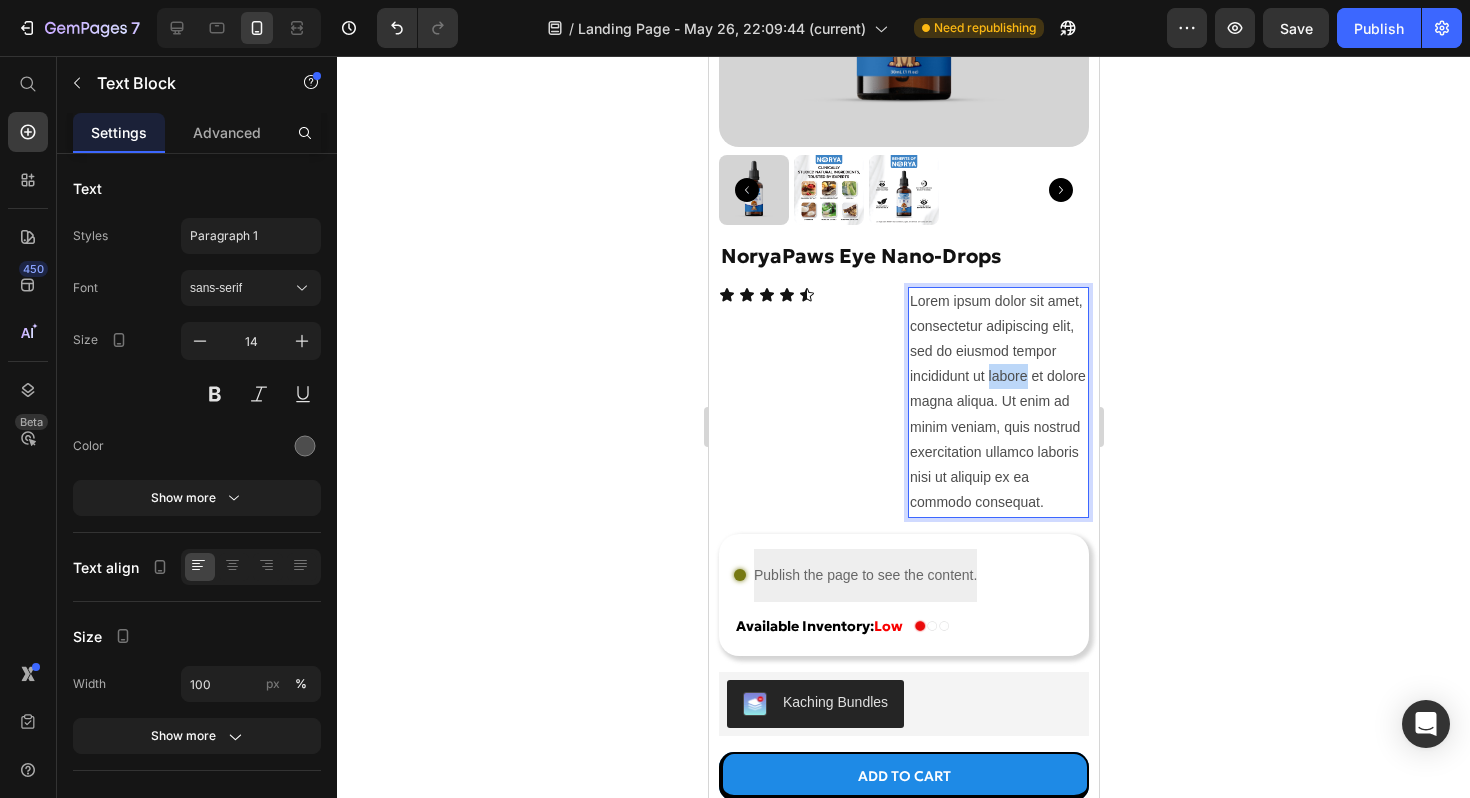 click on "Lorem ipsum dolor sit amet, consectetur adipiscing elit, sed do eiusmod tempor incididunt ut labore et dolore magna aliqua. Ut enim ad minim veniam, quis nostrud exercitation ullamco laboris nisi ut aliquip ex ea commodo consequat." at bounding box center [997, 402] 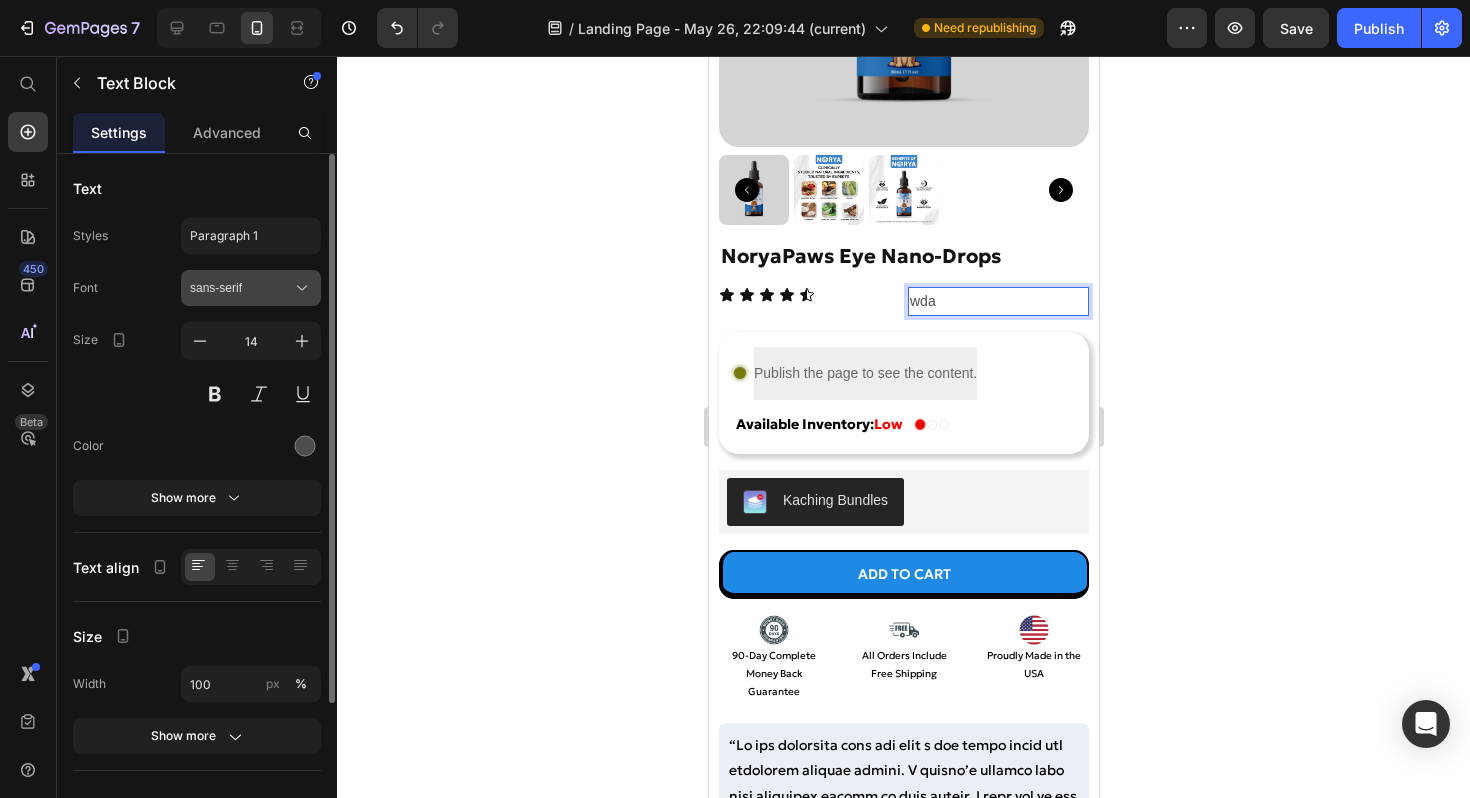 click on "sans-serif" at bounding box center (241, 288) 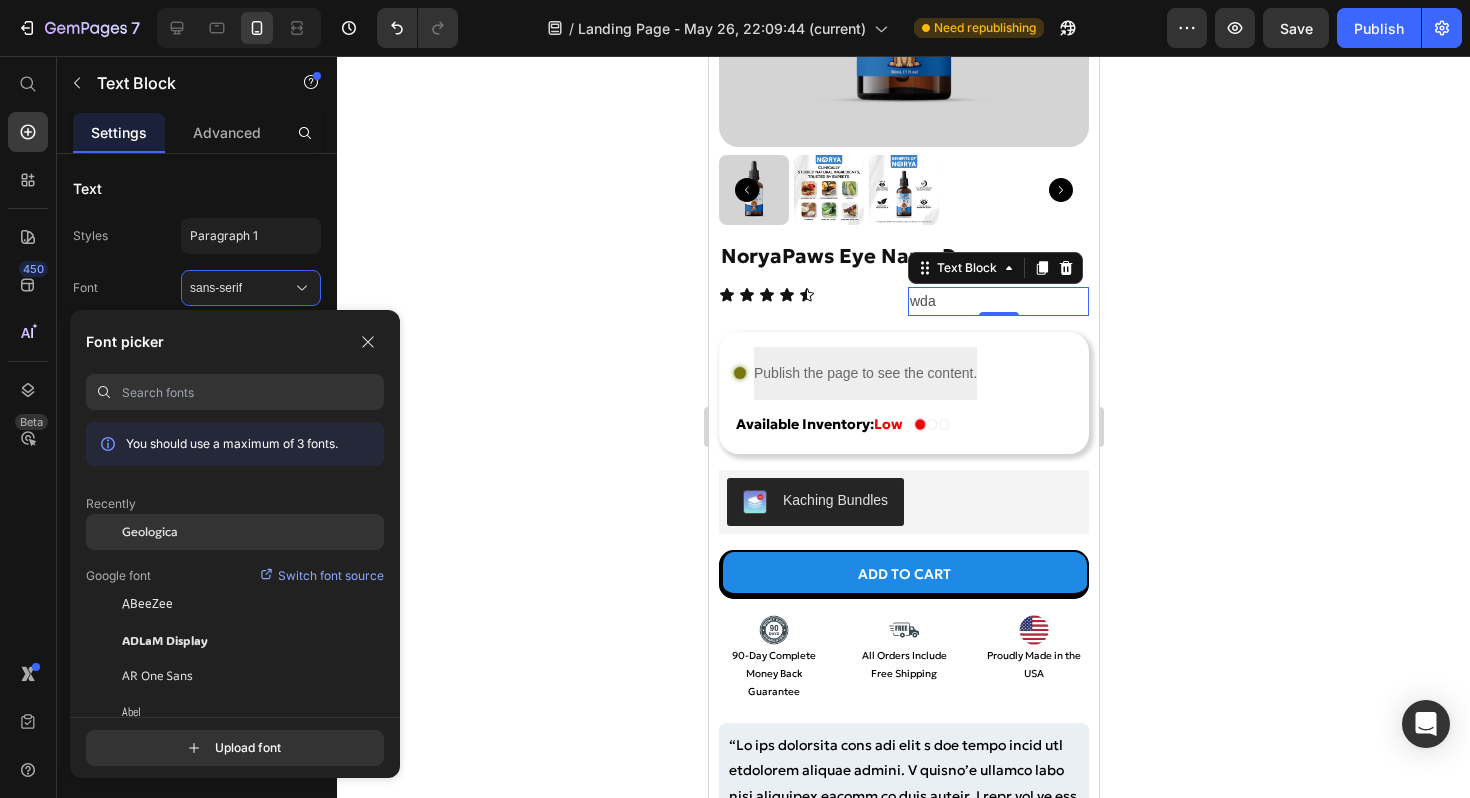 click on "Geologica" 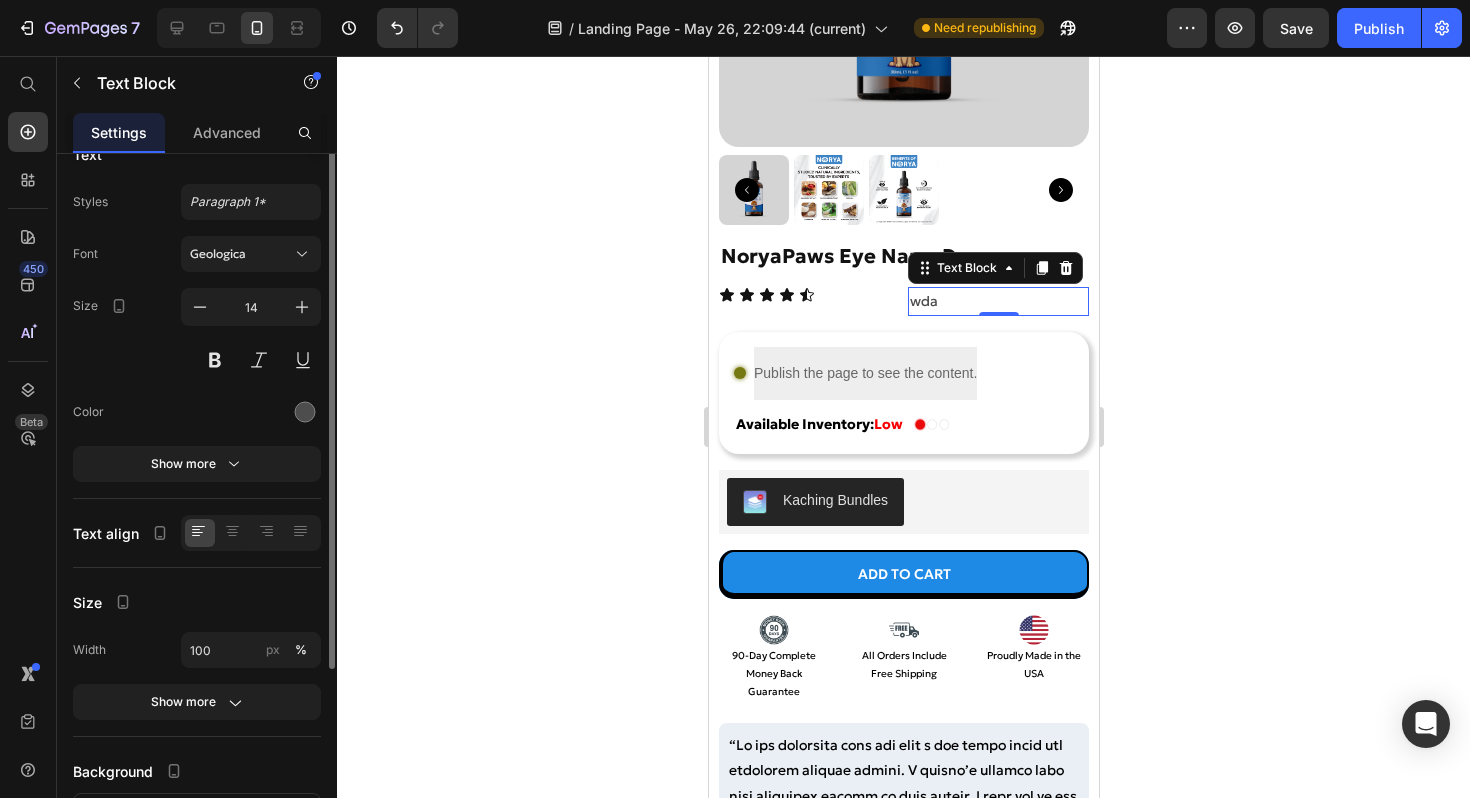 scroll, scrollTop: 0, scrollLeft: 0, axis: both 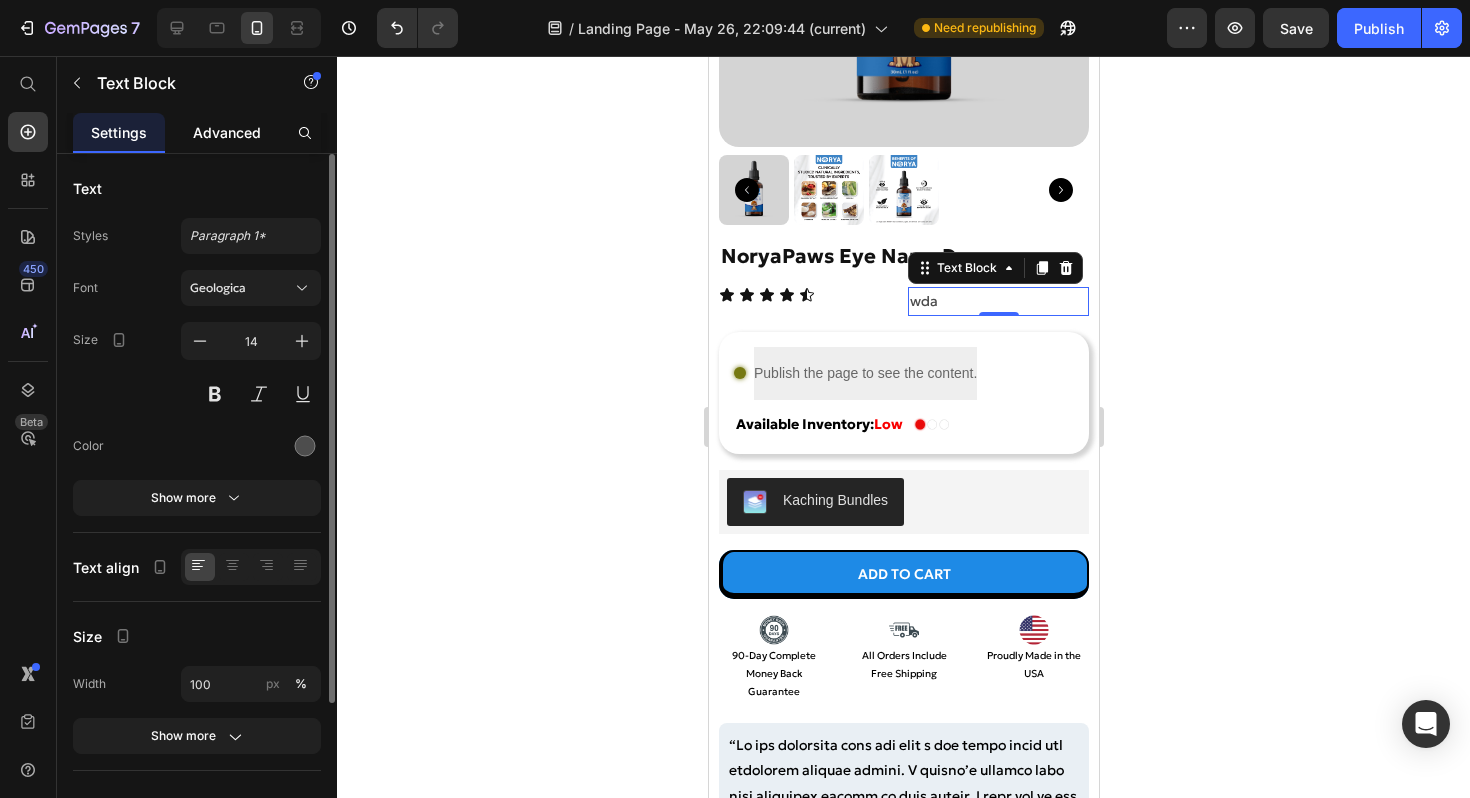 click on "Advanced" at bounding box center [227, 132] 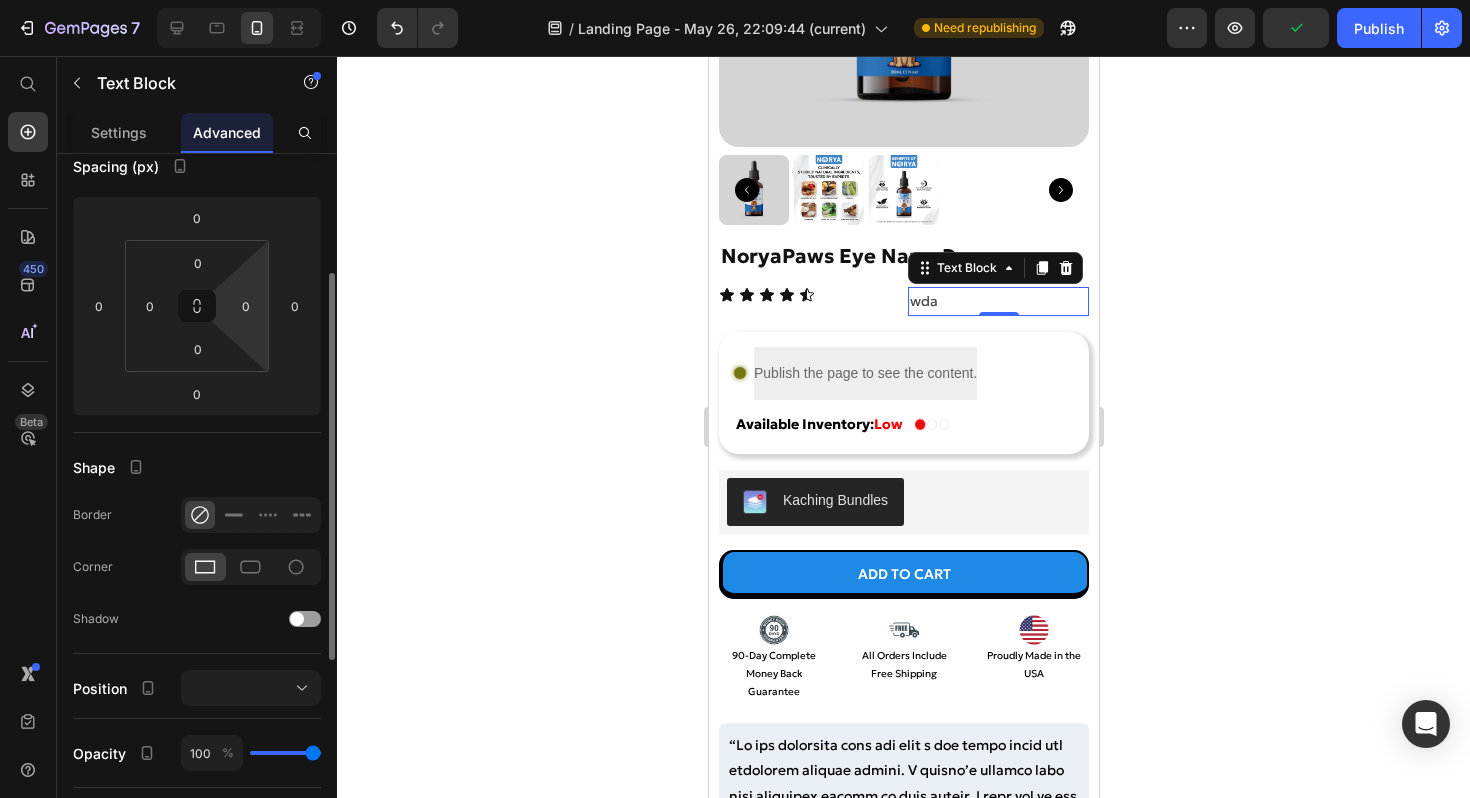 scroll, scrollTop: 218, scrollLeft: 0, axis: vertical 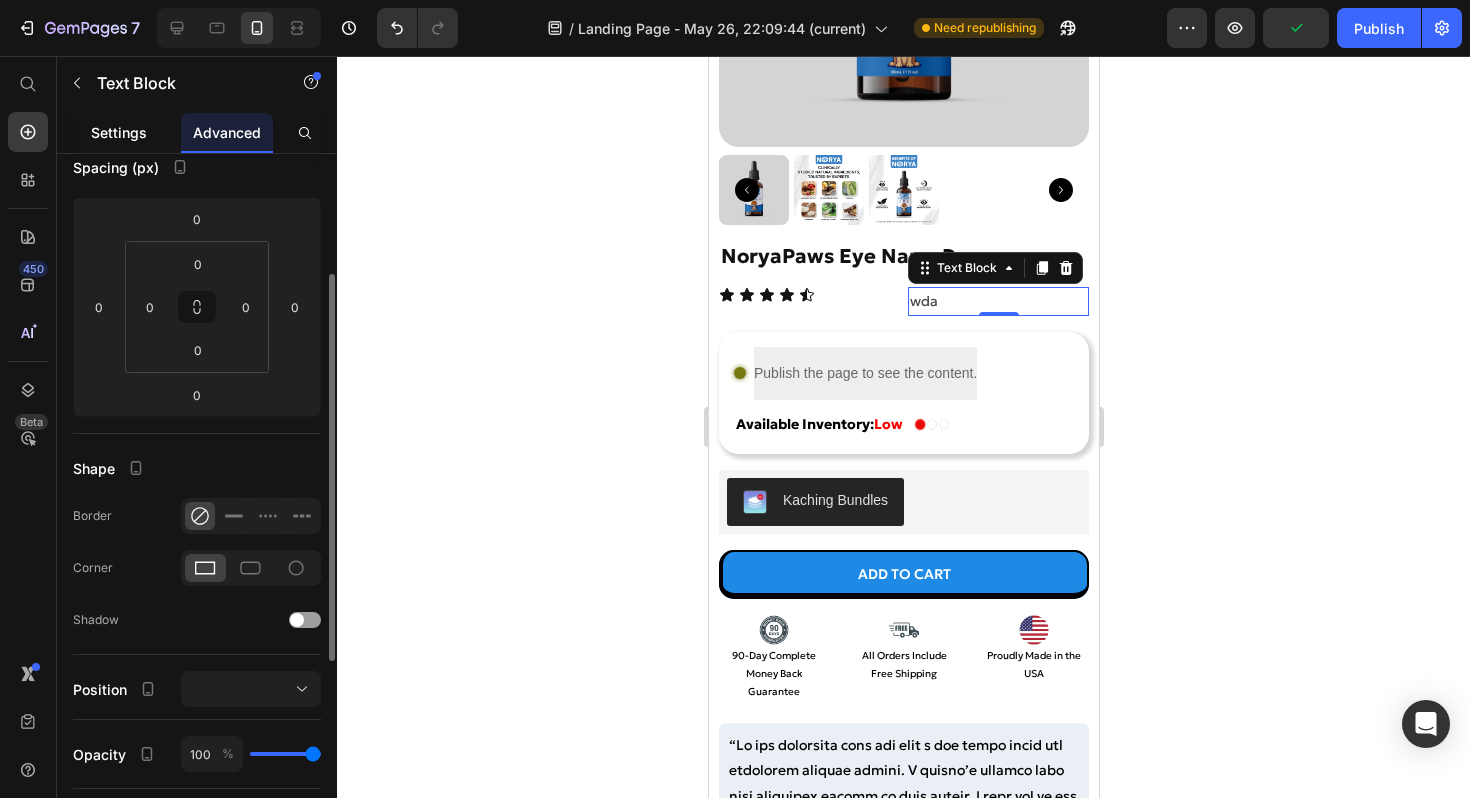 click on "Settings" at bounding box center (119, 132) 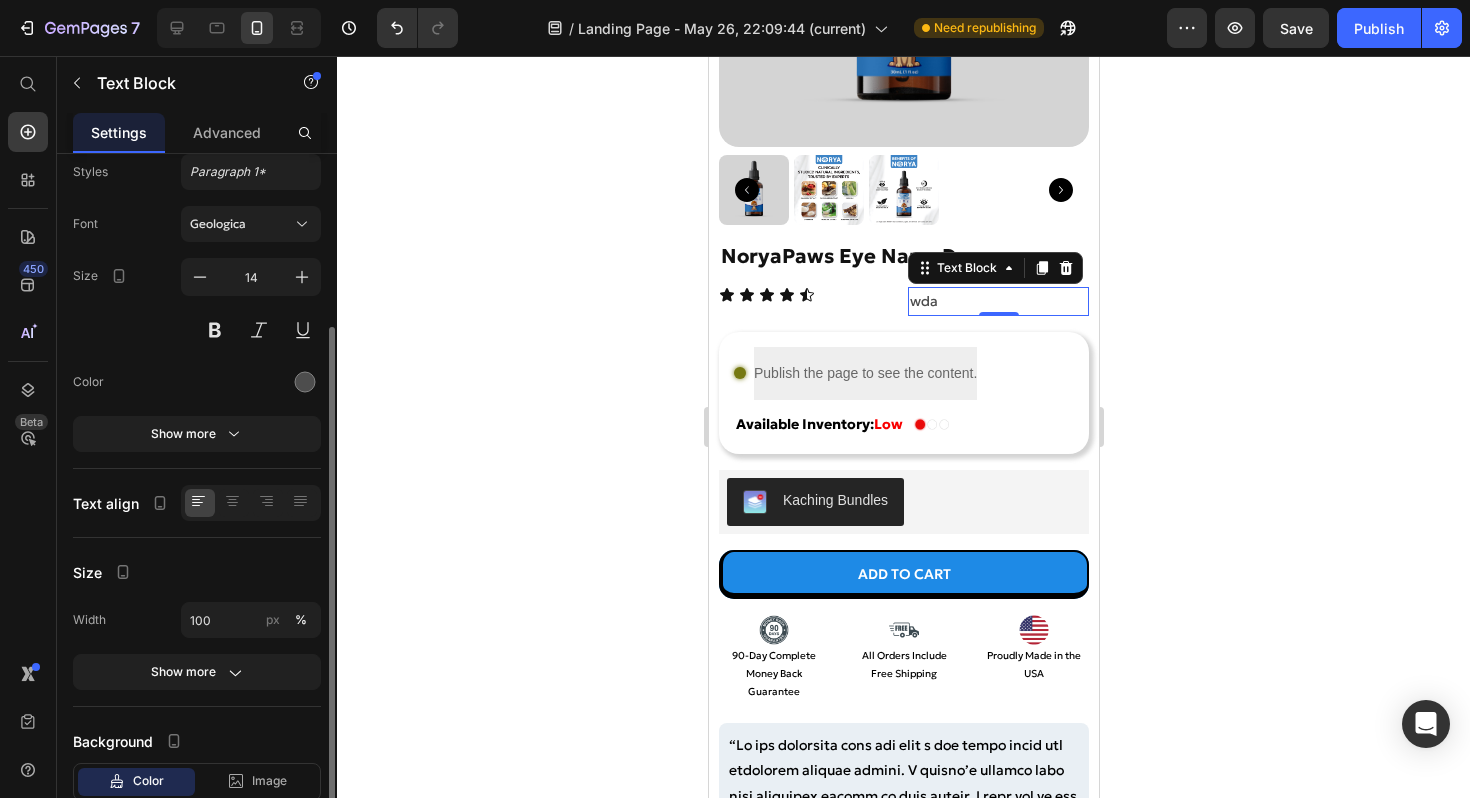 scroll, scrollTop: 0, scrollLeft: 0, axis: both 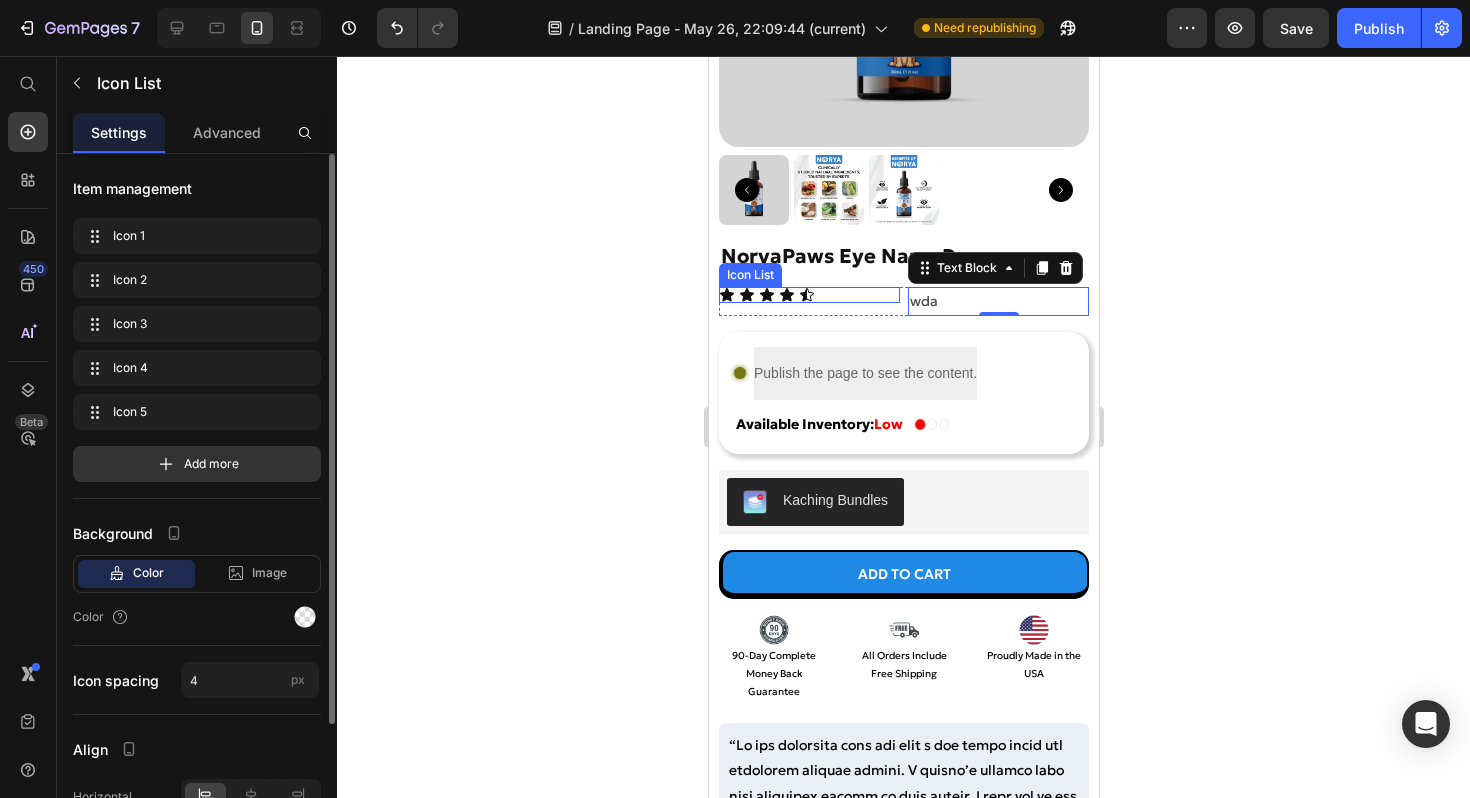 click on "Icon Icon Icon Icon Icon" at bounding box center [808, 295] 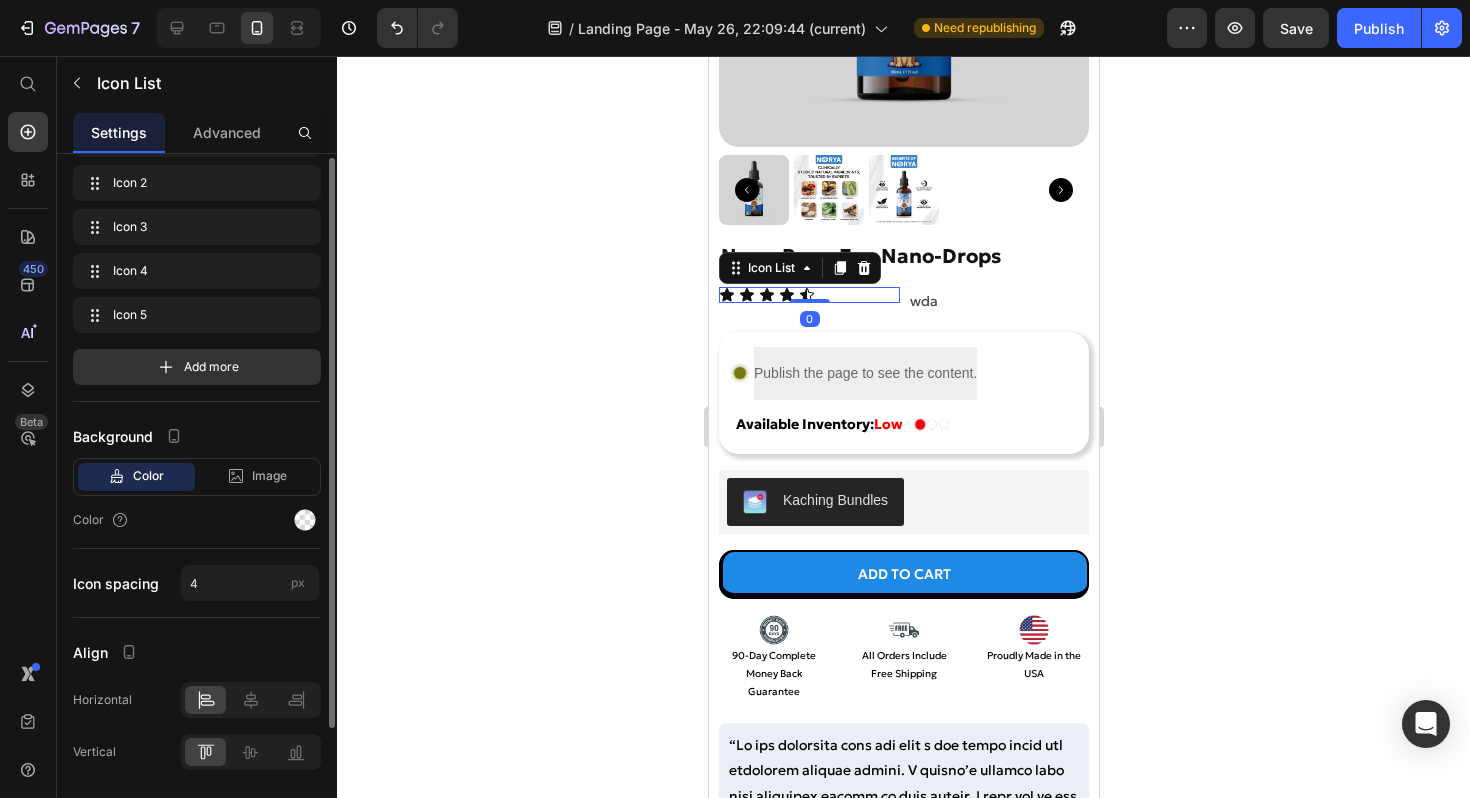 scroll, scrollTop: 160, scrollLeft: 0, axis: vertical 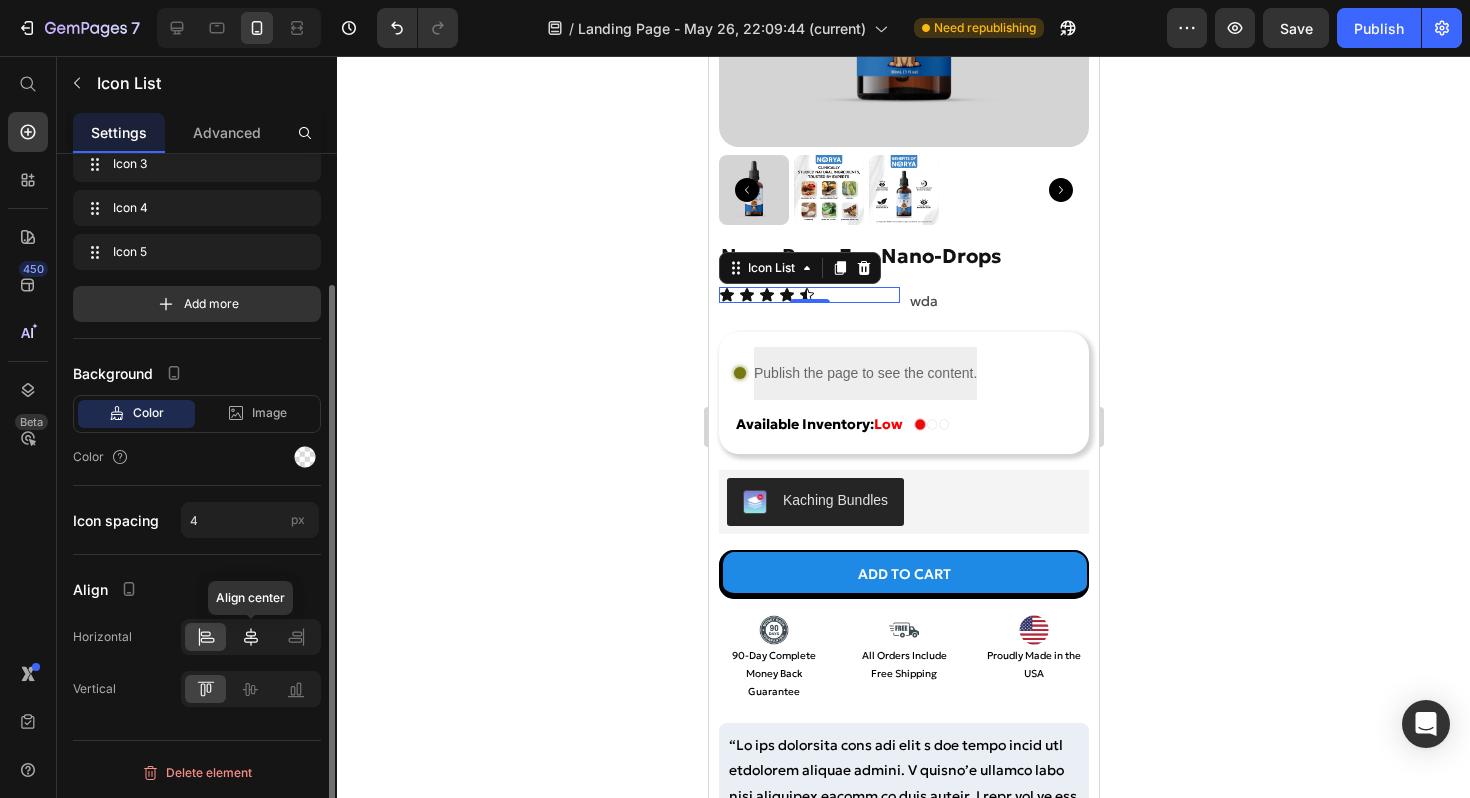 click 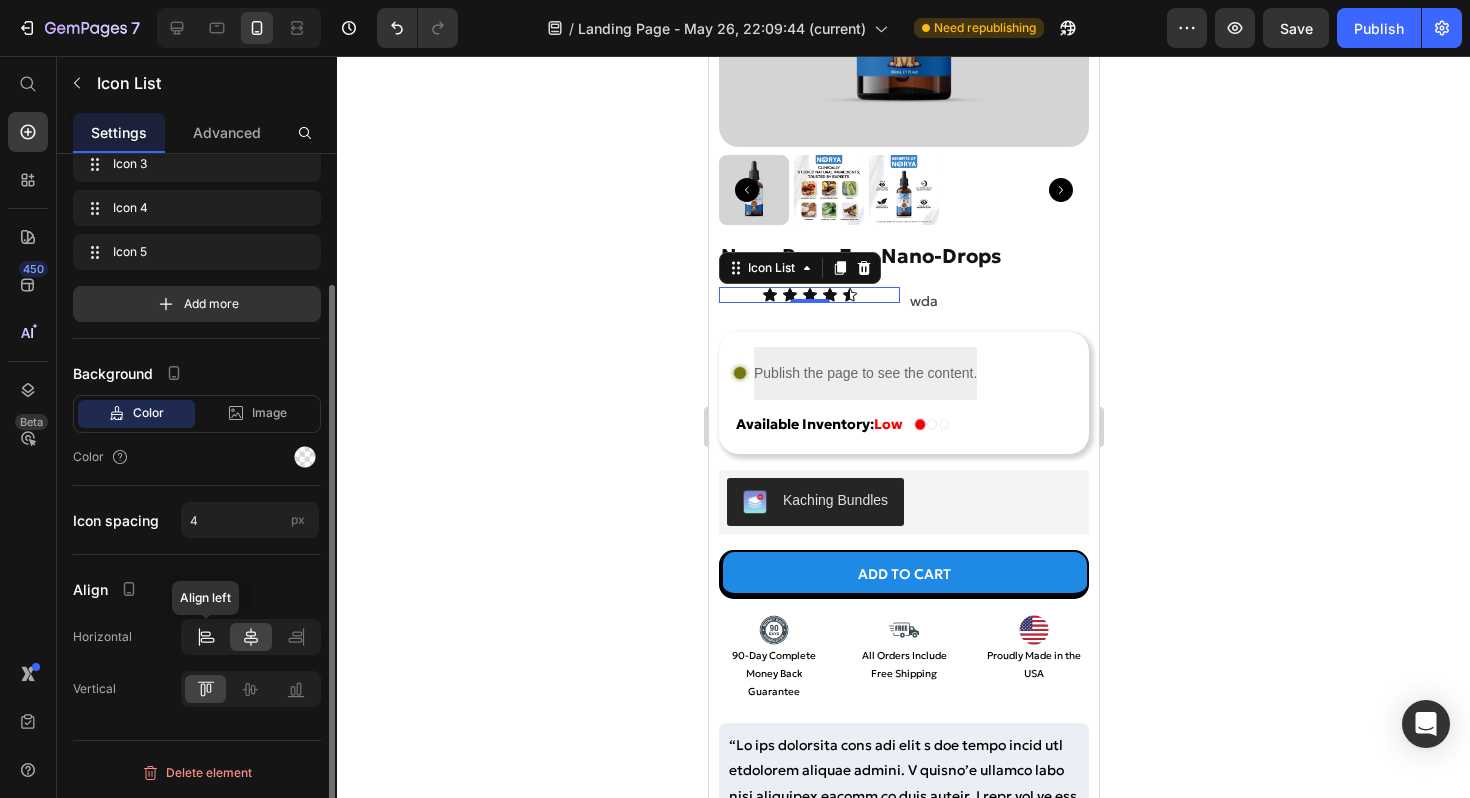 click 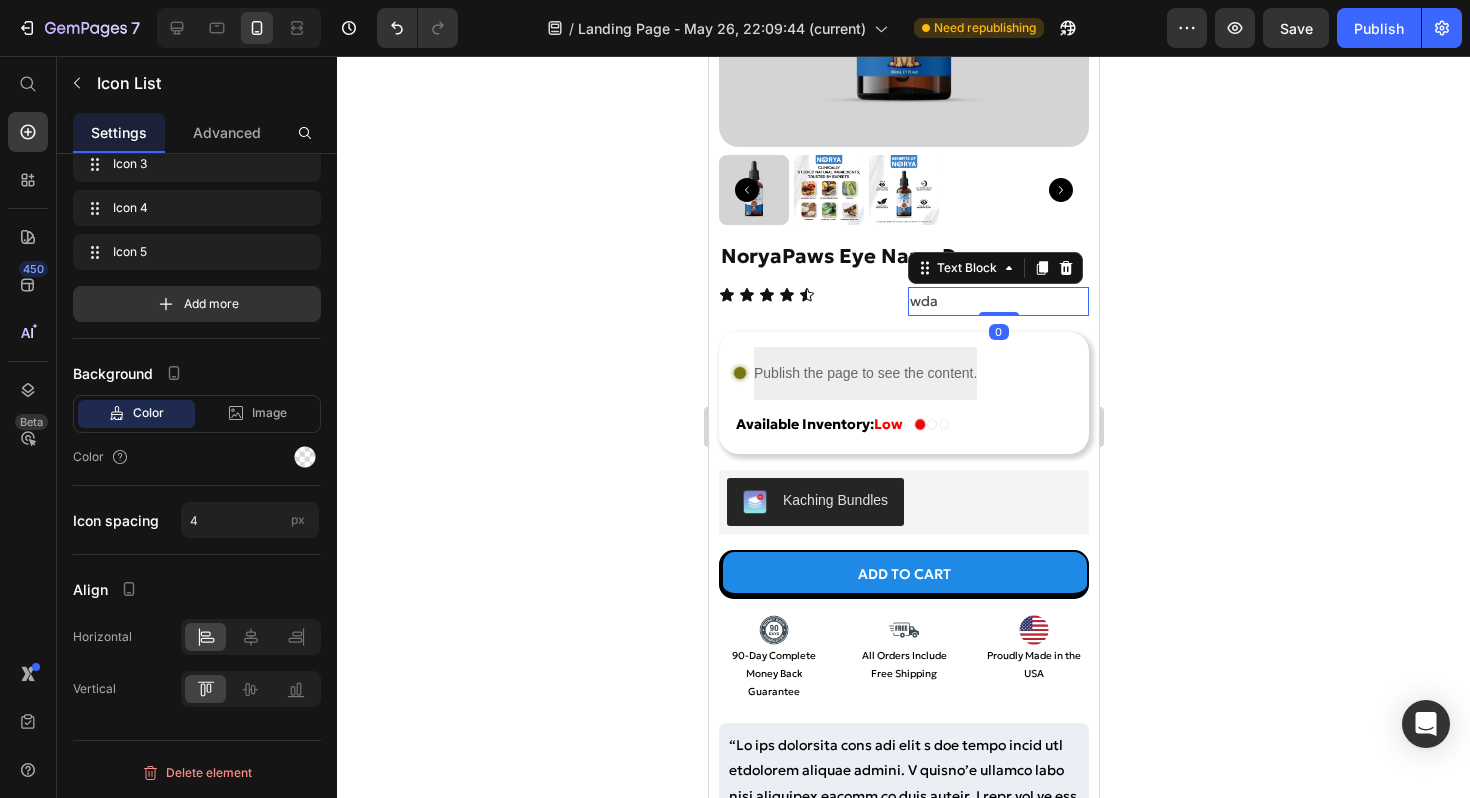 click on "wda" at bounding box center [997, 301] 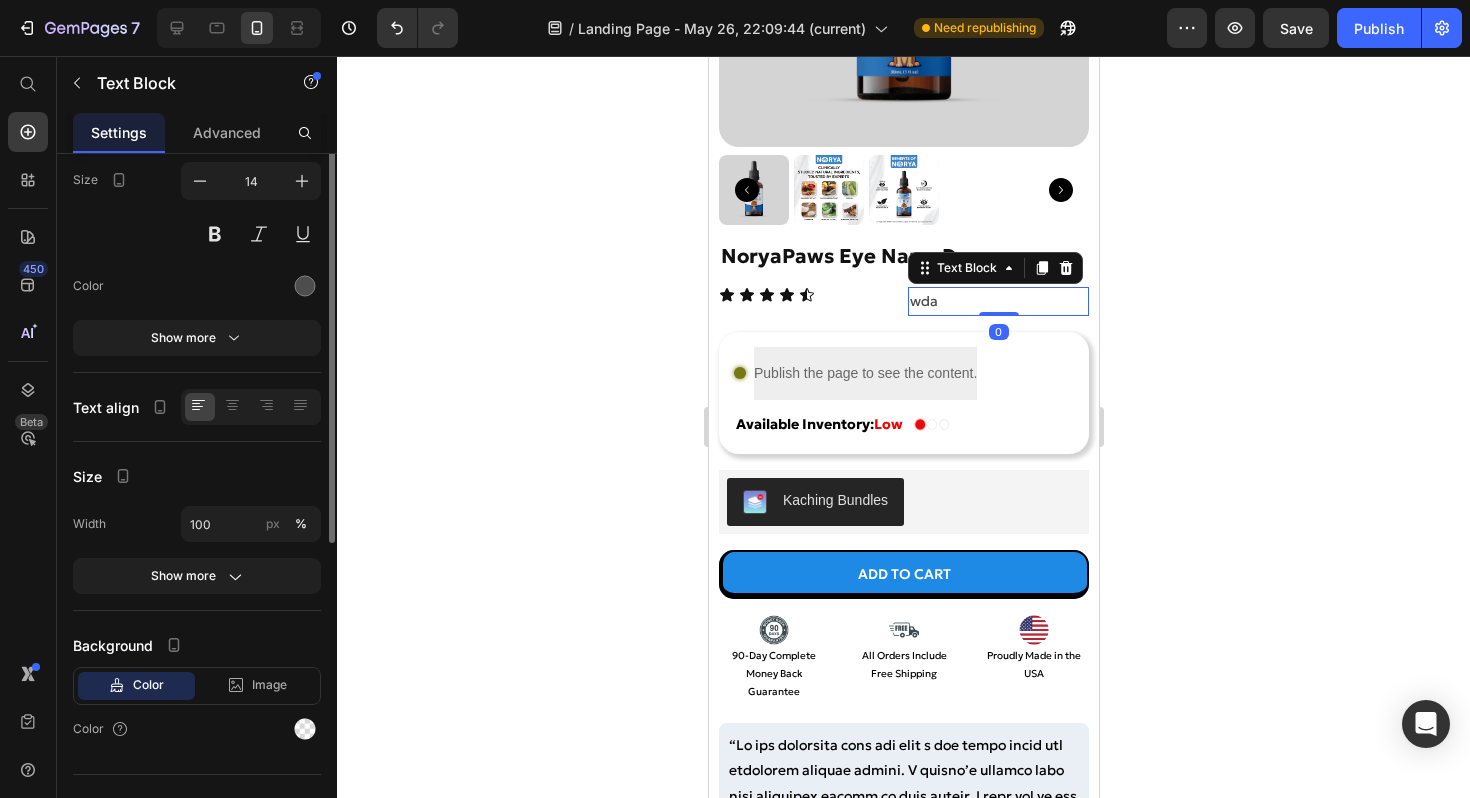 scroll, scrollTop: 0, scrollLeft: 0, axis: both 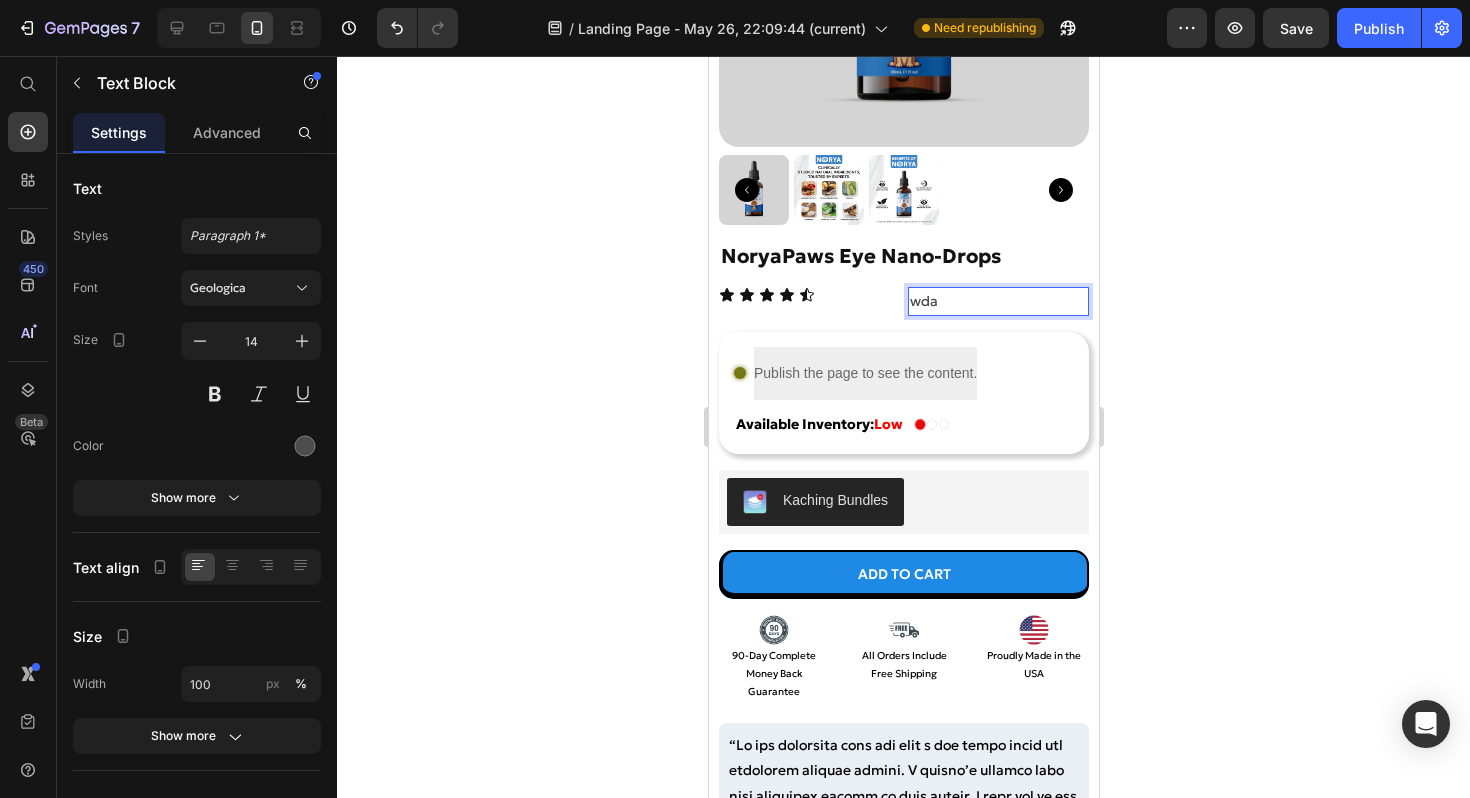 click on "wda" at bounding box center [997, 301] 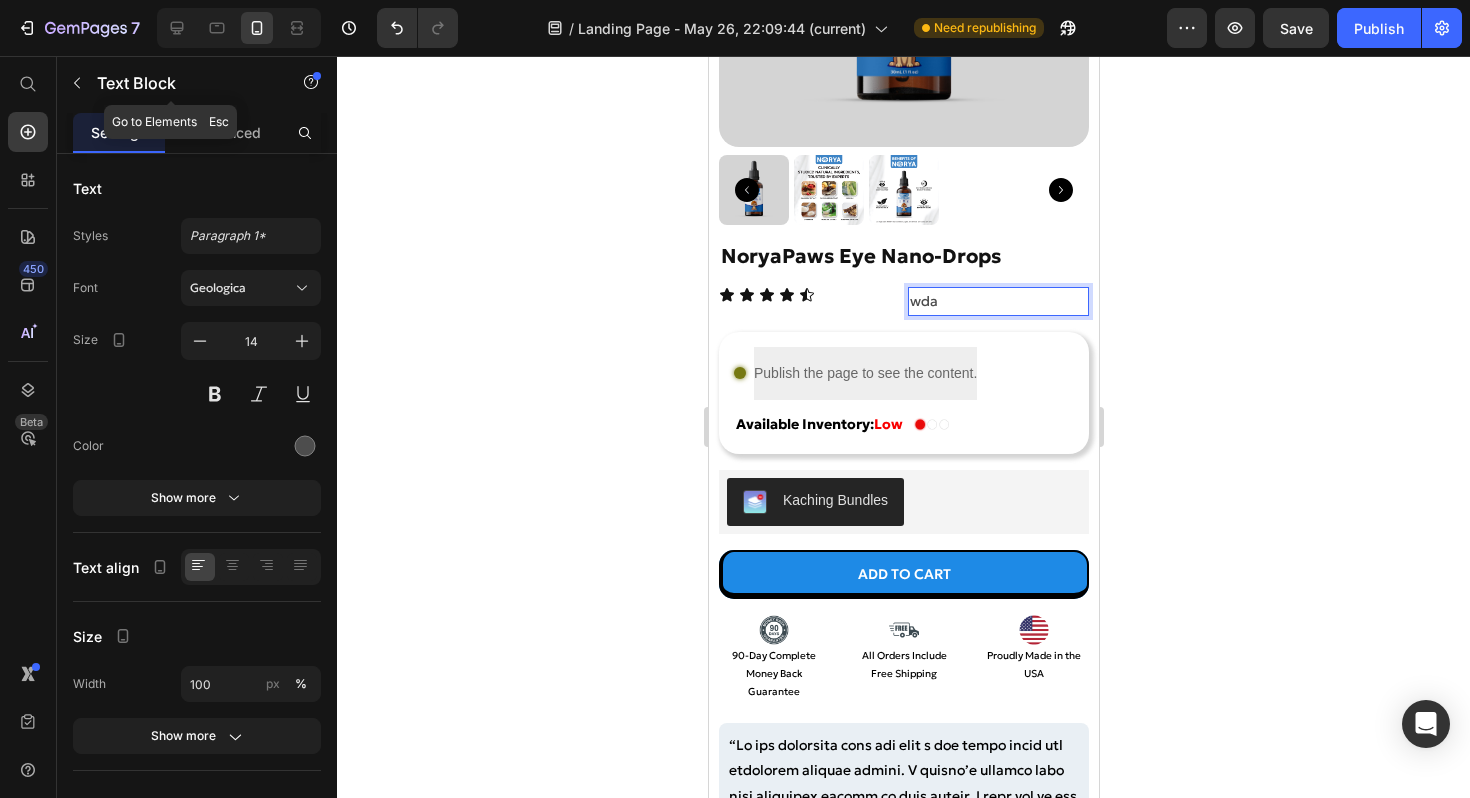click on "Text Block" 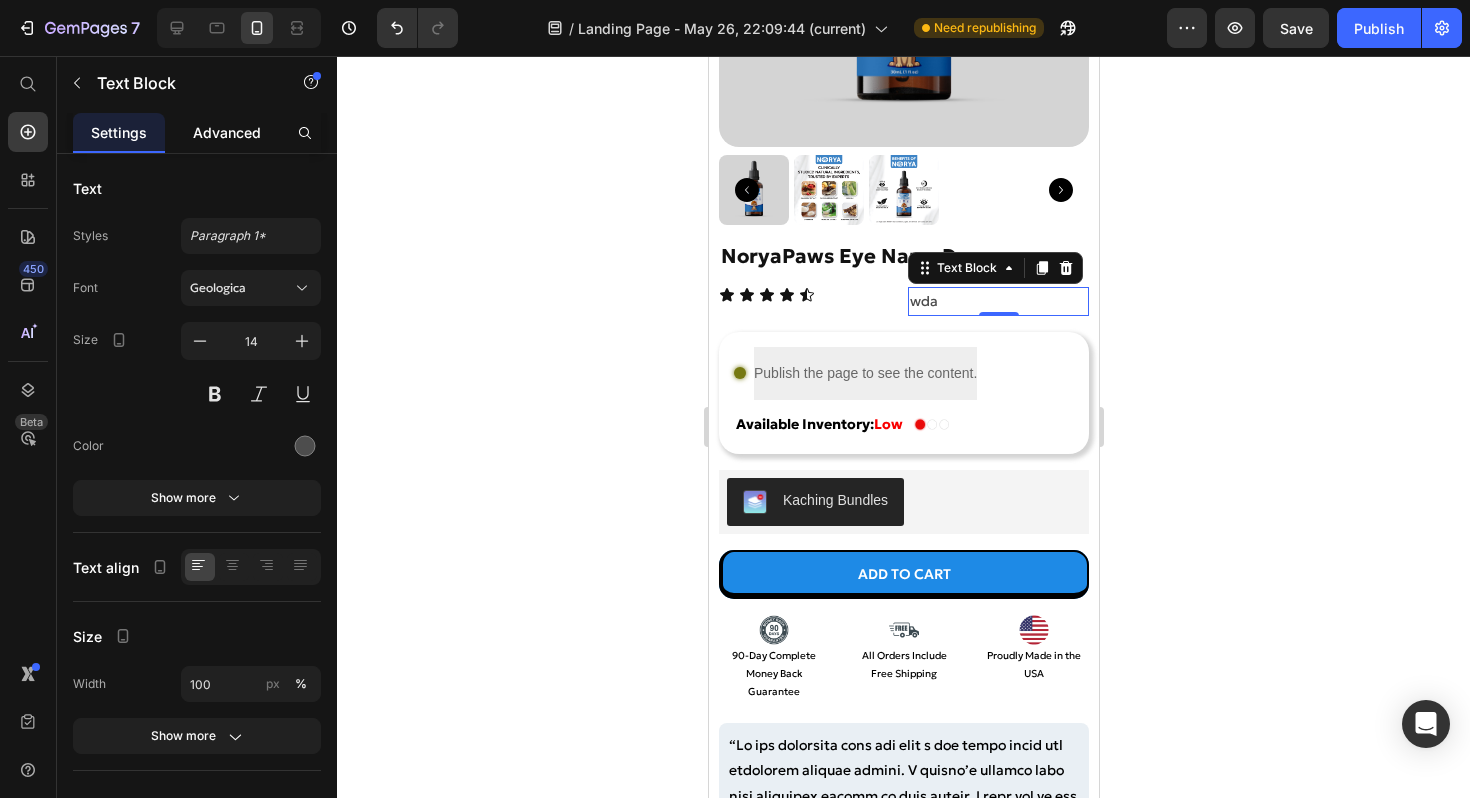 click on "Advanced" at bounding box center [227, 132] 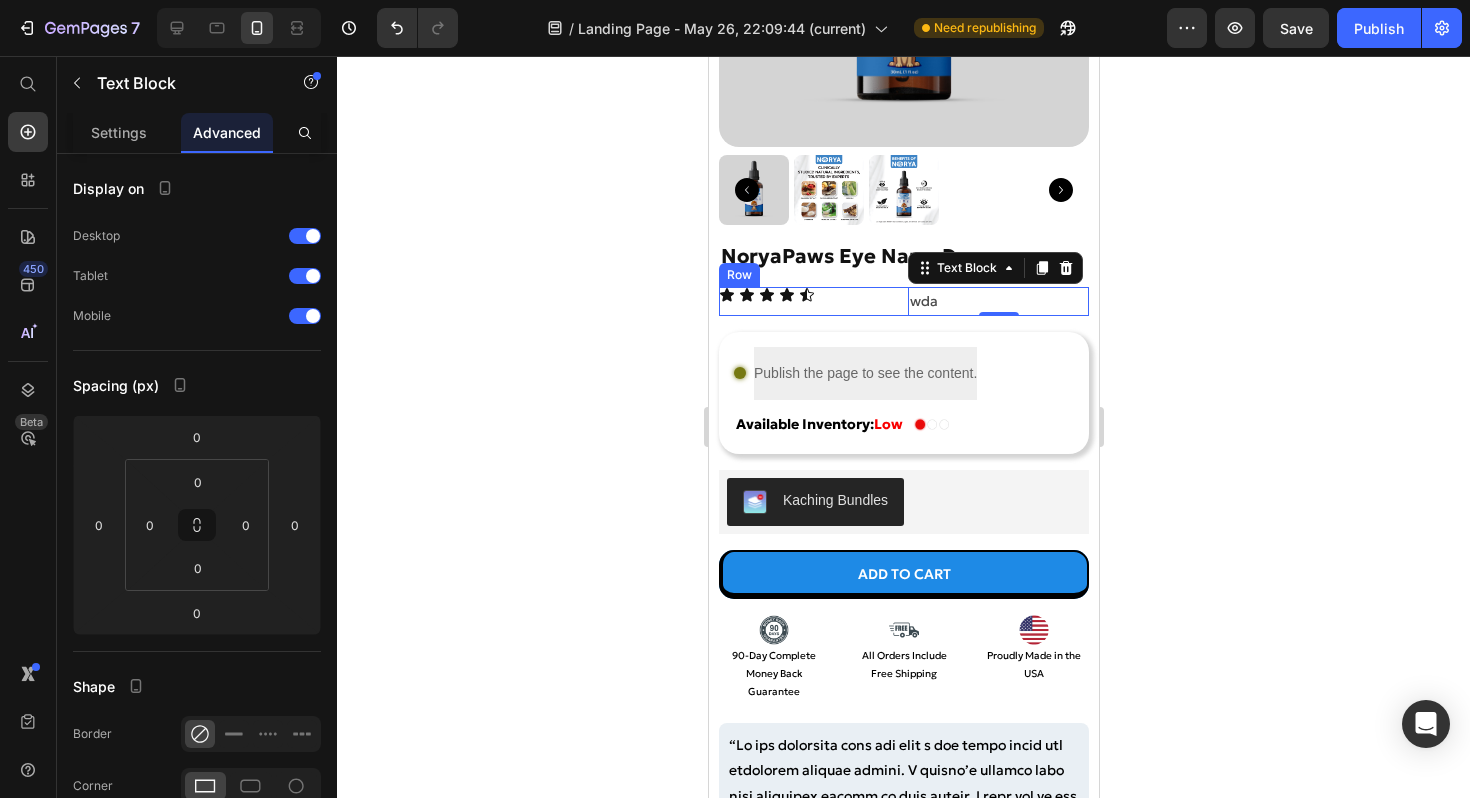 click on "Icon Icon Icon Icon Icon Icon List" at bounding box center [808, 301] 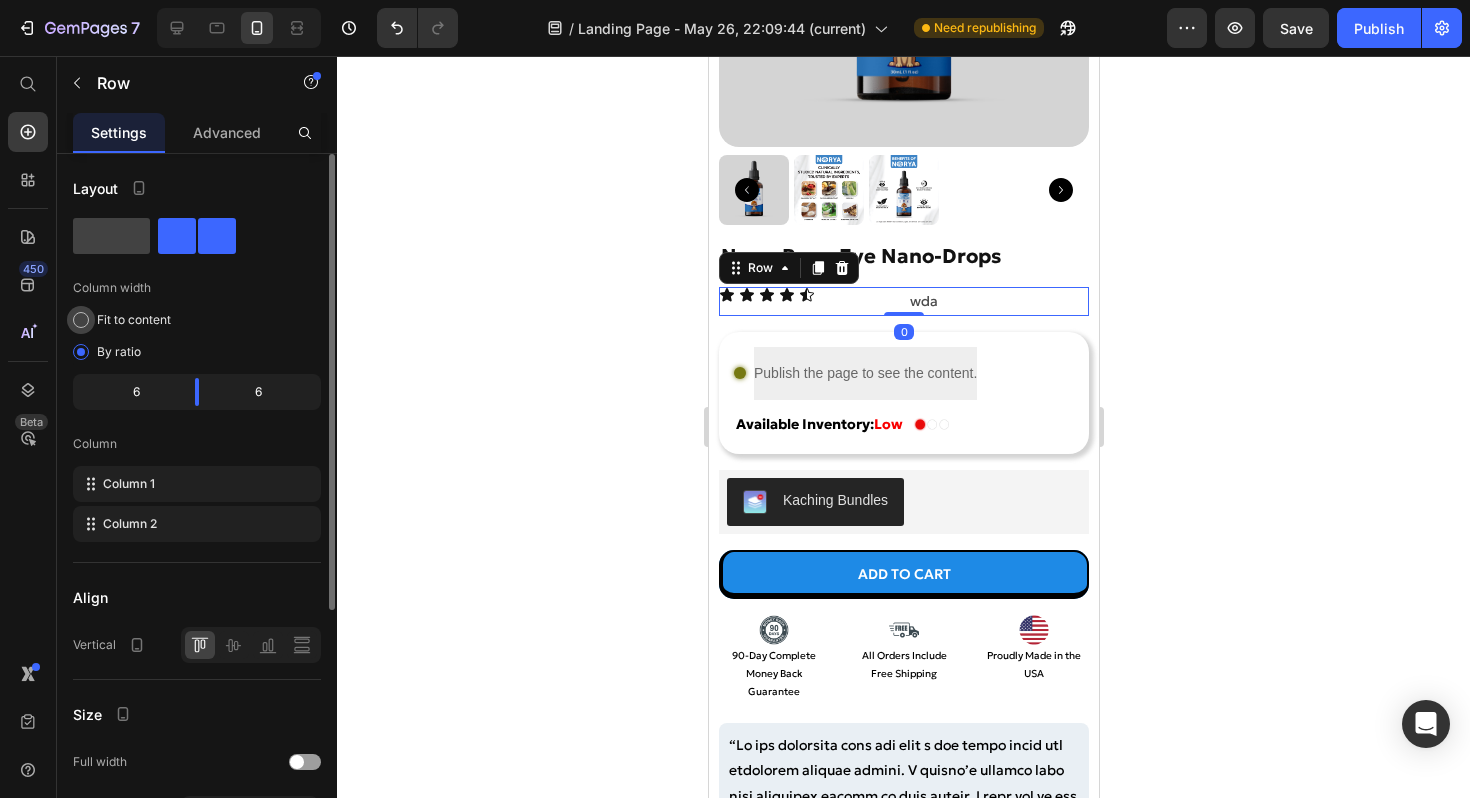 click on "Fit to content" at bounding box center [134, 320] 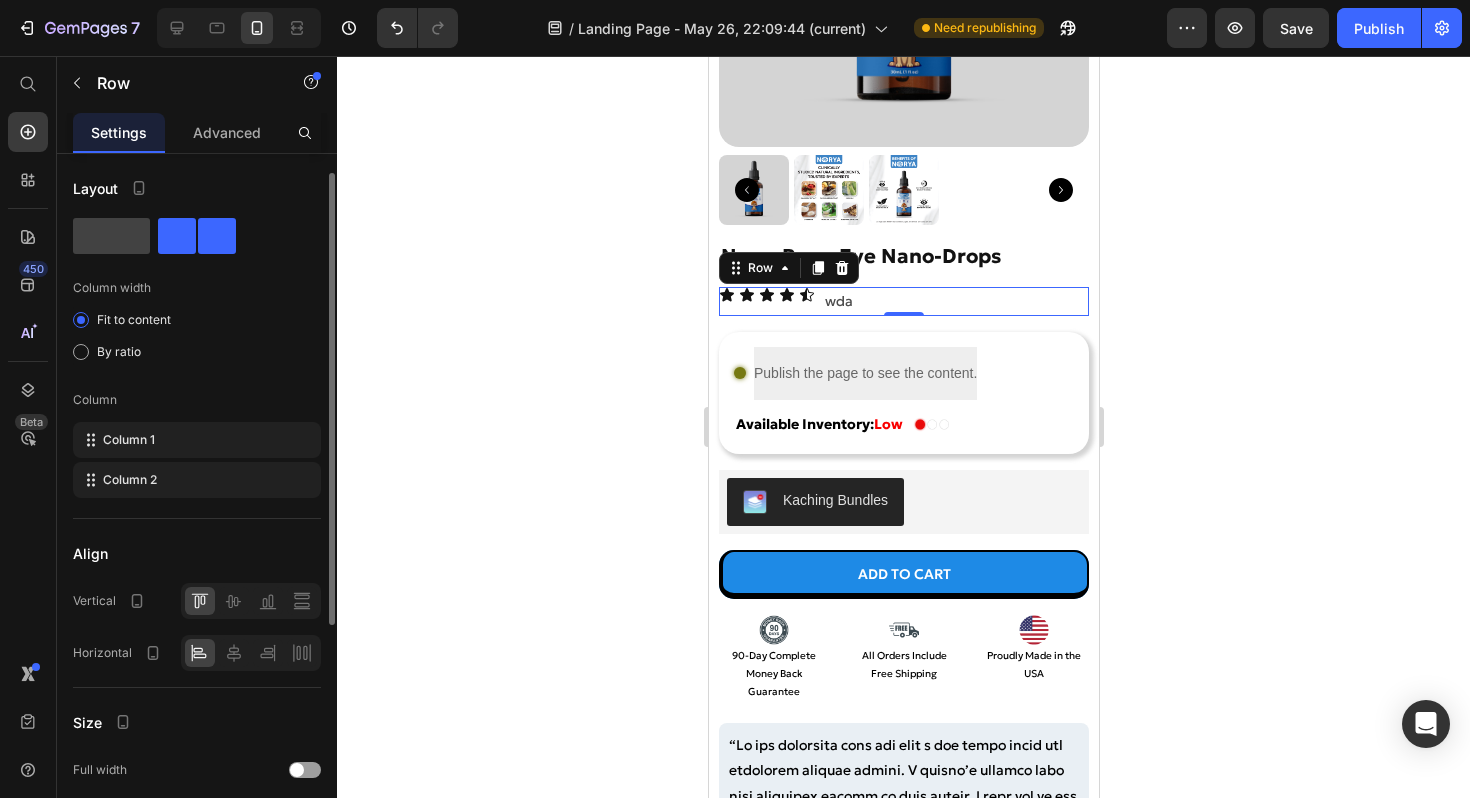 scroll, scrollTop: 49, scrollLeft: 0, axis: vertical 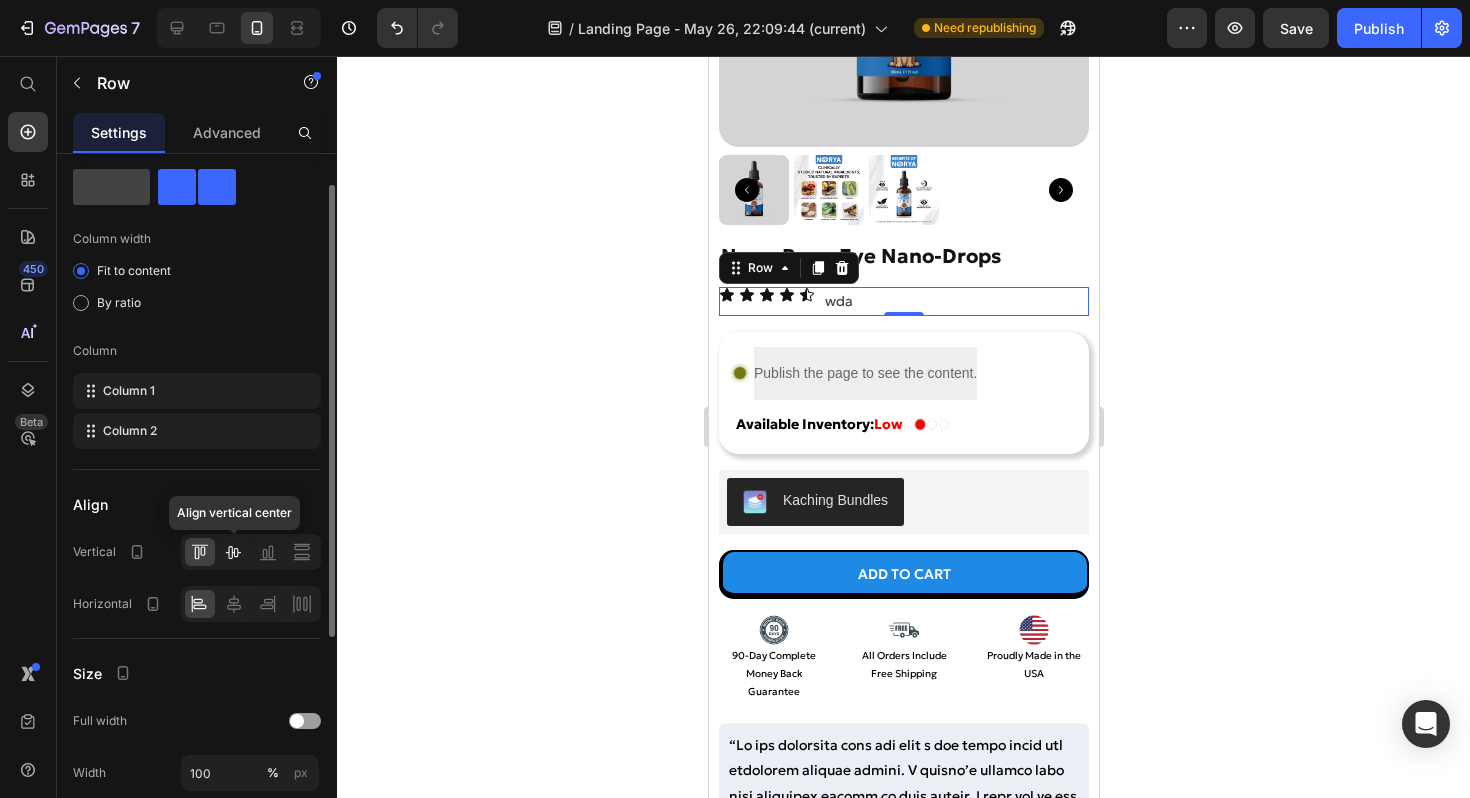 click 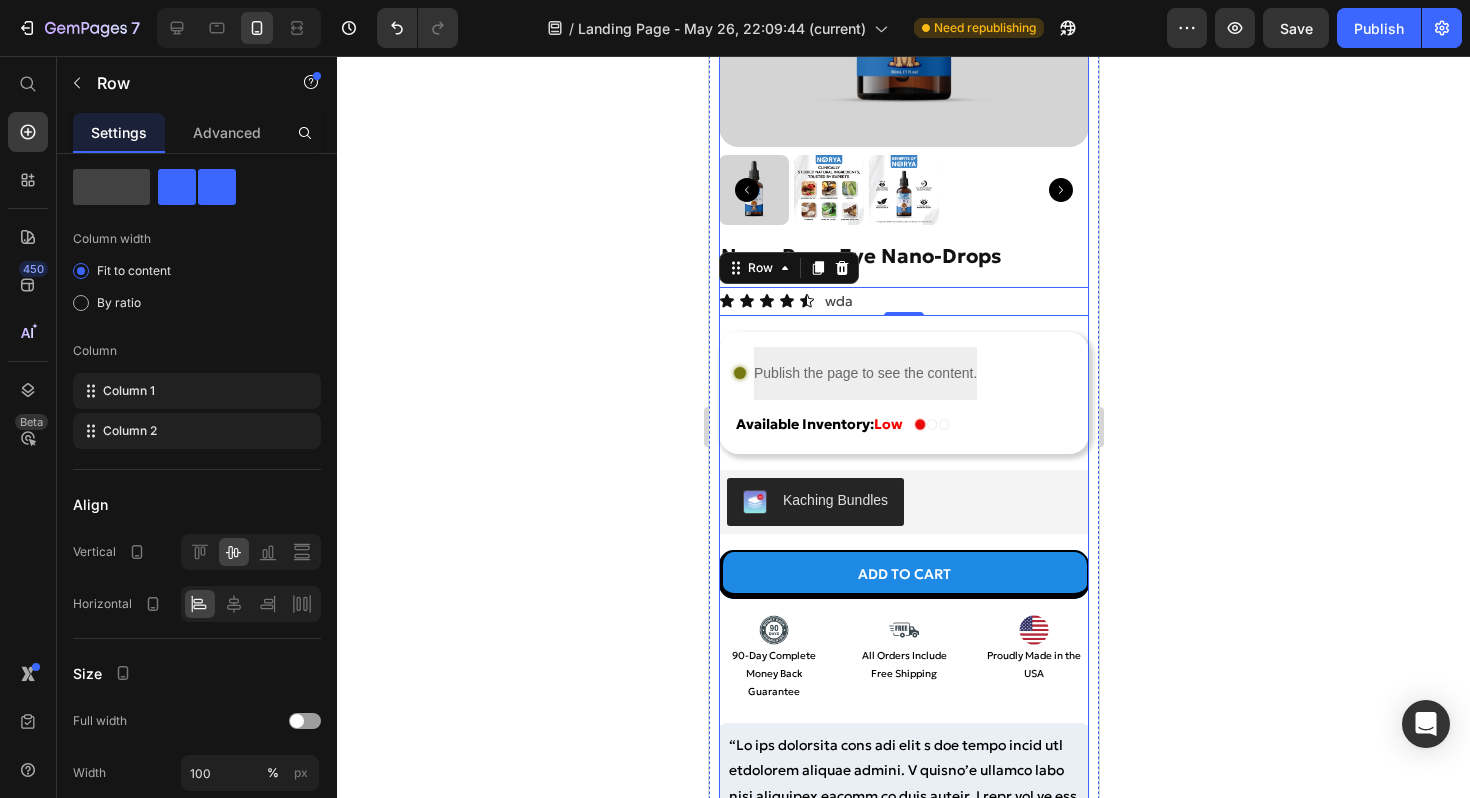 click 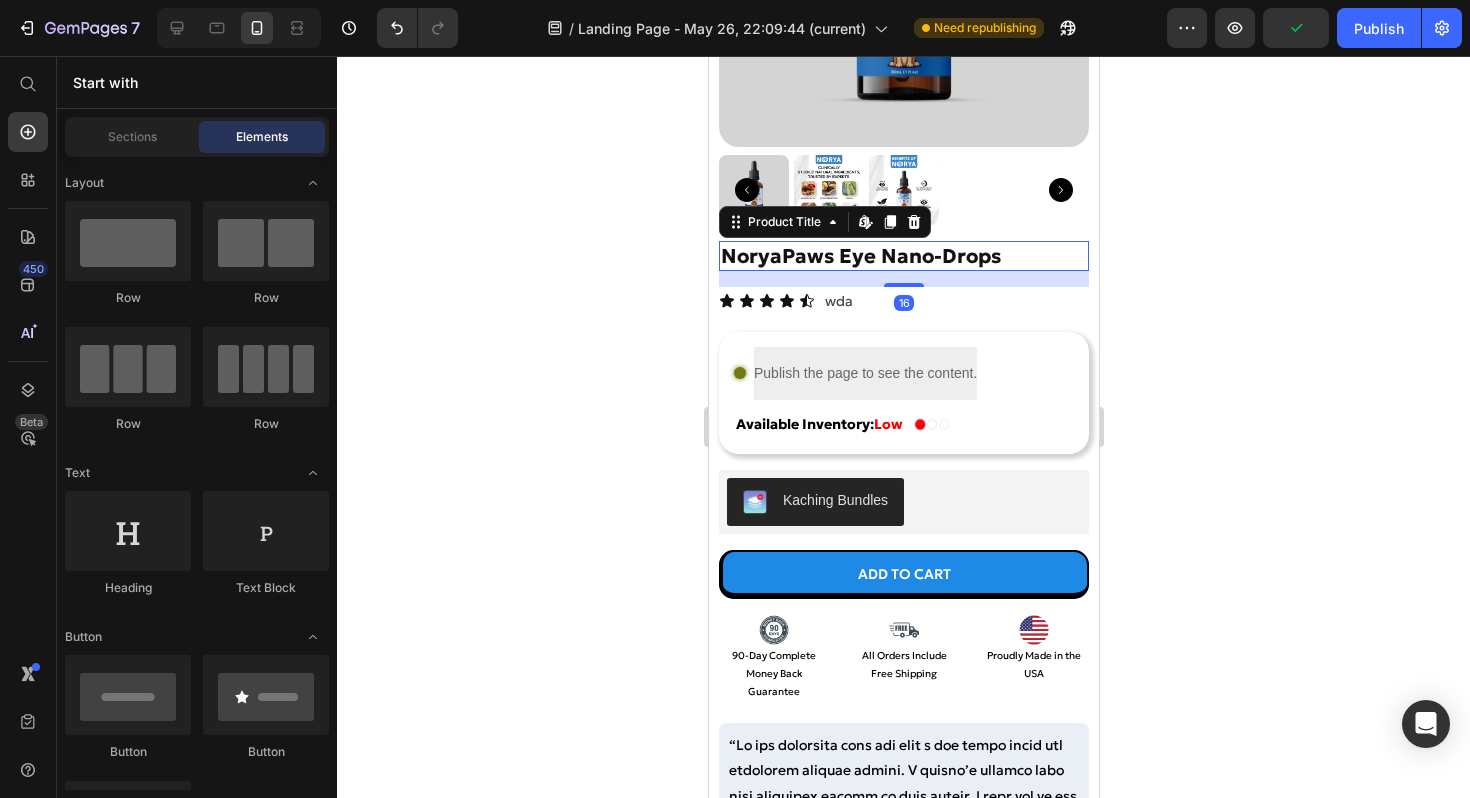click on "NoryaPaws Eye Nano-Drops" at bounding box center (903, 256) 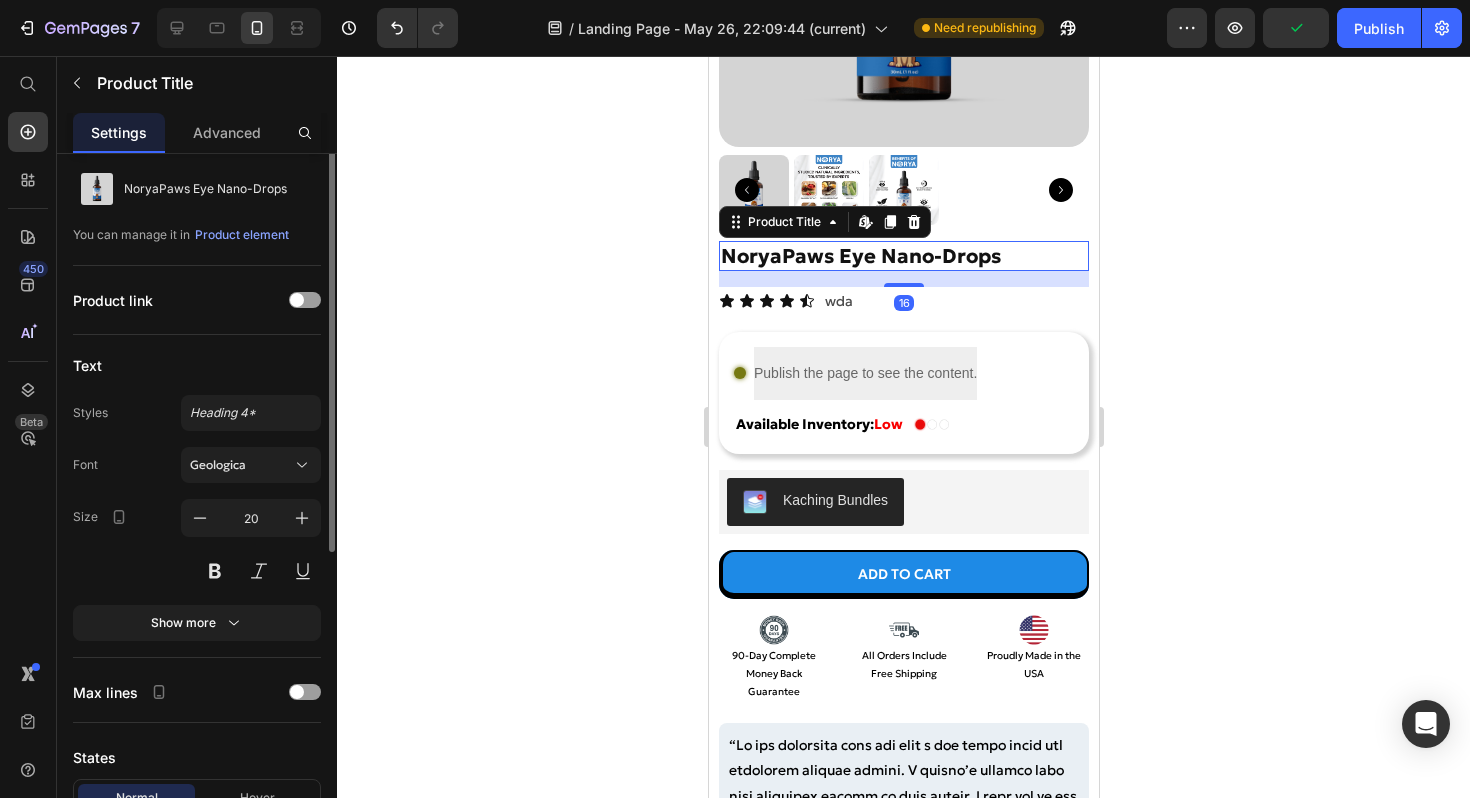 scroll, scrollTop: 0, scrollLeft: 0, axis: both 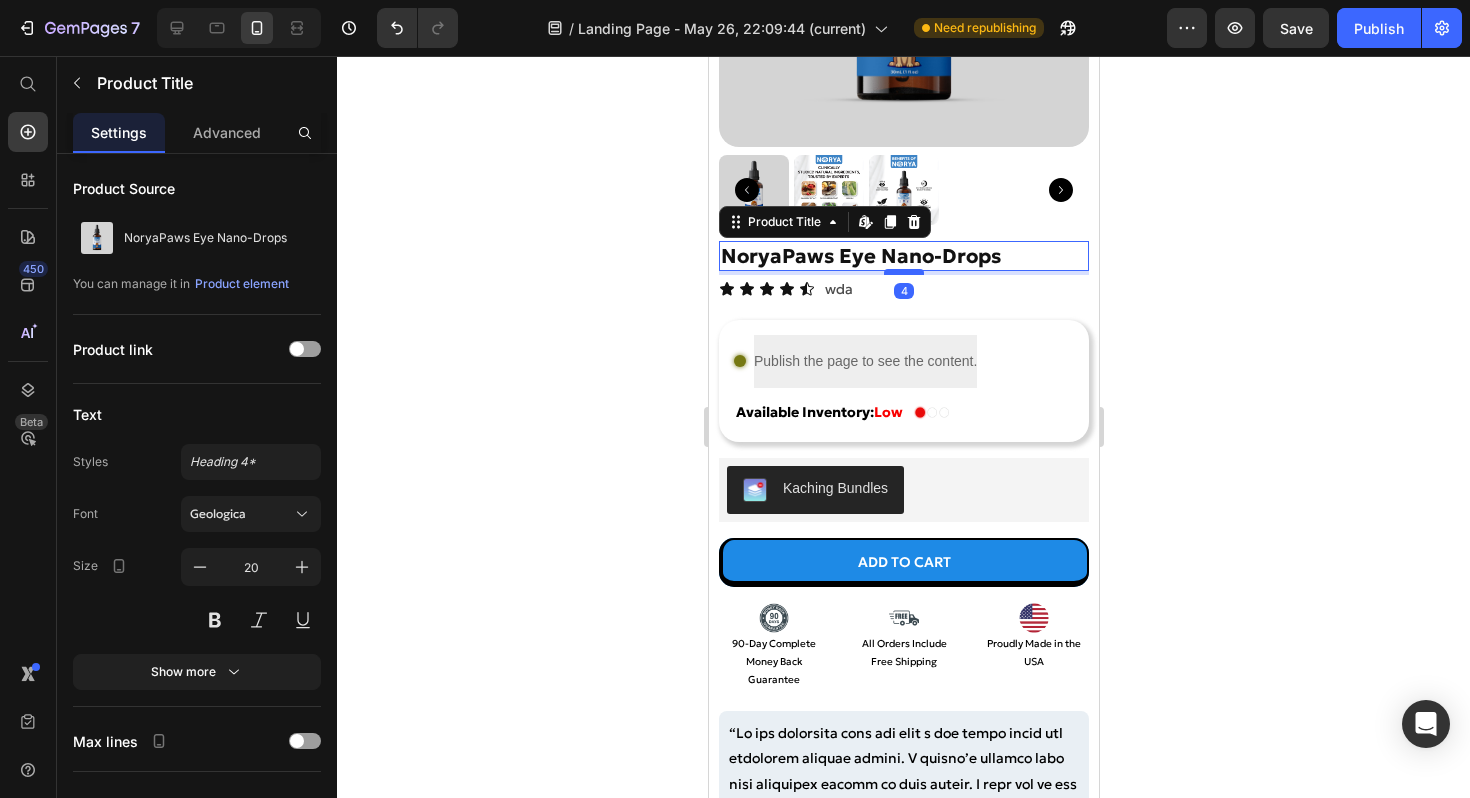 drag, startPoint x: 891, startPoint y: 282, endPoint x: 889, endPoint y: 270, distance: 12.165525 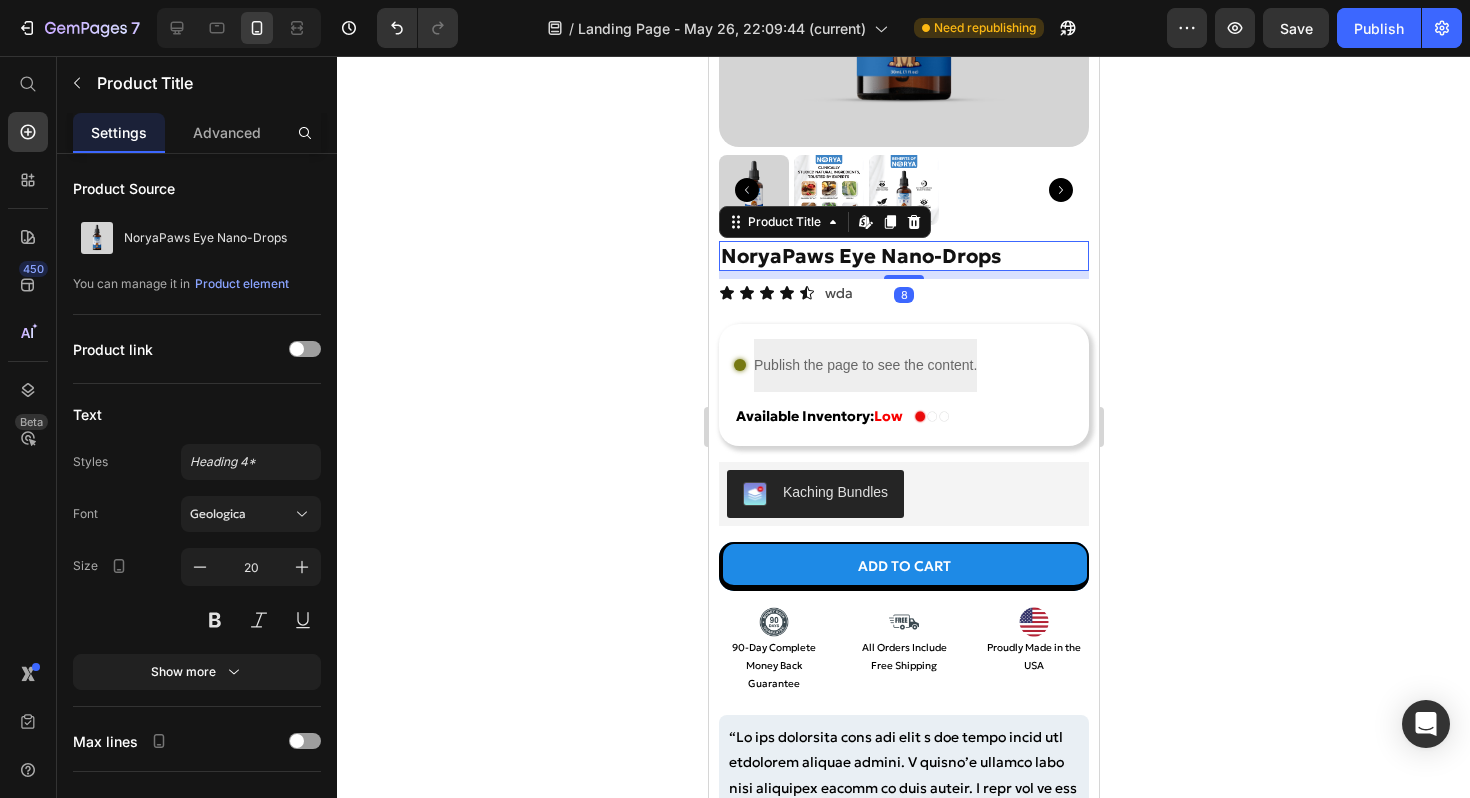 click on "8" at bounding box center (903, 271) 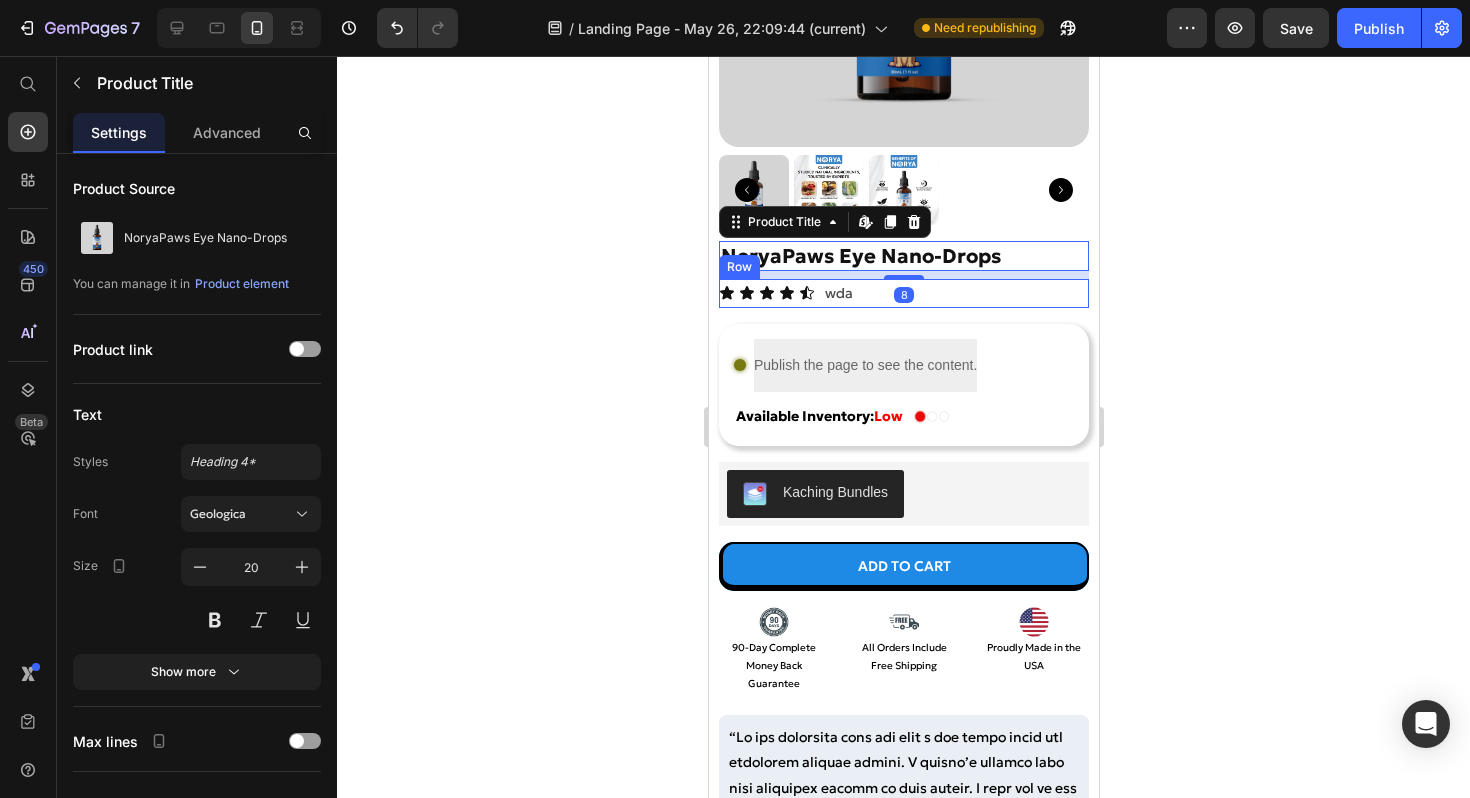 click on "Icon Icon Icon Icon Icon Icon List wda Text Block Row" at bounding box center [903, 293] 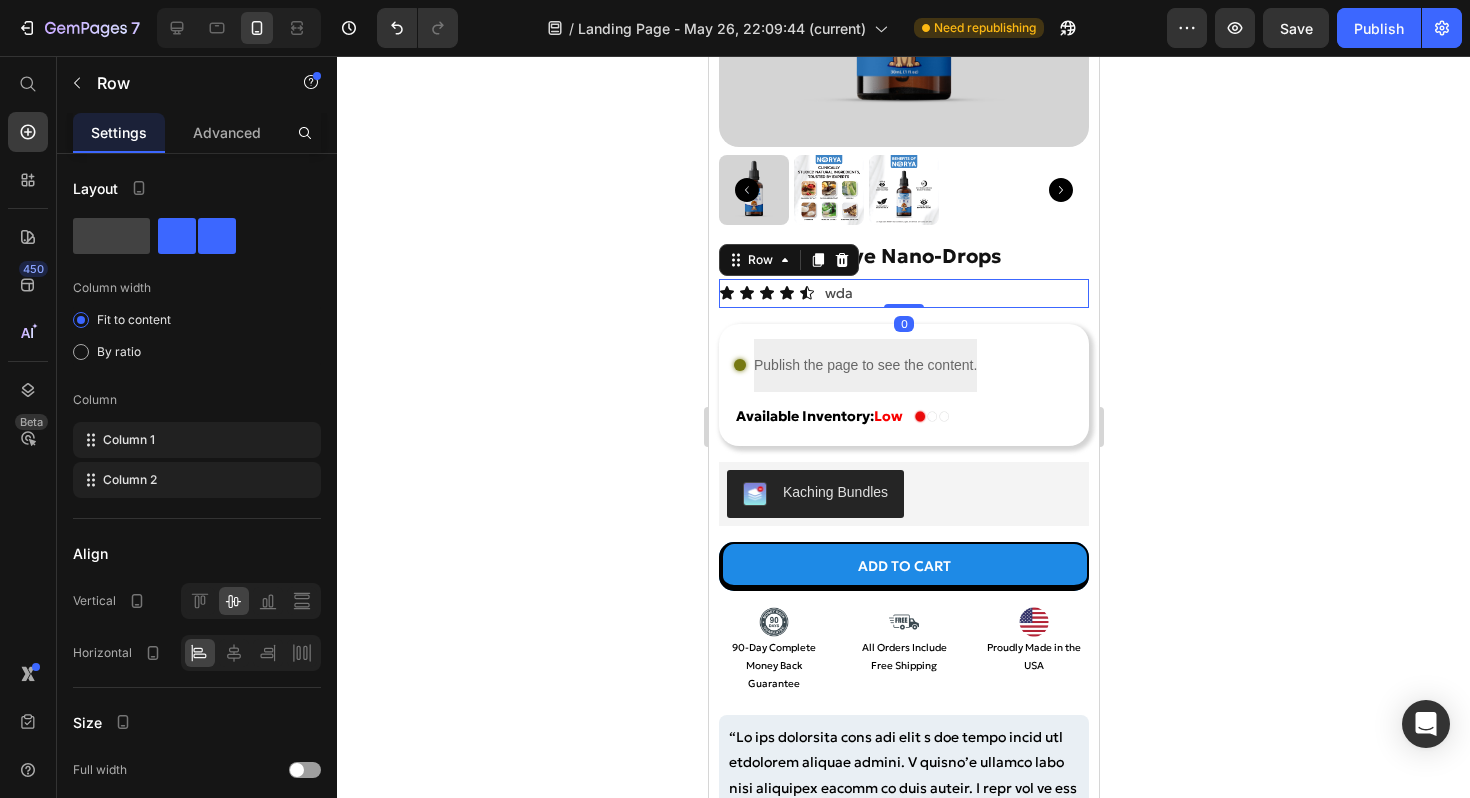click on "Icon Icon Icon Icon Icon Icon List wda Text Block Row   0" at bounding box center (903, 293) 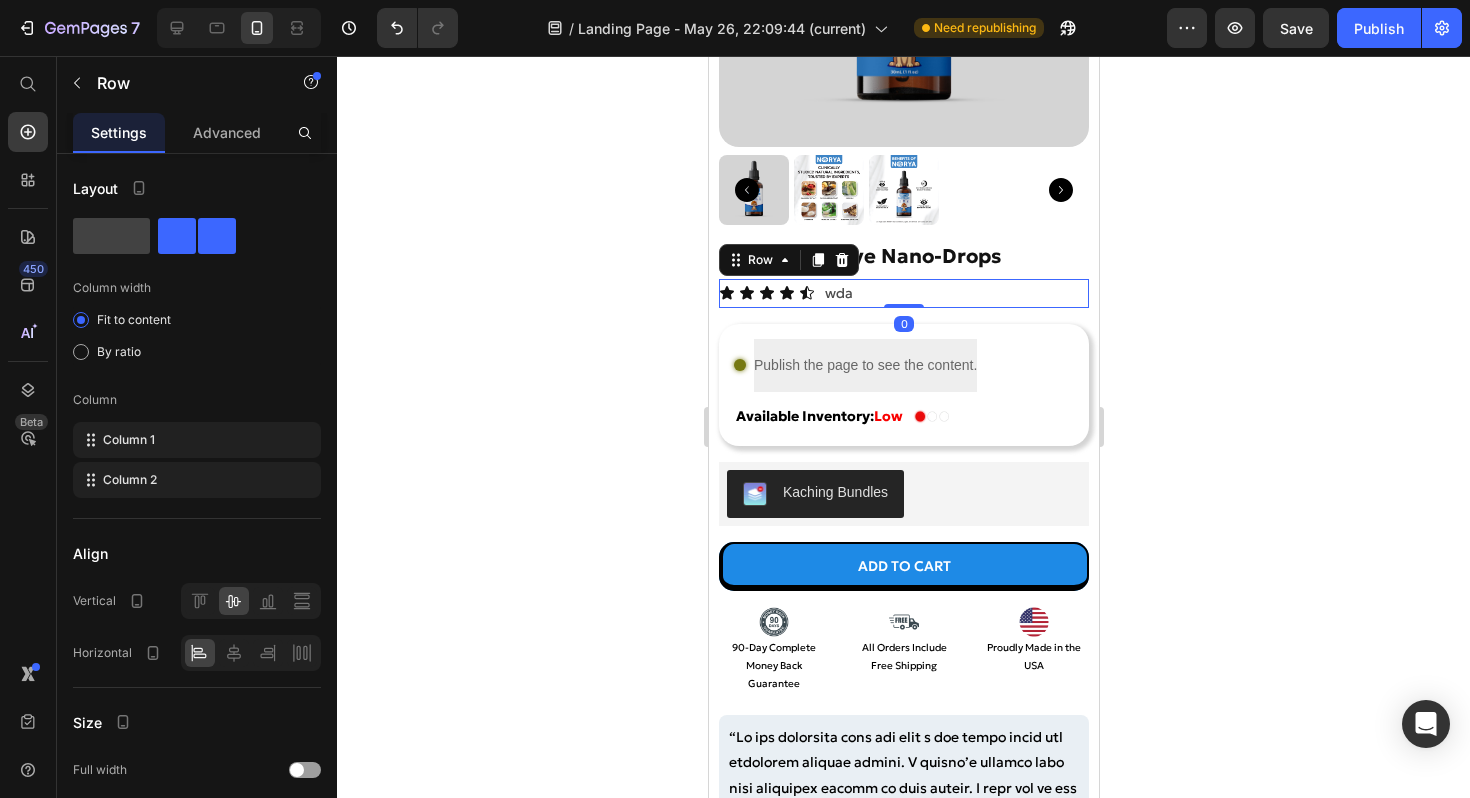 click on "Icon Icon Icon Icon Icon Icon List wda Text Block Row   0" at bounding box center [903, 293] 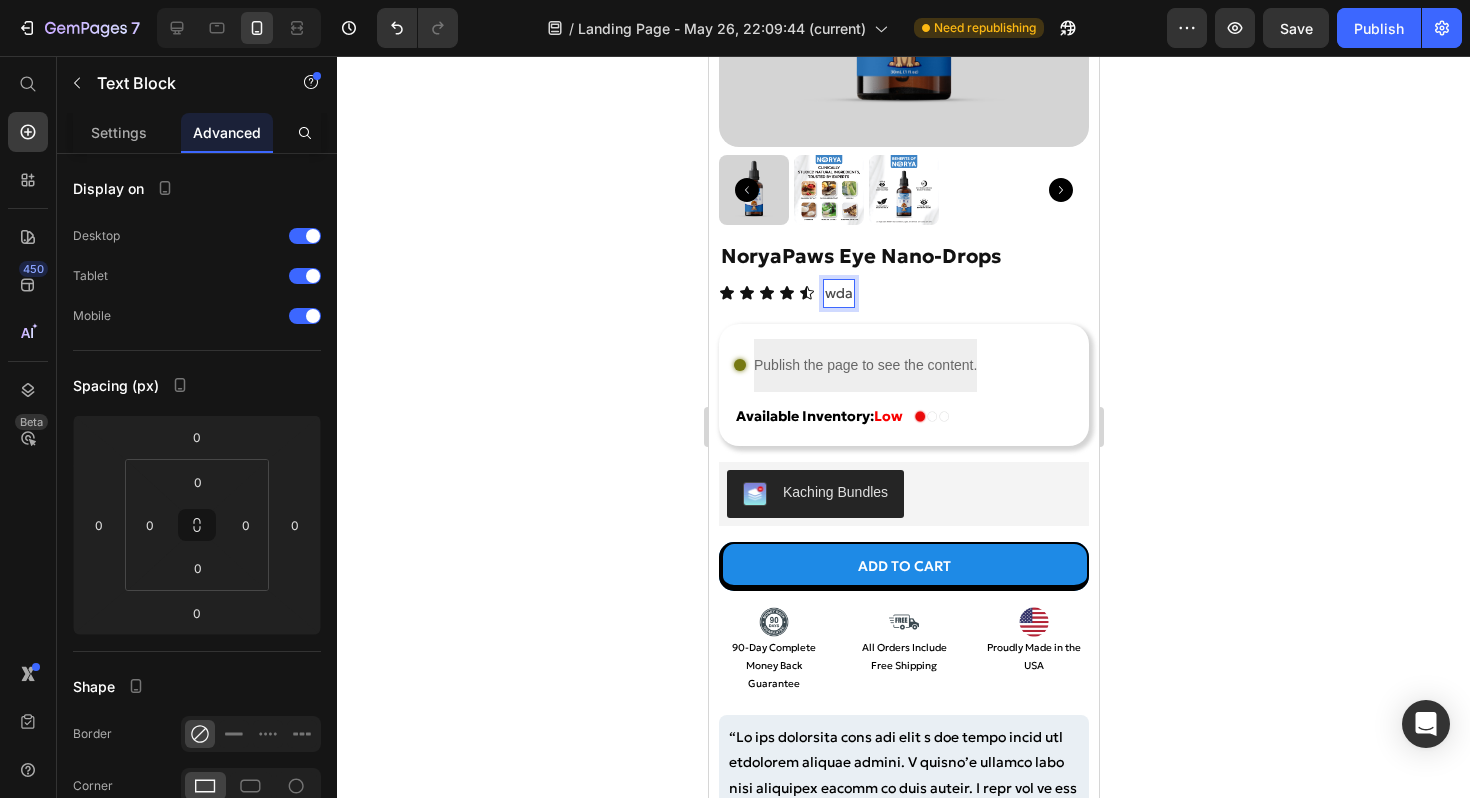 click on "wda" at bounding box center [838, 293] 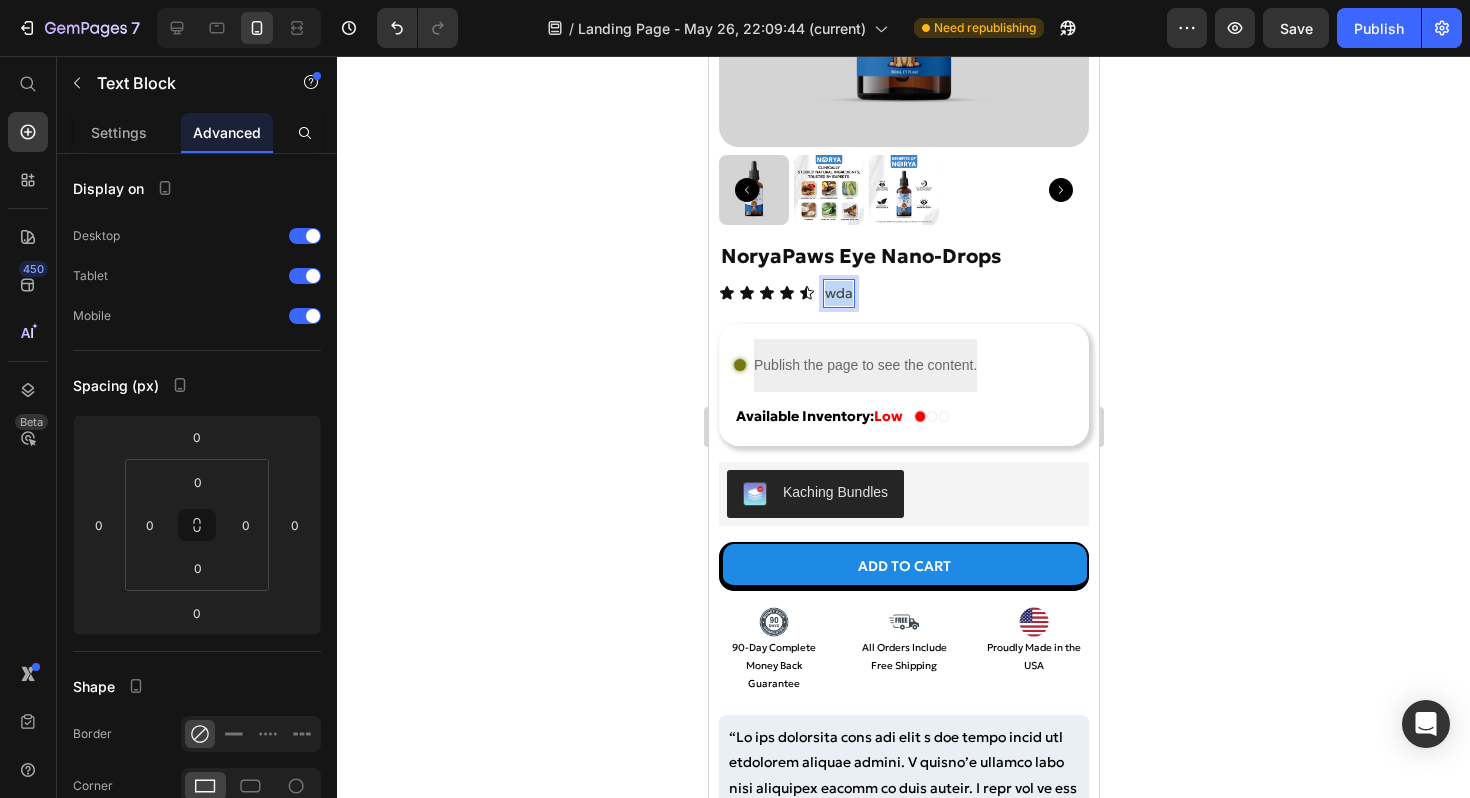 click on "wda" at bounding box center (838, 293) 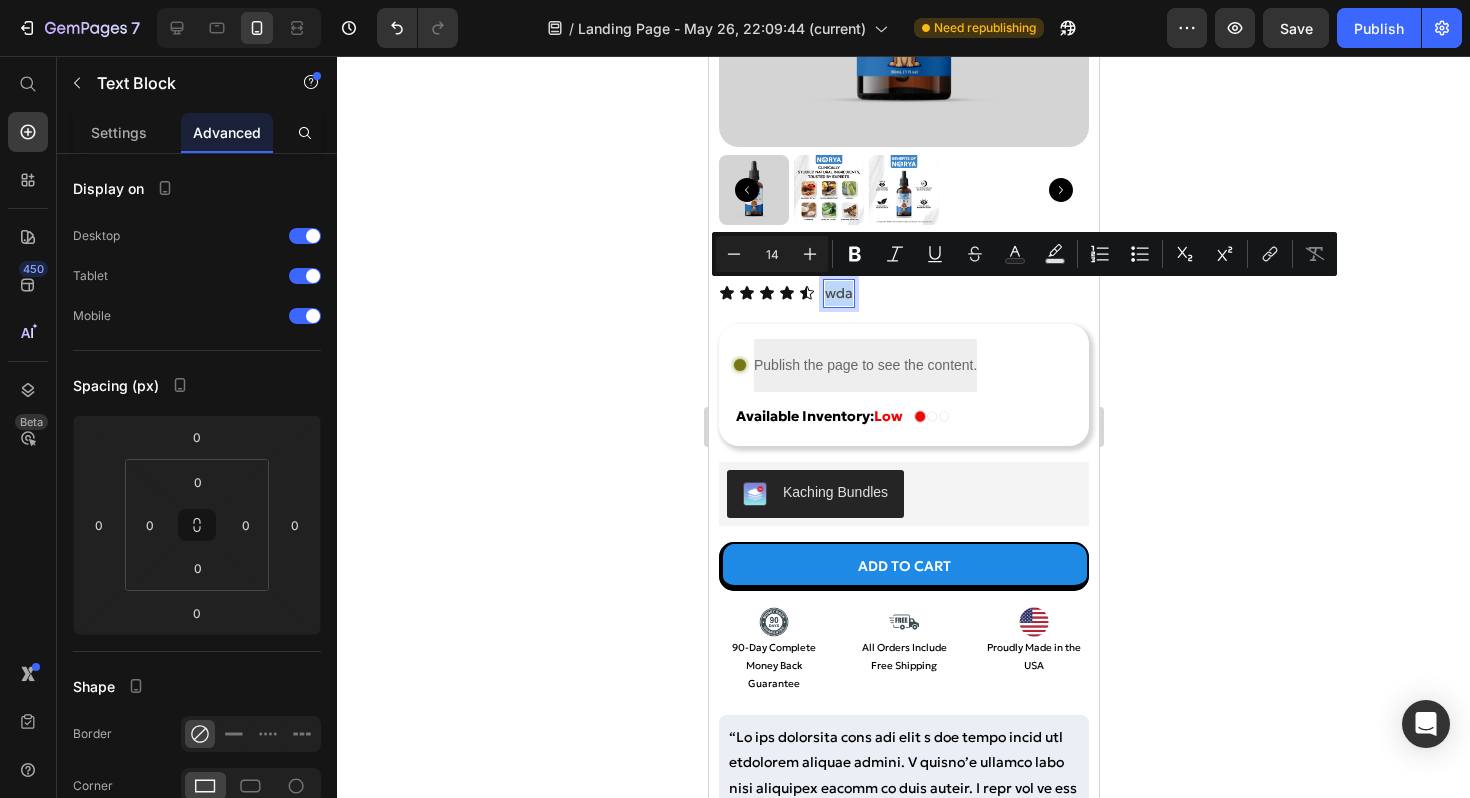 click on "wda" at bounding box center (838, 293) 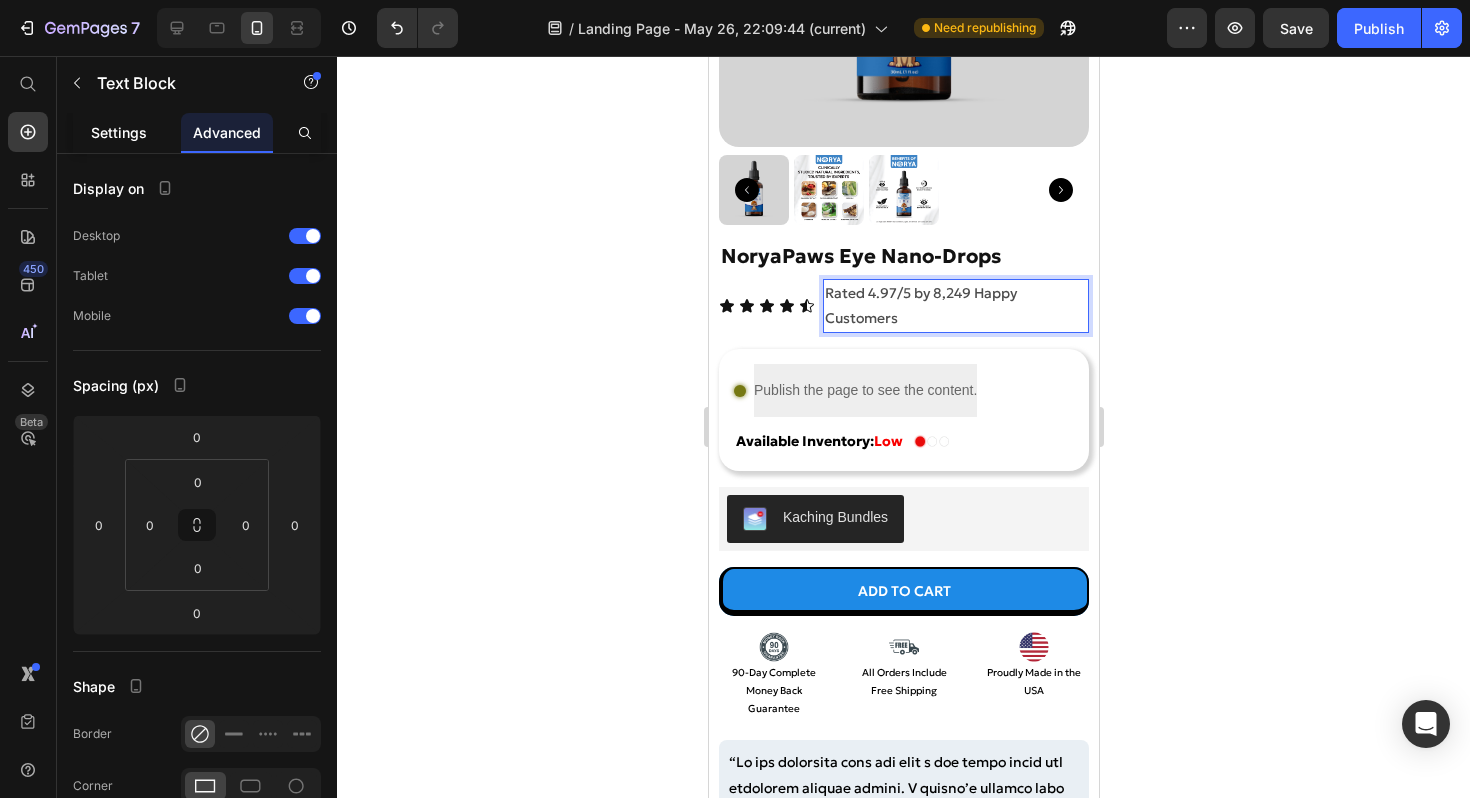 click on "Settings" 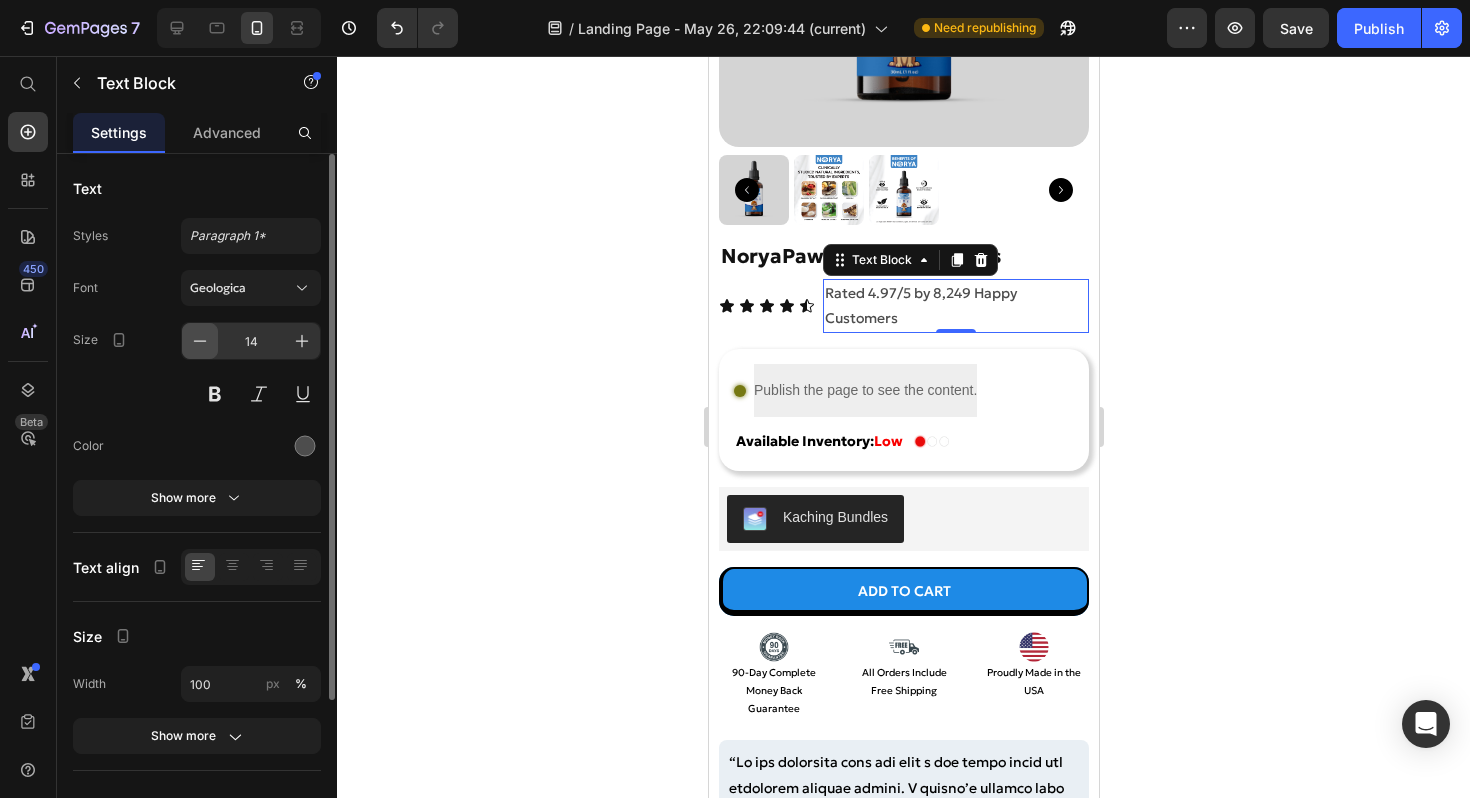 click 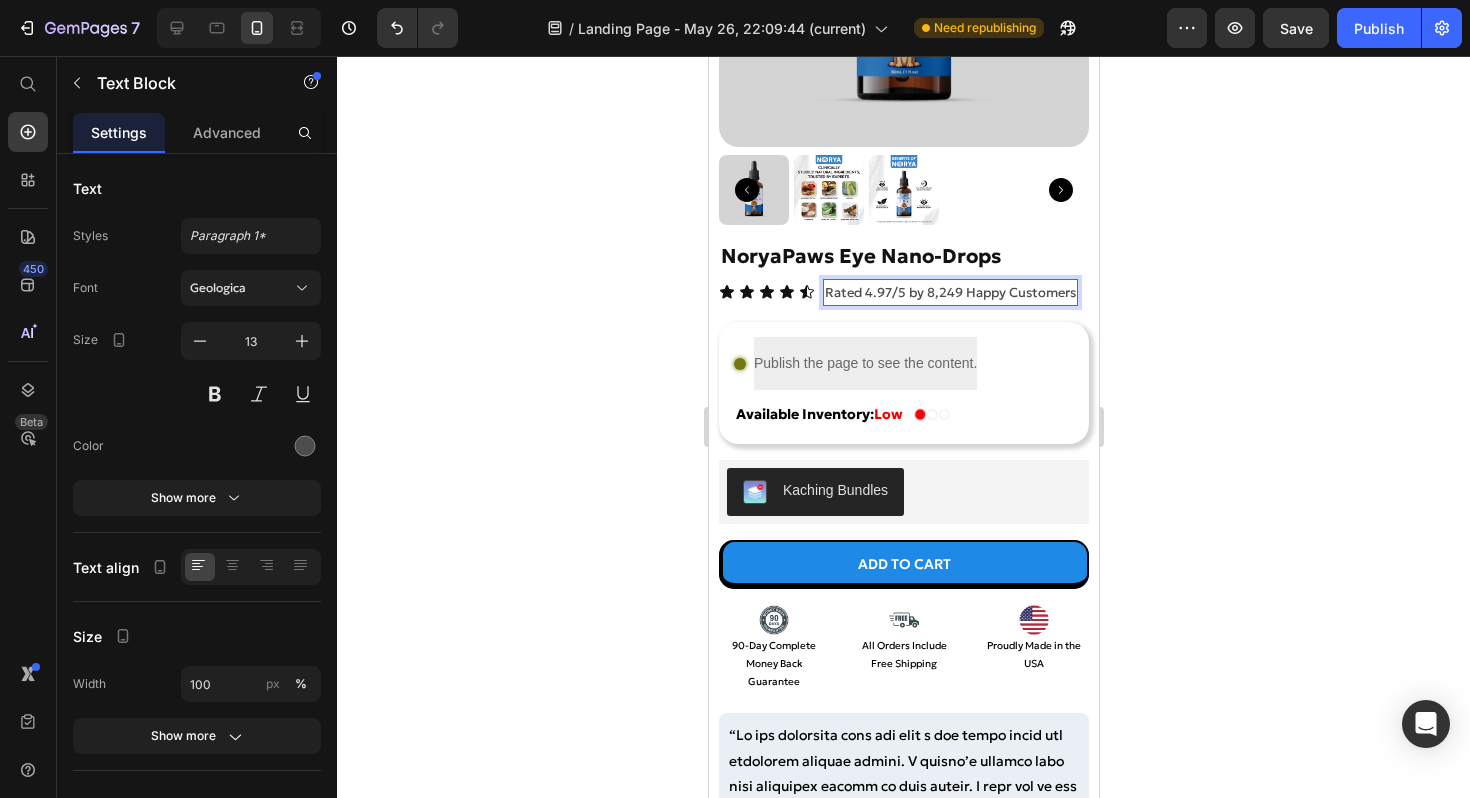 click on "Rated 4.97/5 by 8,249 Happy Customers" at bounding box center [949, 292] 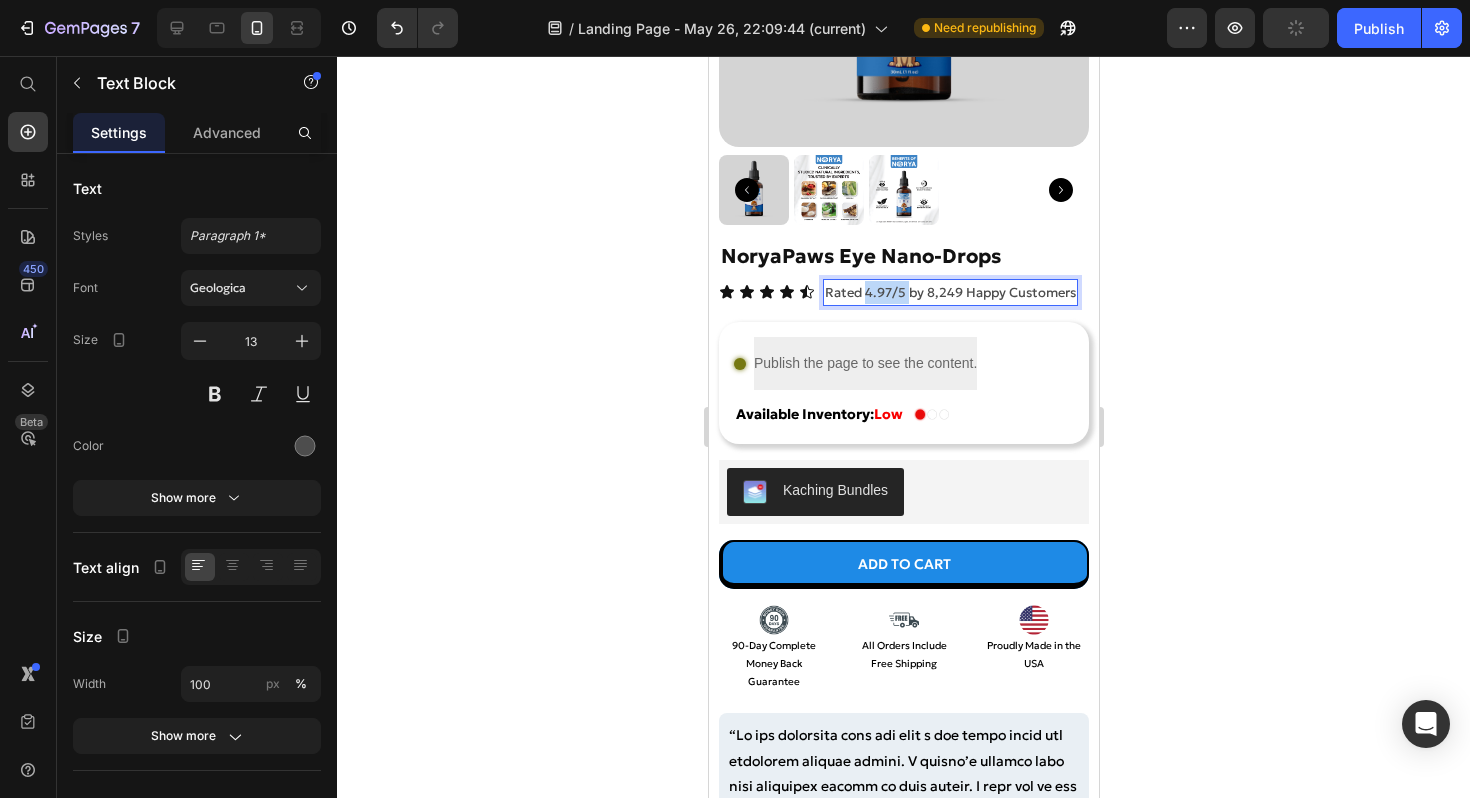 drag, startPoint x: 863, startPoint y: 293, endPoint x: 906, endPoint y: 295, distance: 43.046486 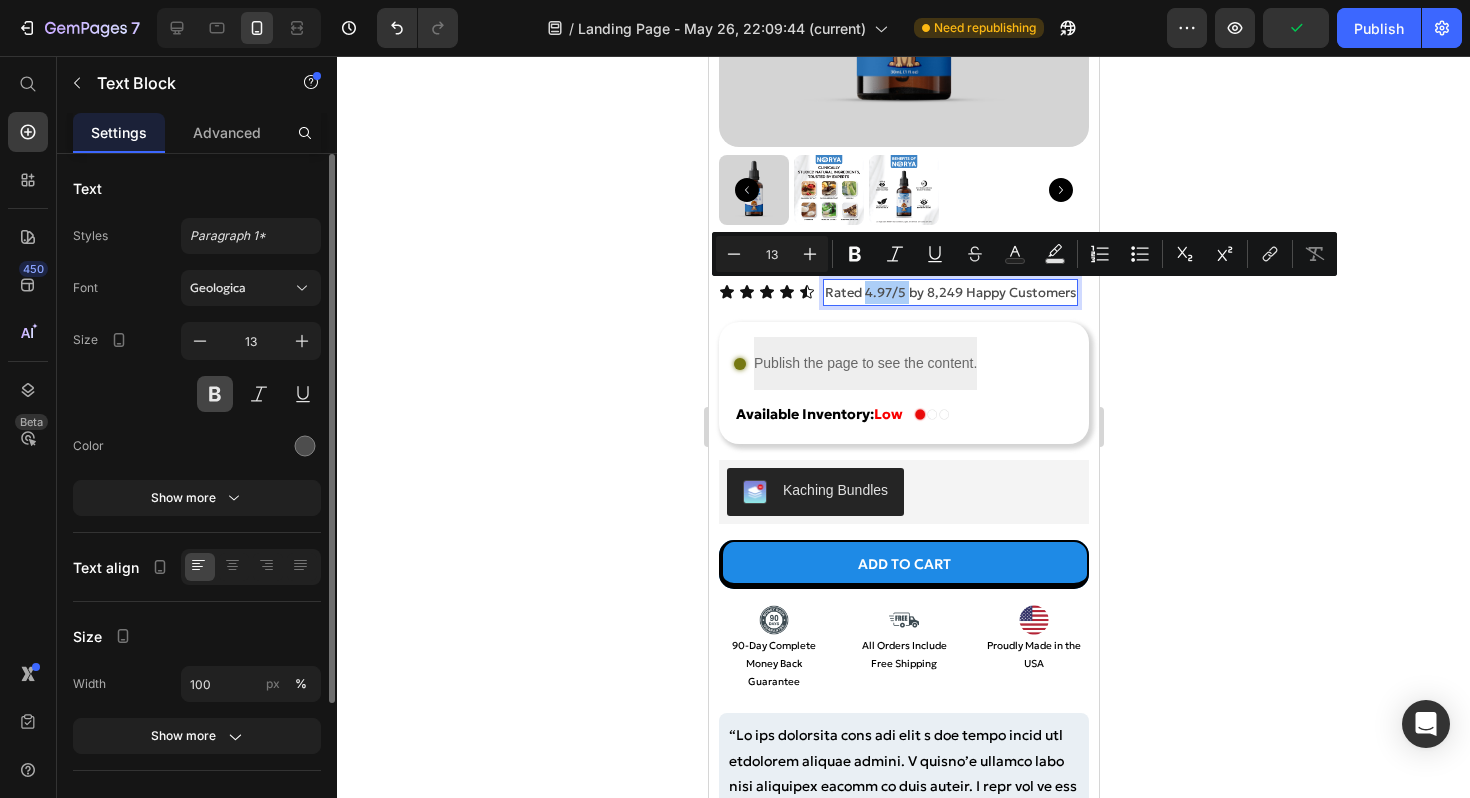 click at bounding box center [215, 394] 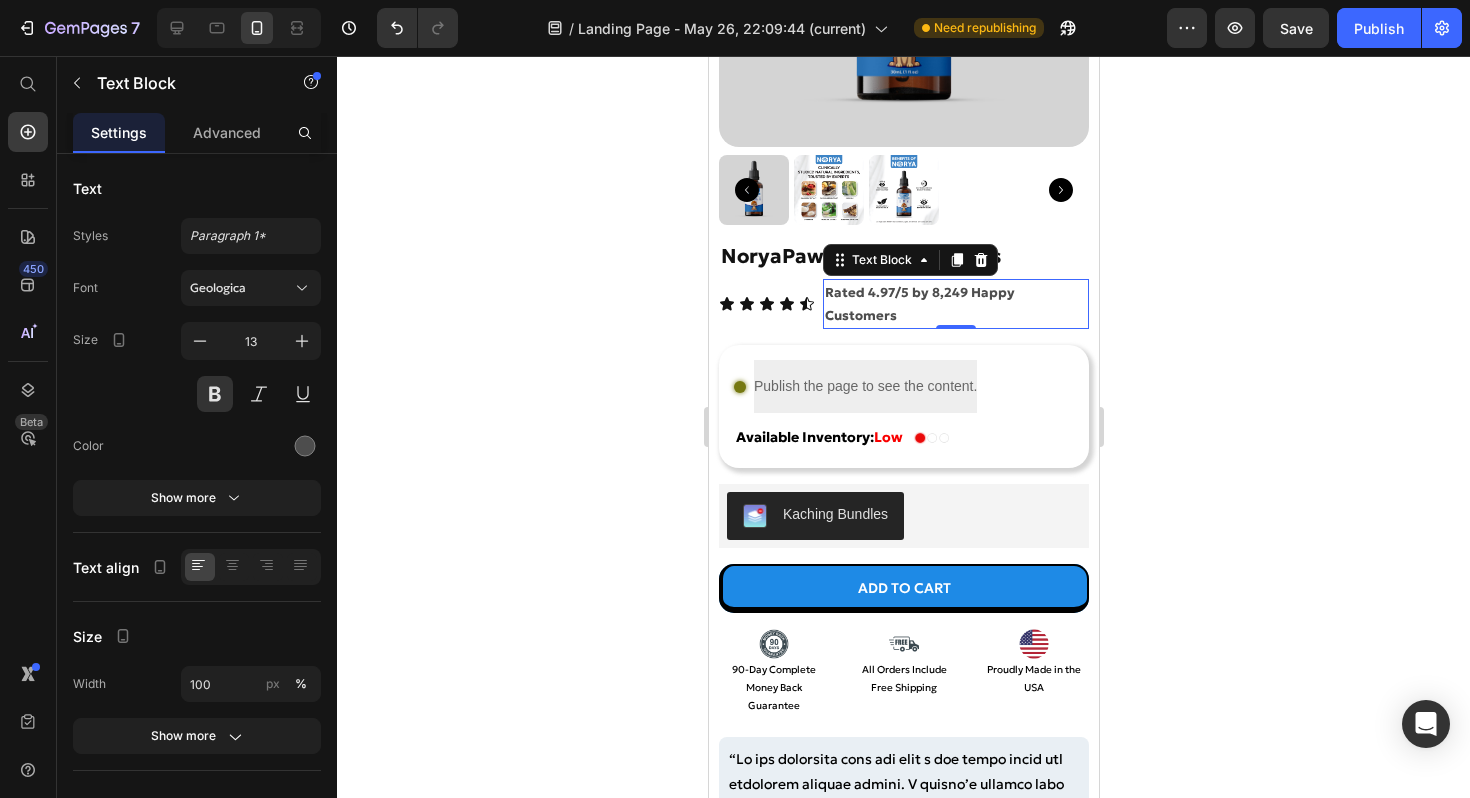 click on "Rated 4.97/5 by 8,249 Happy Customers" at bounding box center (955, 304) 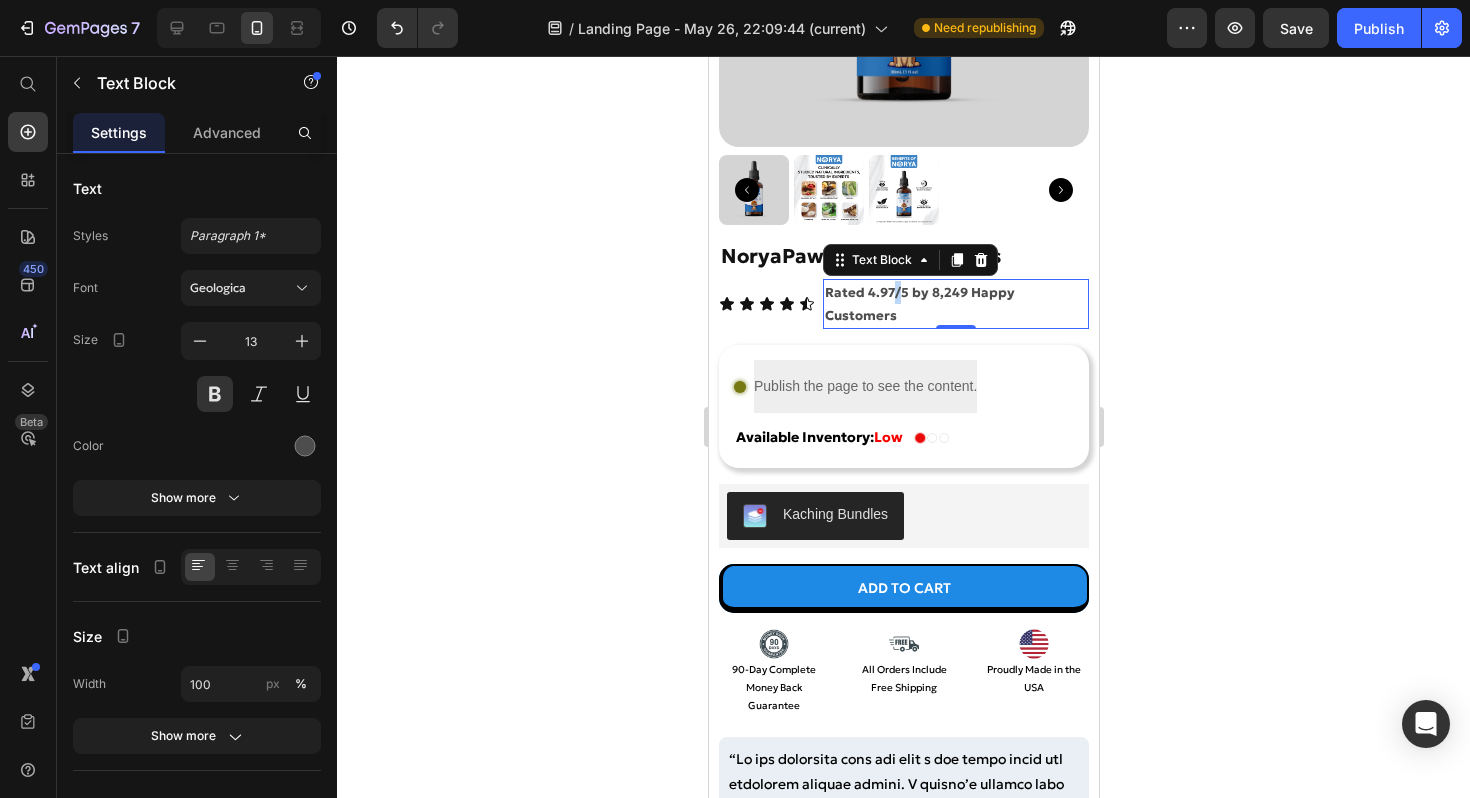 click on "Rated 4.97/5 by 8,249 Happy Customers" at bounding box center (955, 304) 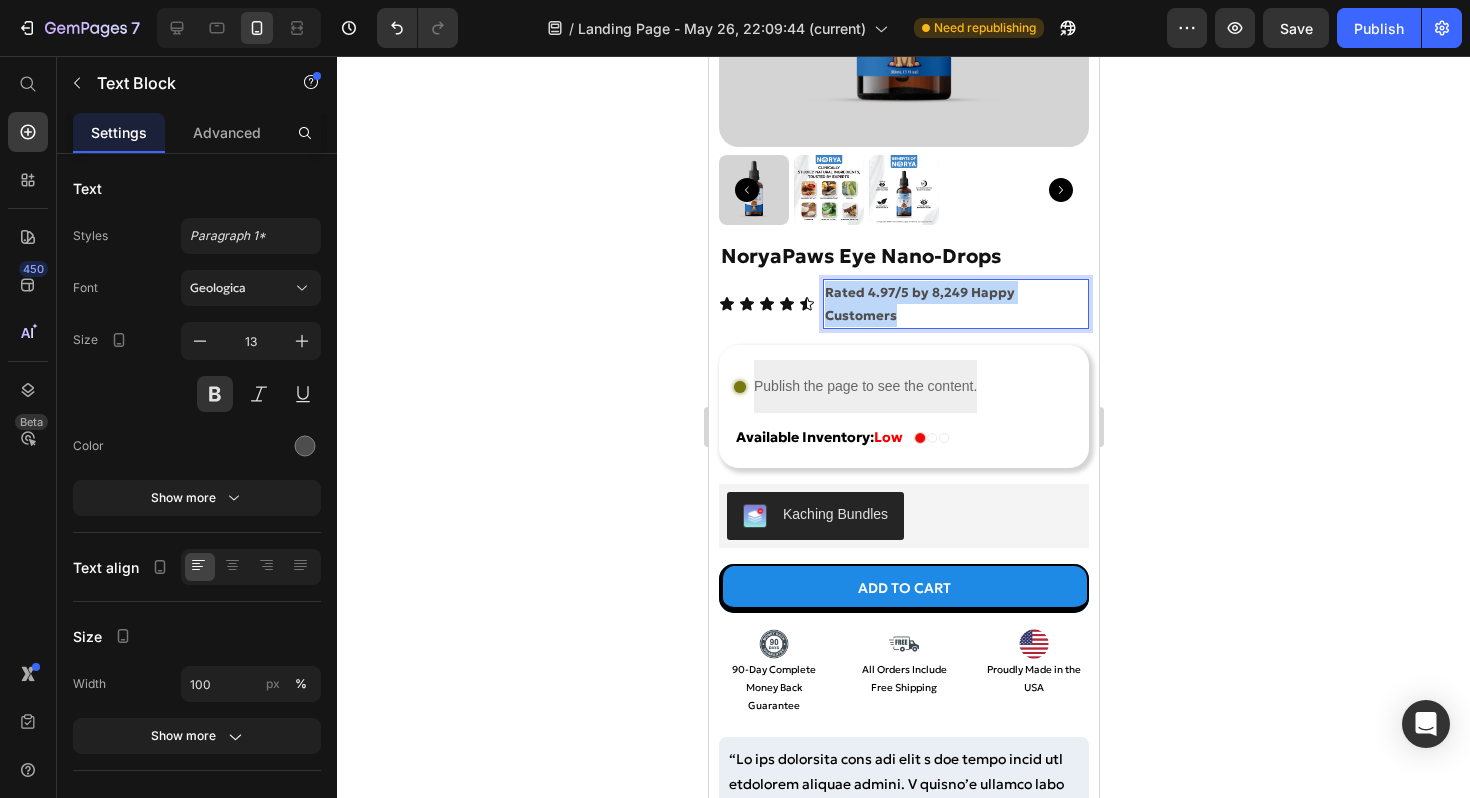 click on "Rated 4.97/5 by 8,249 Happy Customers" at bounding box center (955, 304) 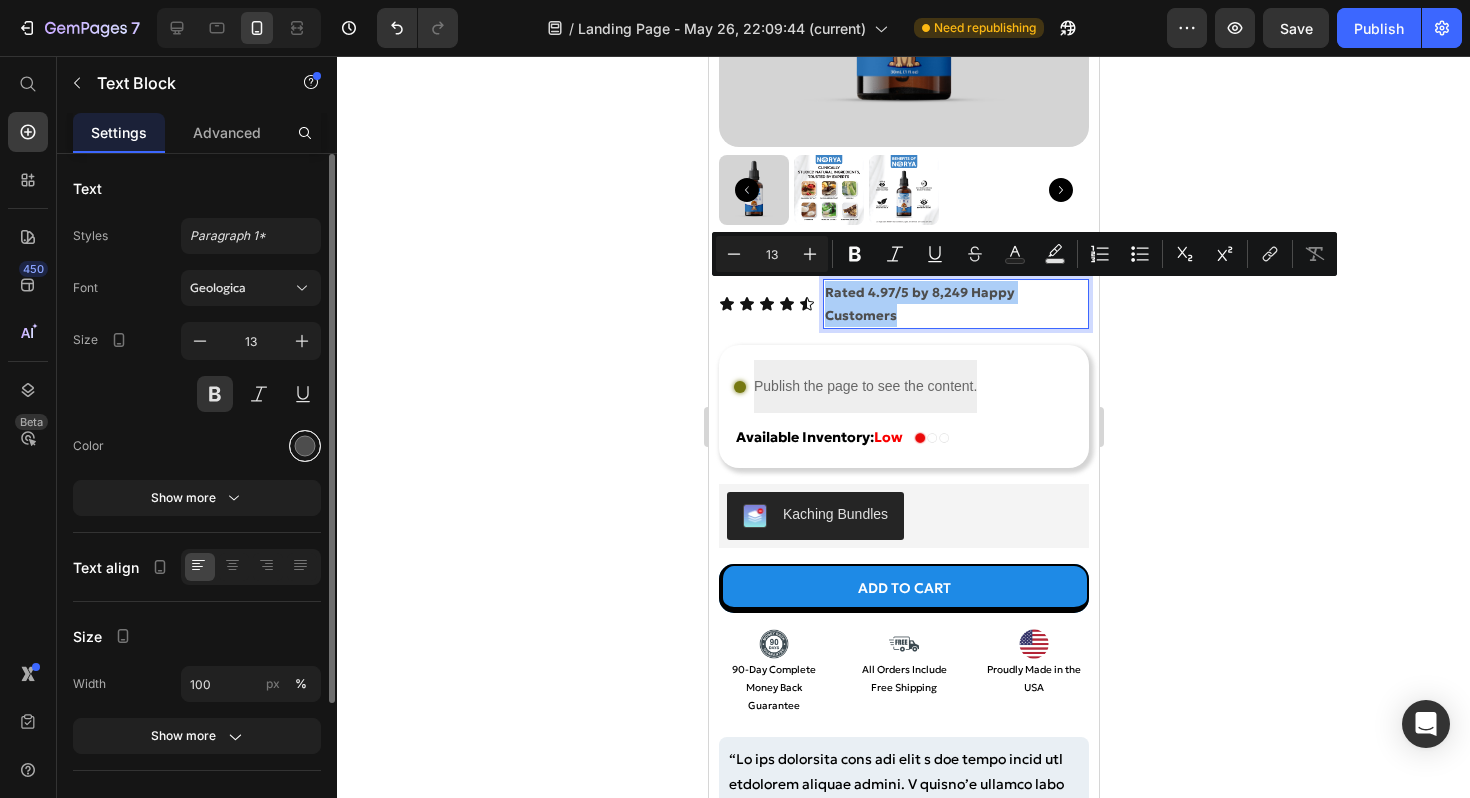 click at bounding box center [305, 446] 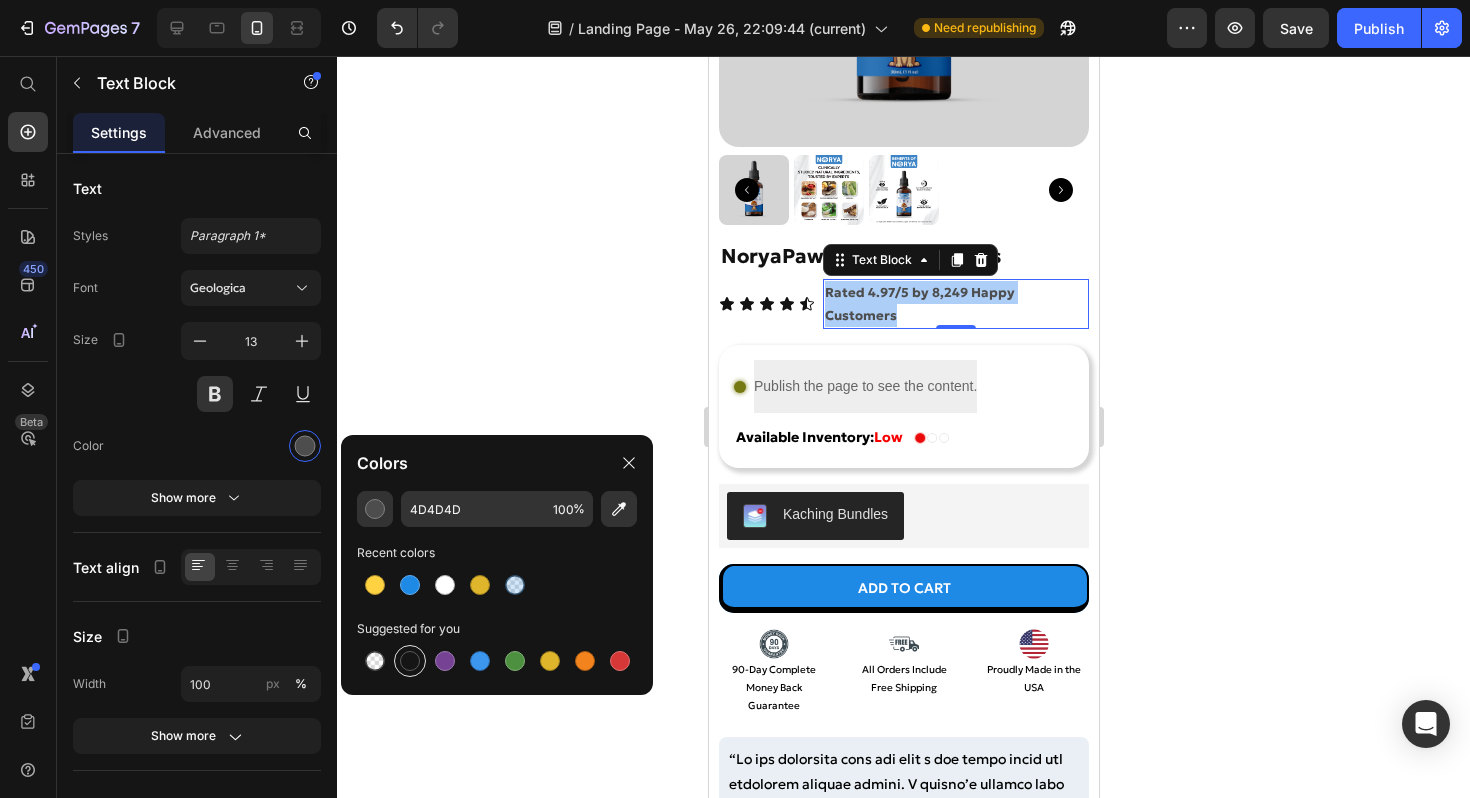 click at bounding box center [410, 661] 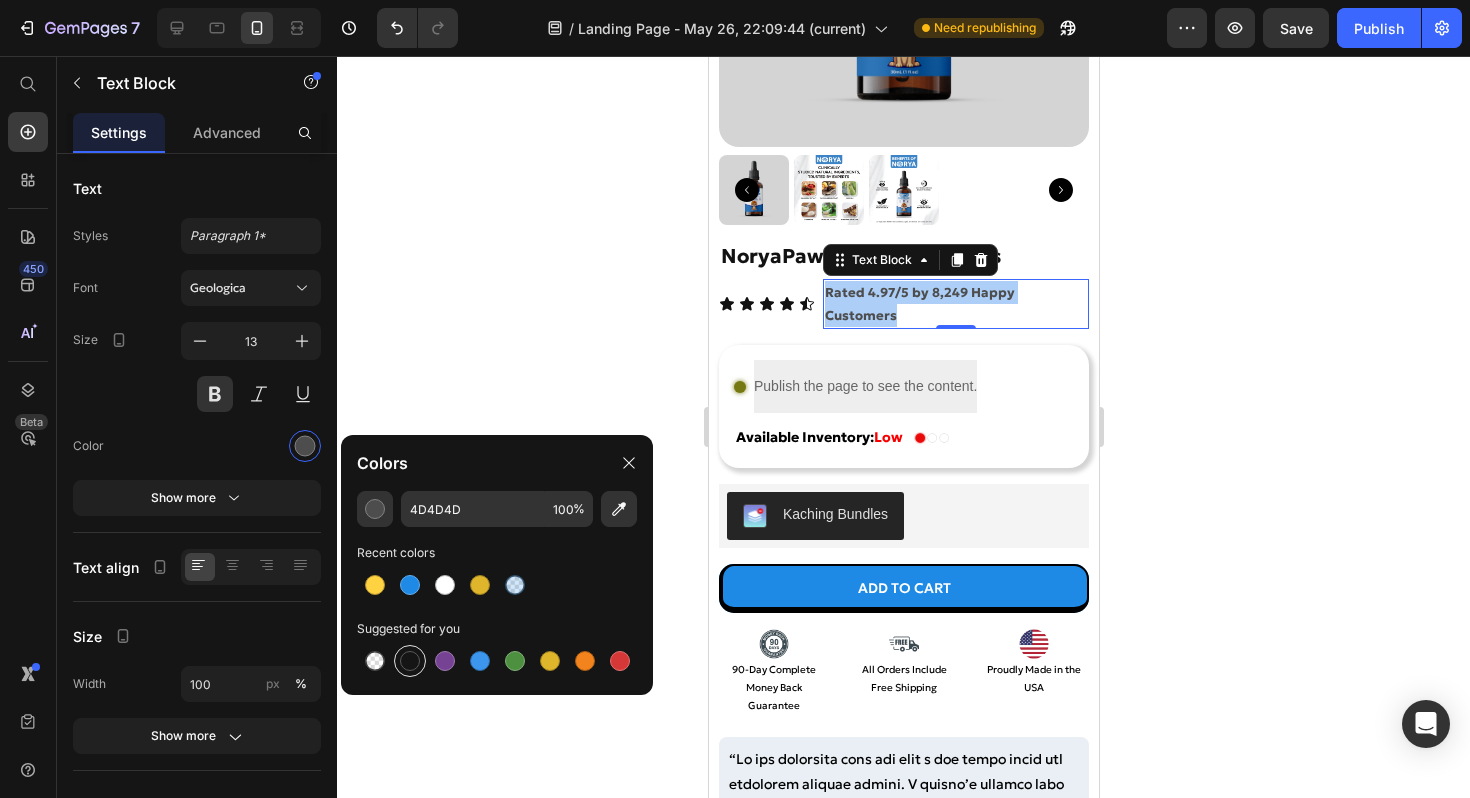 type on "151515" 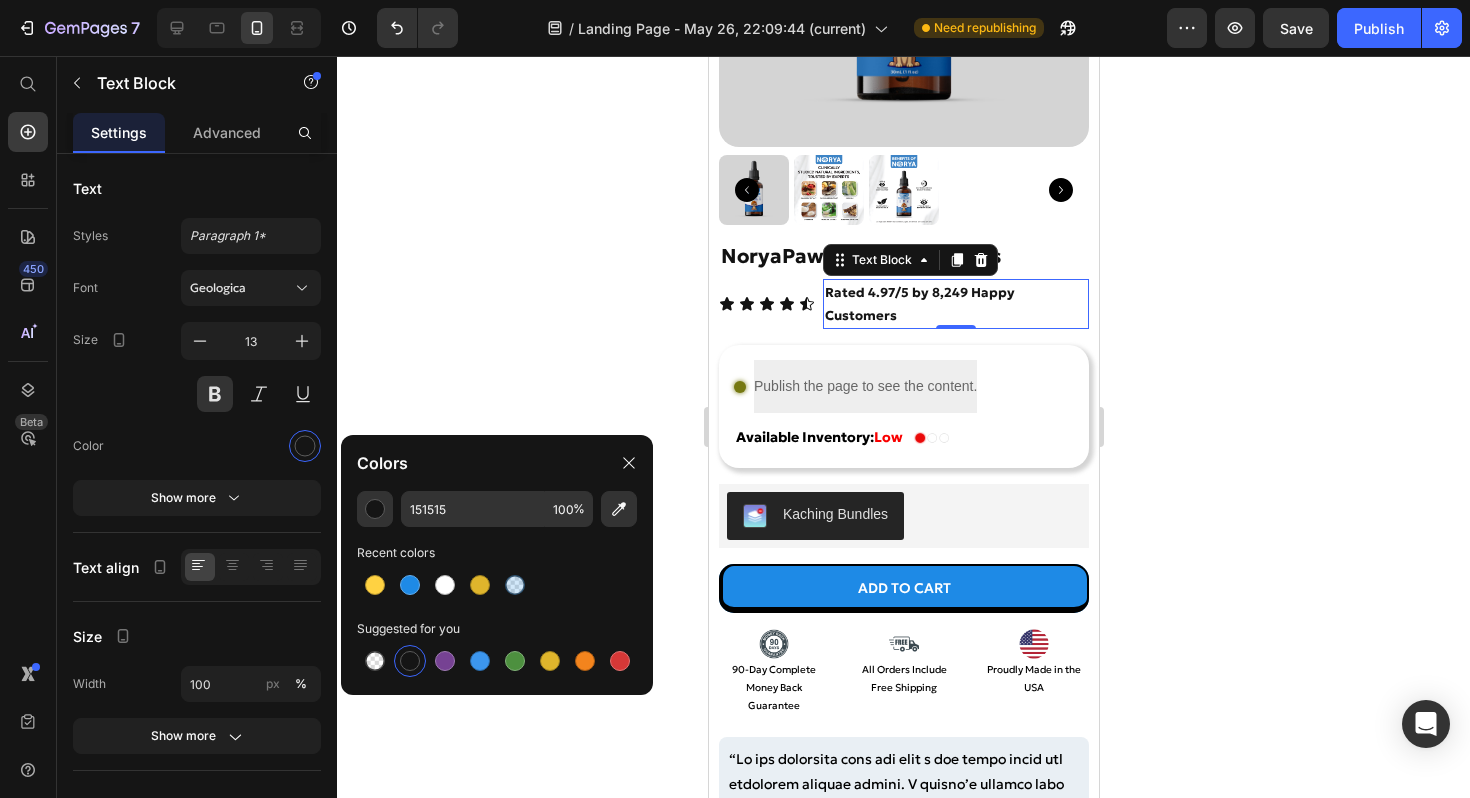 click on "Rated 4.97/5 by 8,249 Happy Customers" at bounding box center [955, 304] 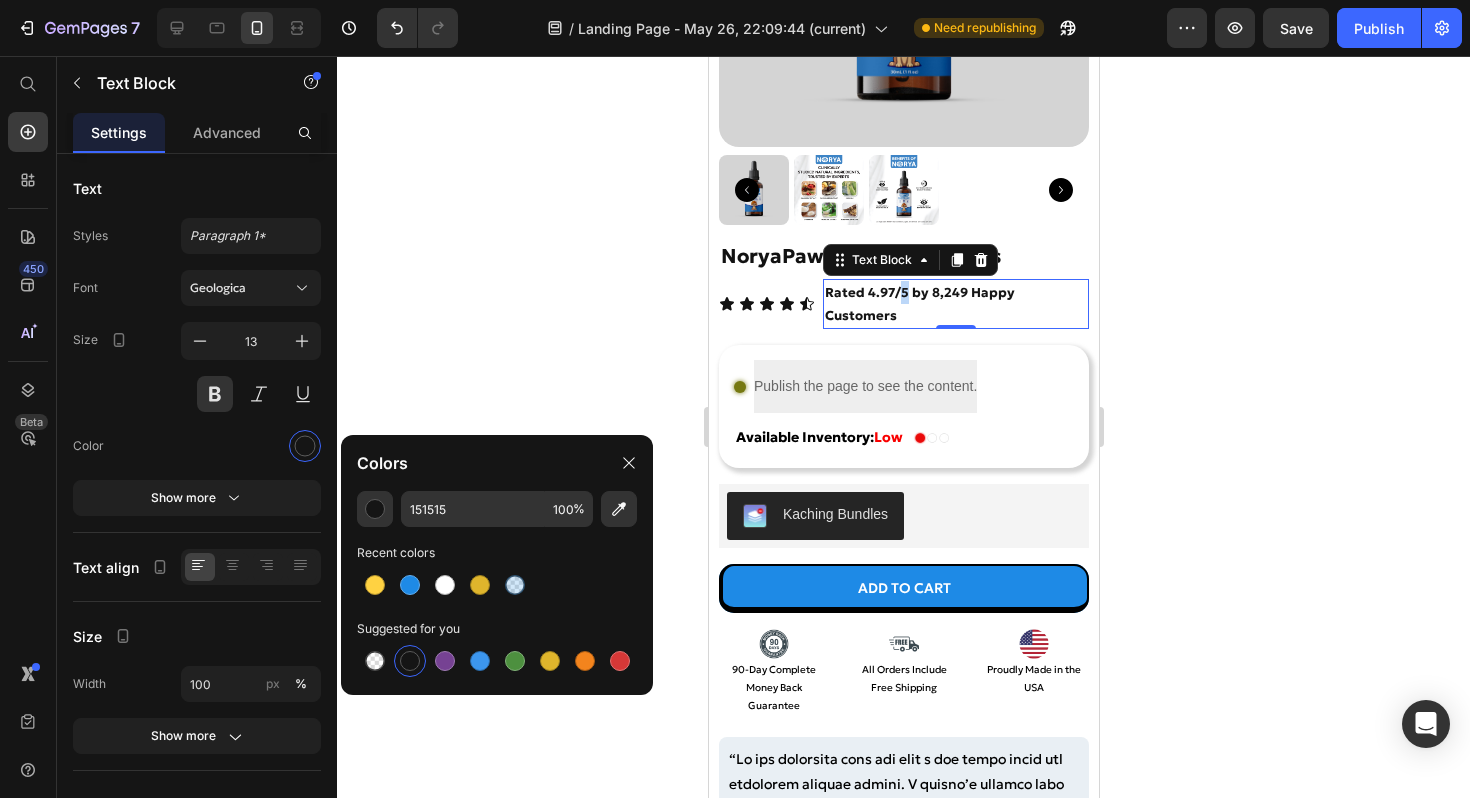click on "Rated 4.97/5 by 8,249 Happy Customers" at bounding box center [955, 304] 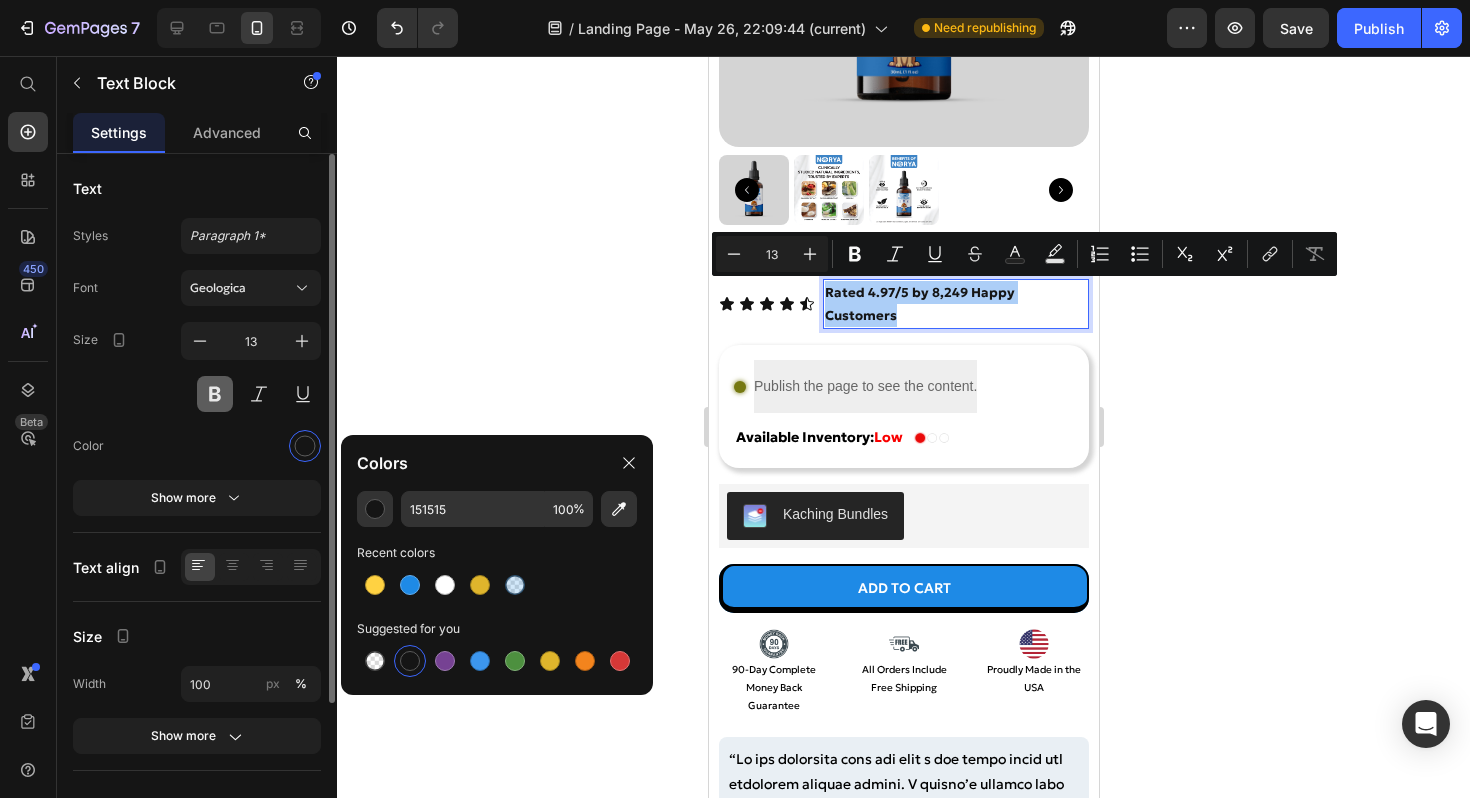 click at bounding box center [215, 394] 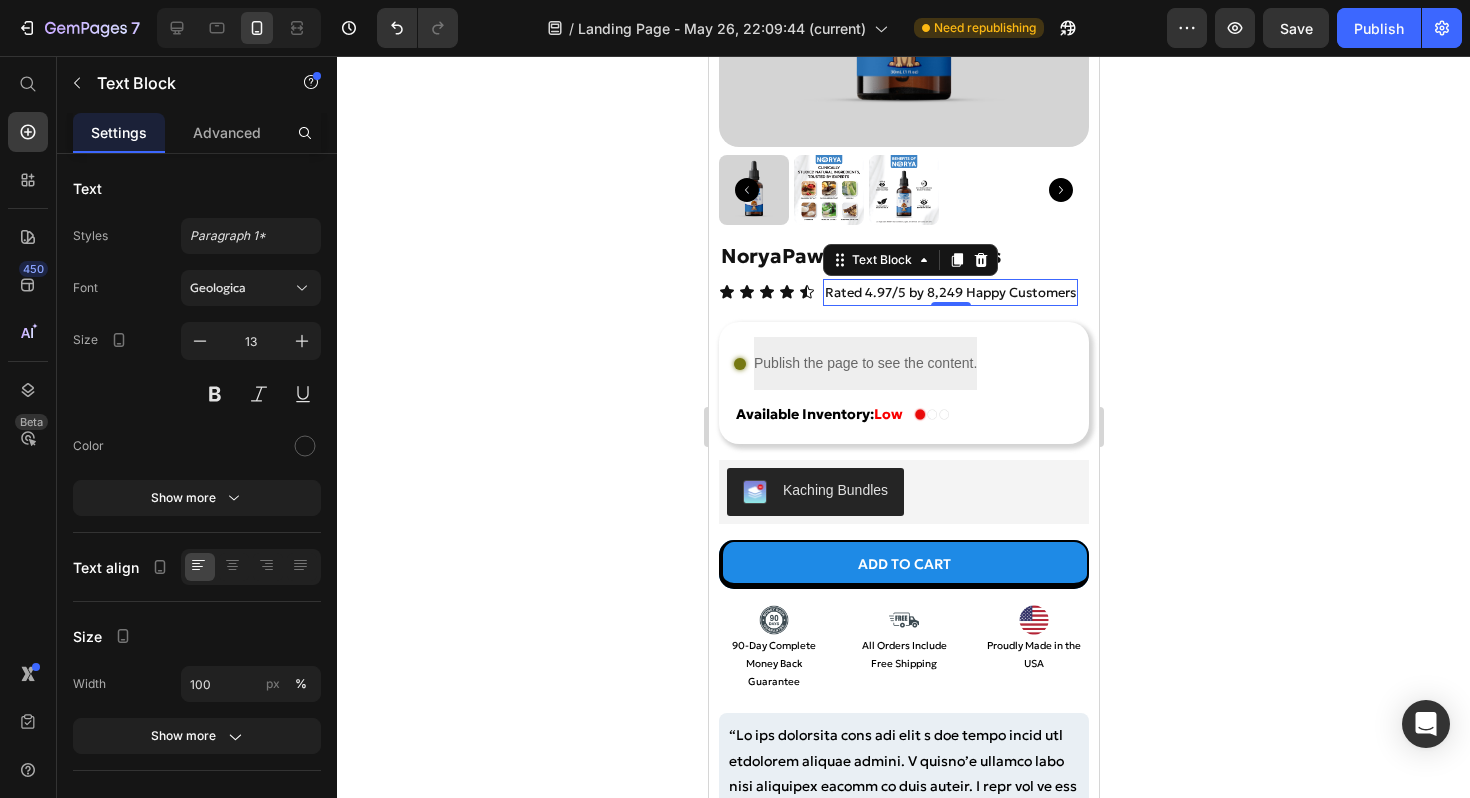 click on "Rated 4.97/5 by 8,249 Happy Customers" at bounding box center (949, 292) 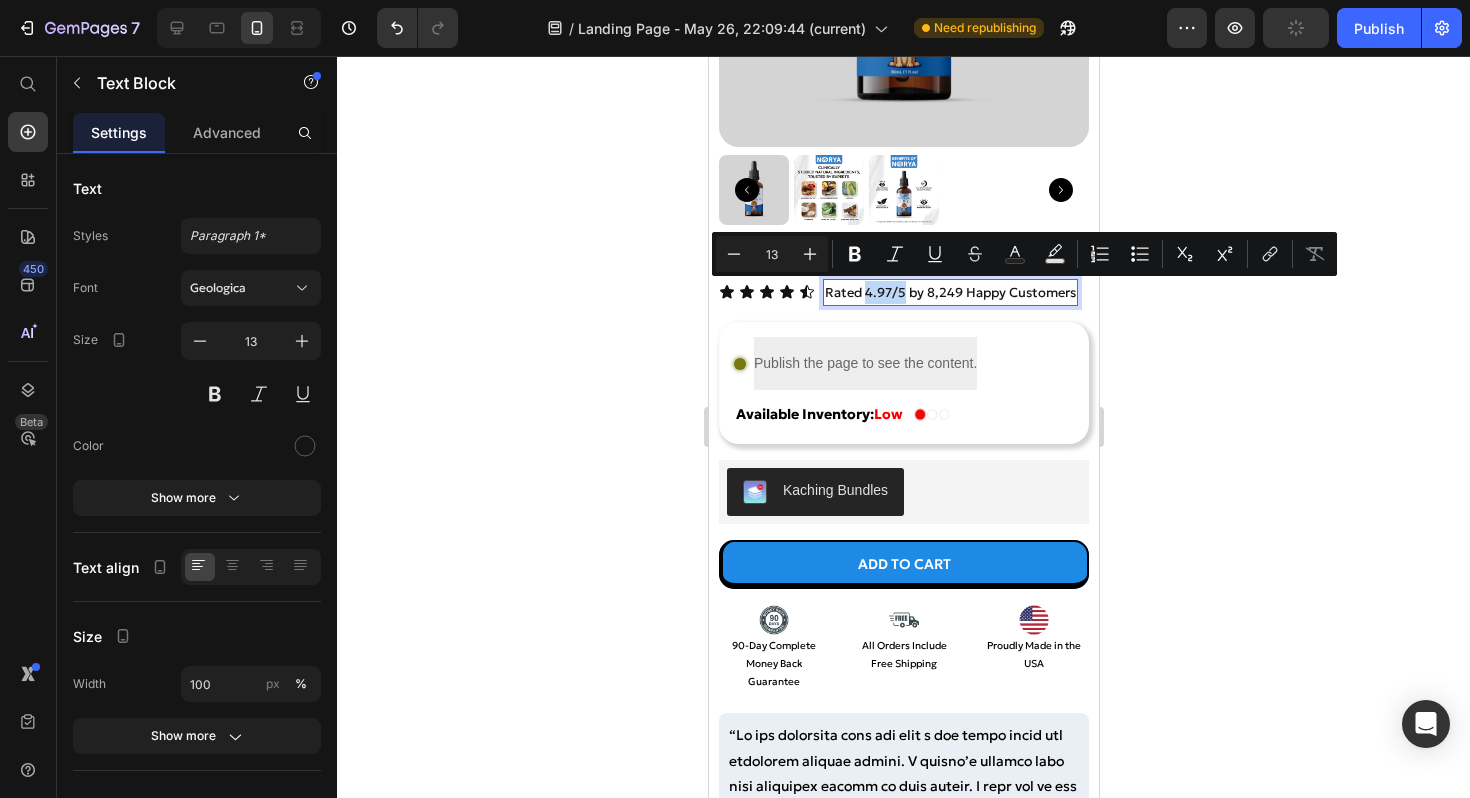 drag, startPoint x: 866, startPoint y: 291, endPoint x: 902, endPoint y: 294, distance: 36.124783 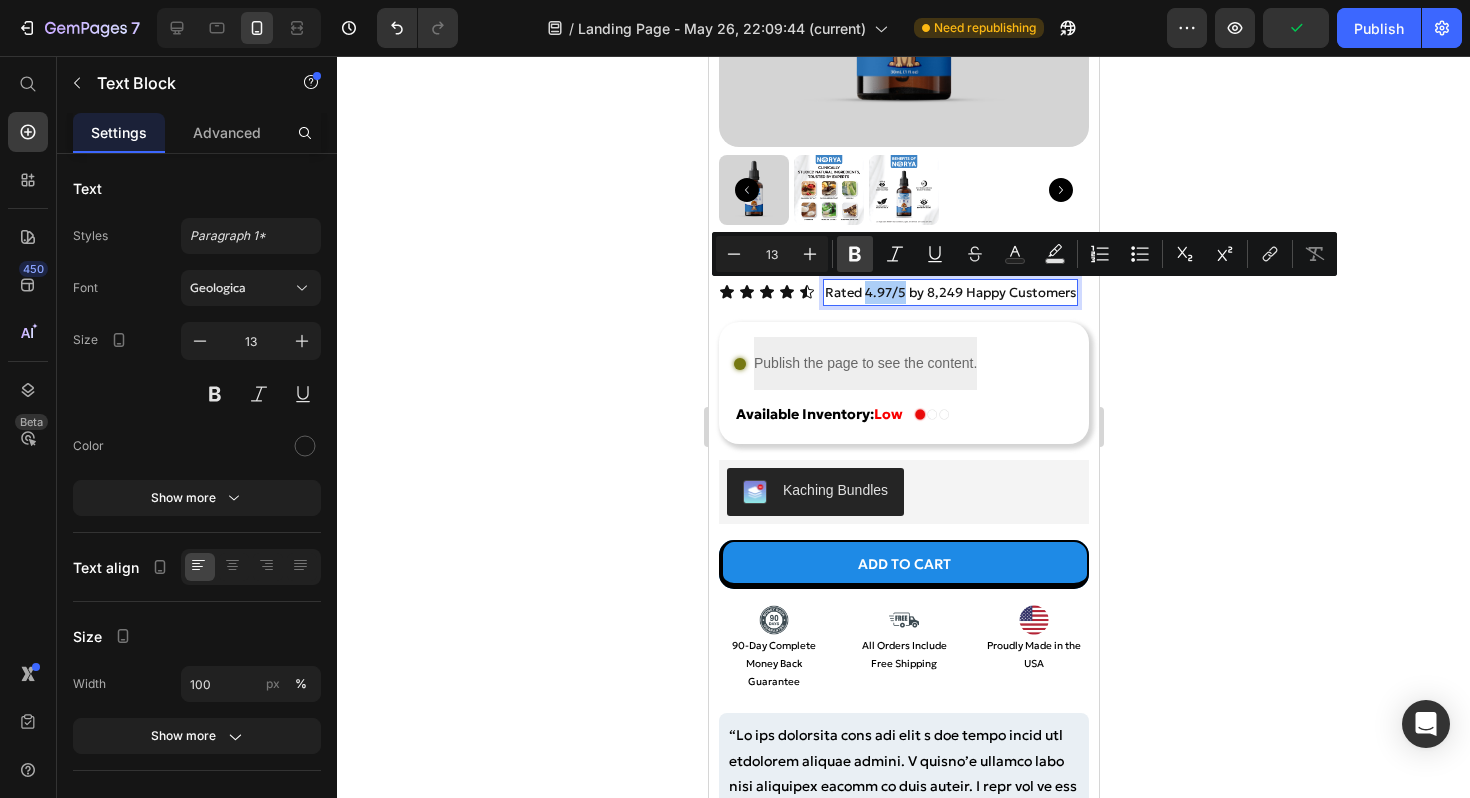 click 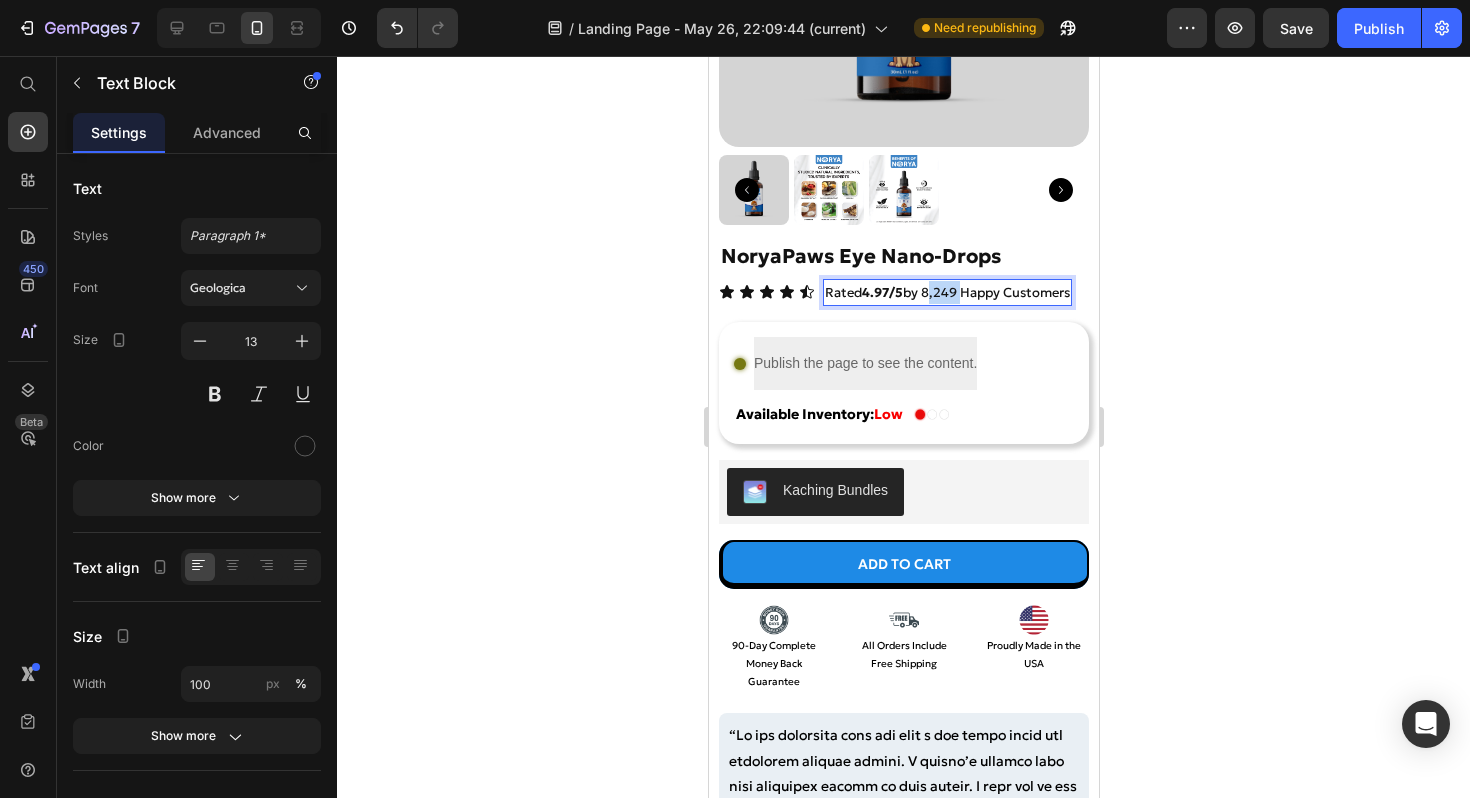 drag, startPoint x: 925, startPoint y: 290, endPoint x: 959, endPoint y: 293, distance: 34.132095 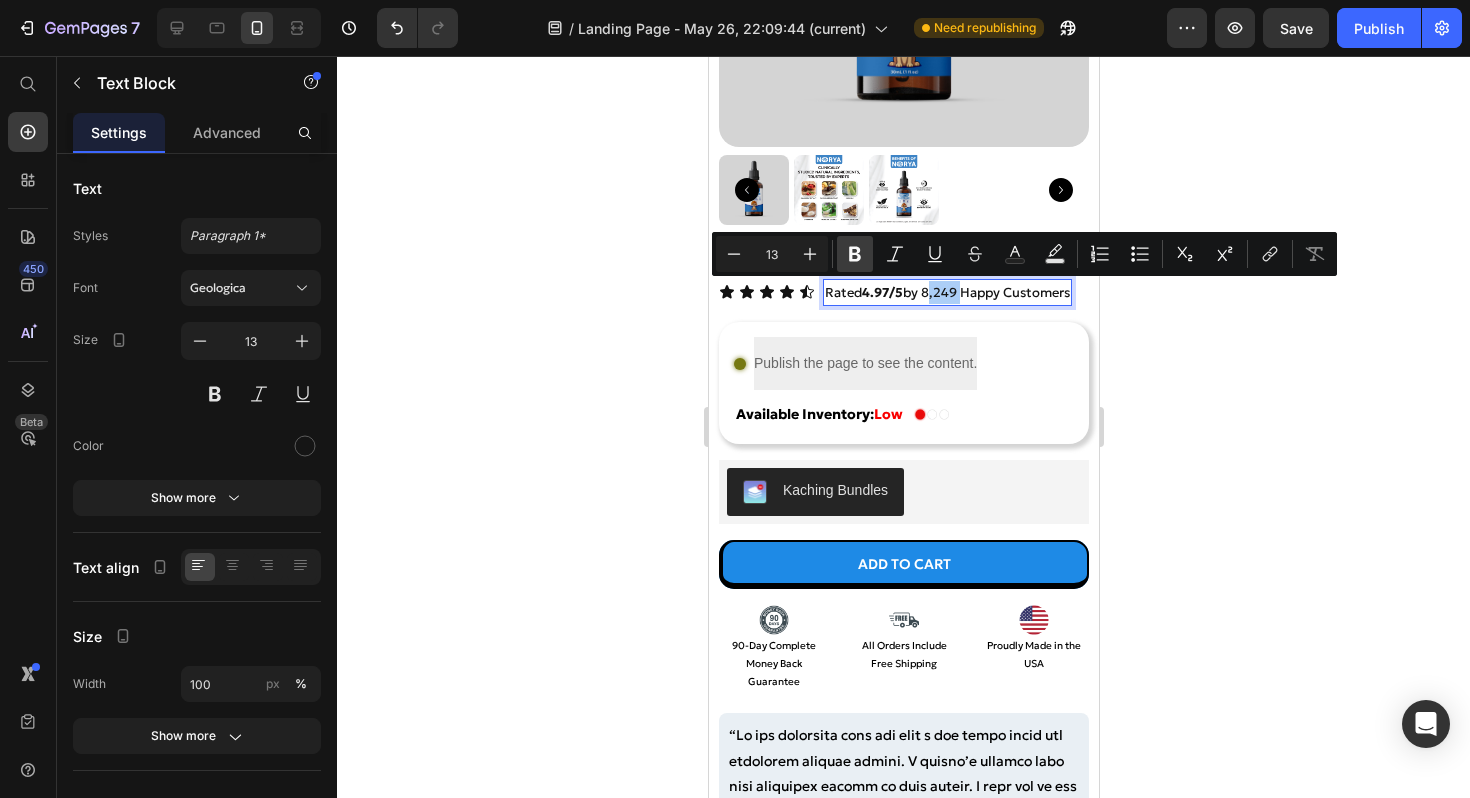 click on "Bold" at bounding box center [855, 254] 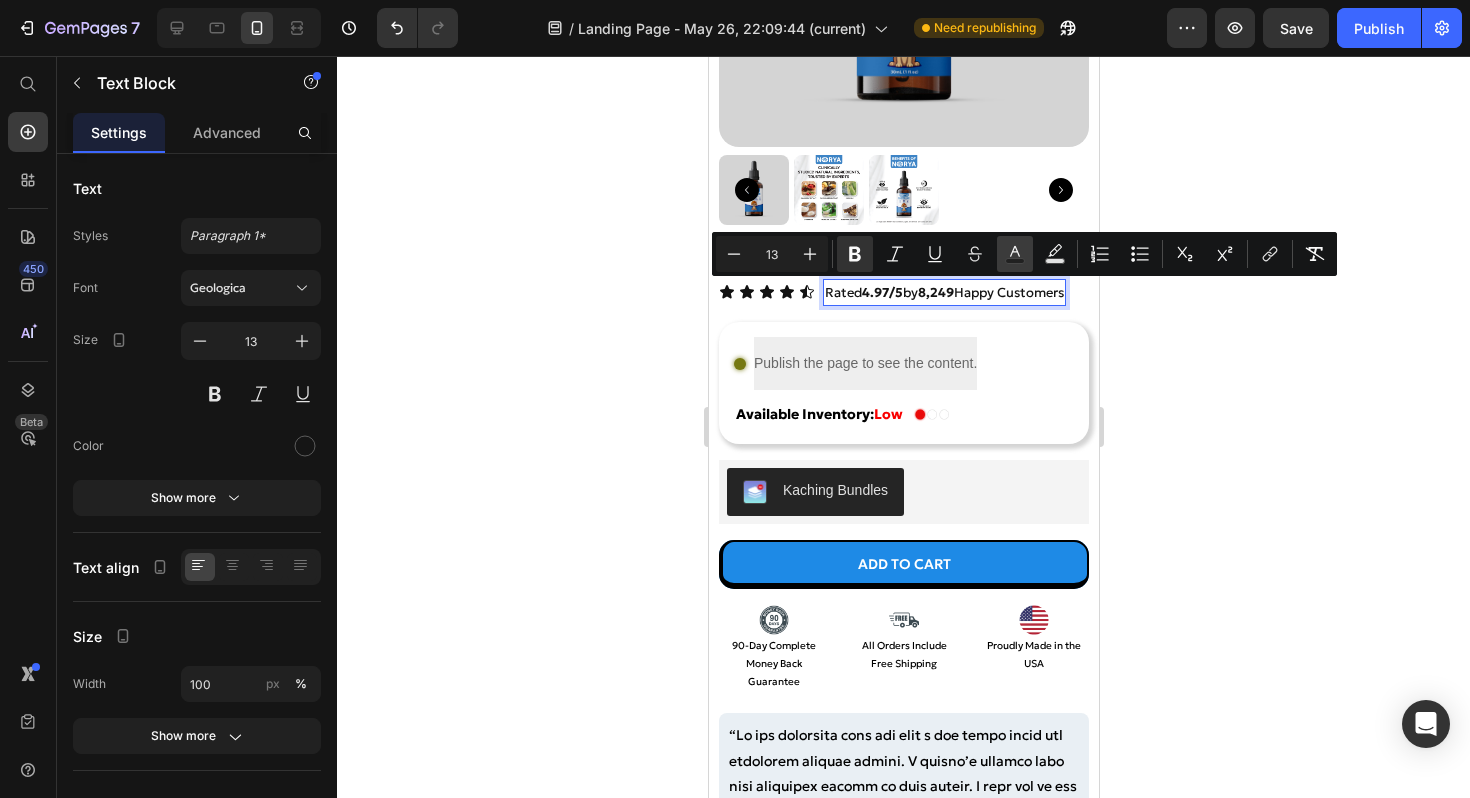 click on "Text Color" at bounding box center [1015, 254] 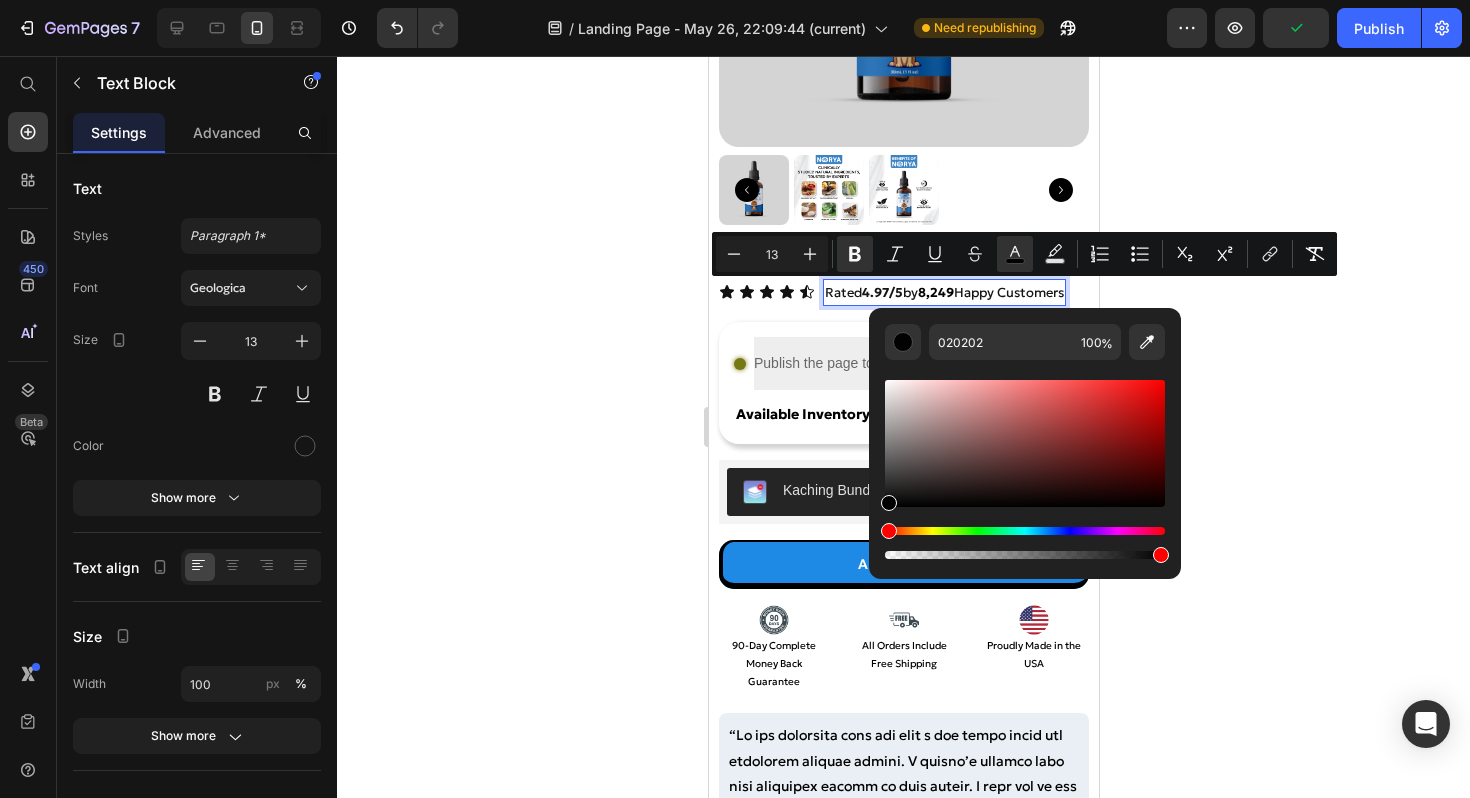 type on "000000" 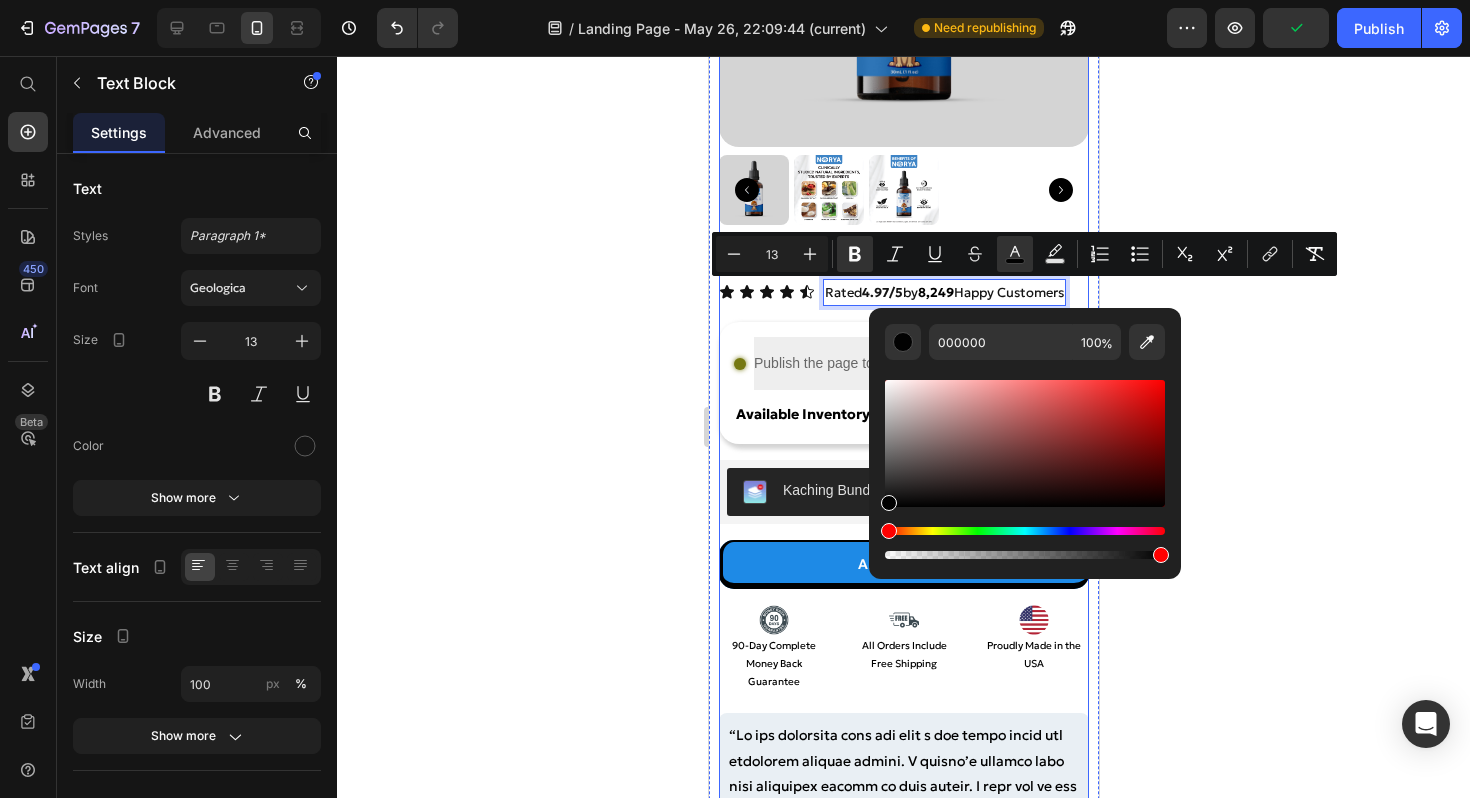 drag, startPoint x: 1598, startPoint y: 561, endPoint x: 848, endPoint y: 533, distance: 750.52246 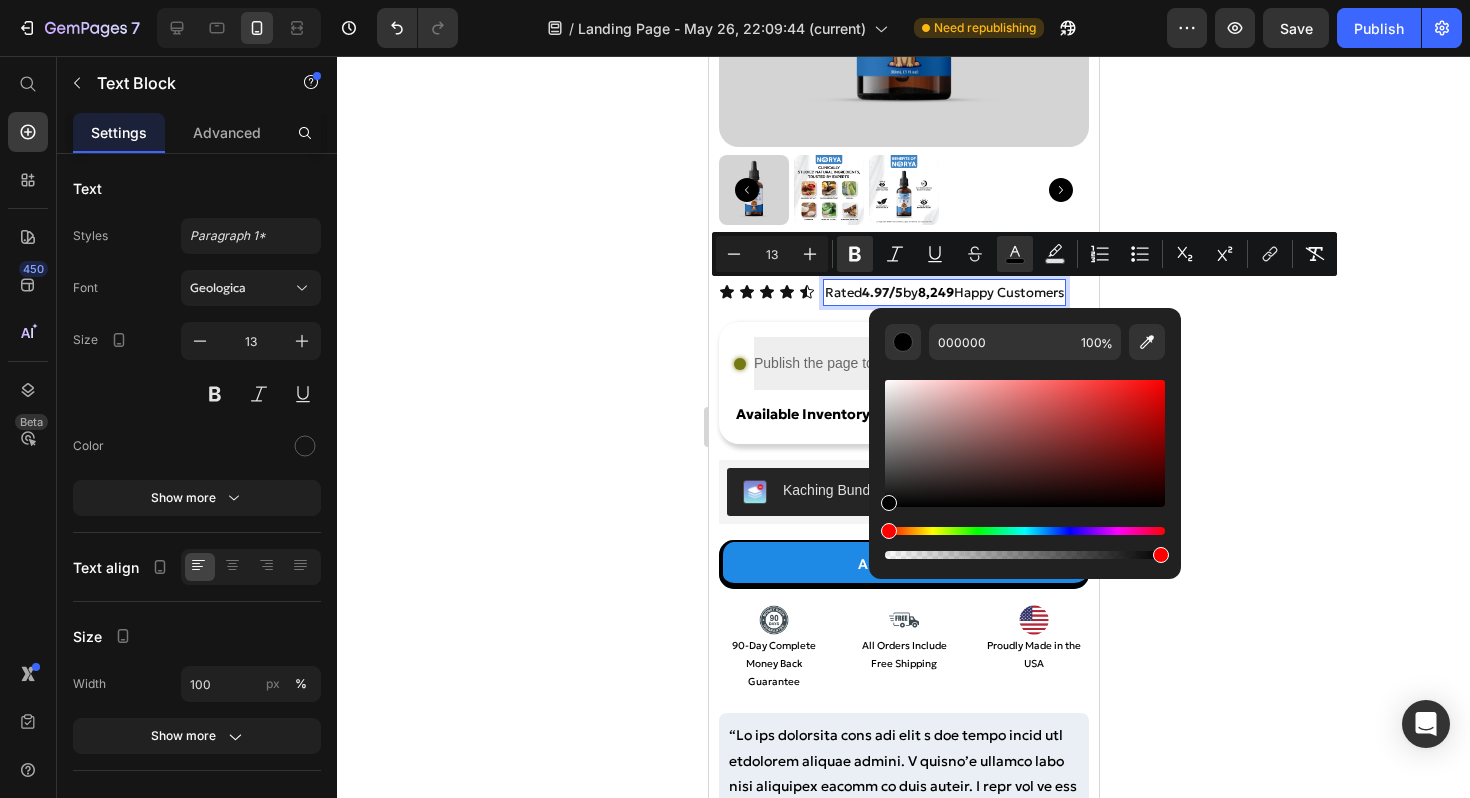 click on "4.97/5" at bounding box center (881, 292) 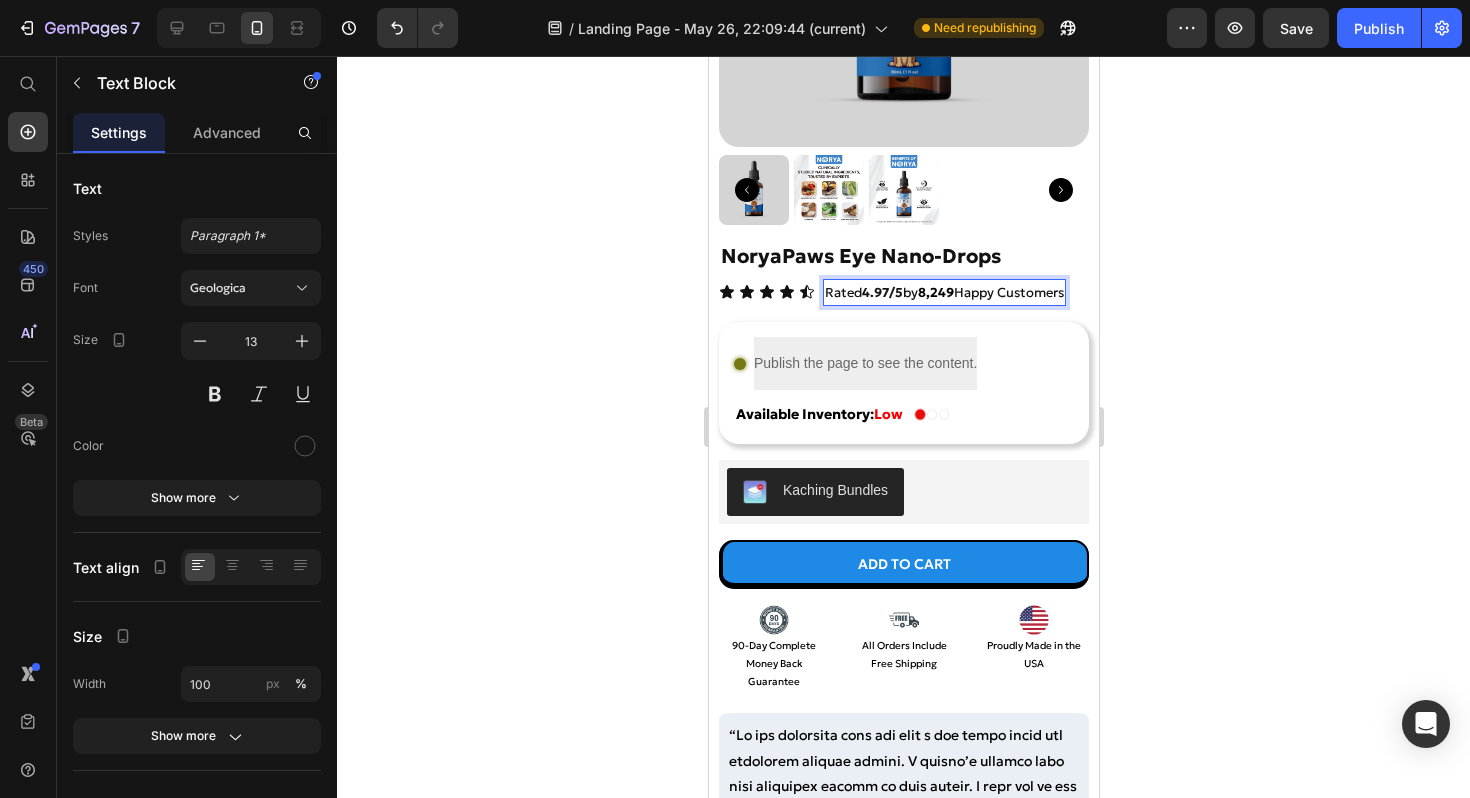 click on "4.97/5" at bounding box center [881, 292] 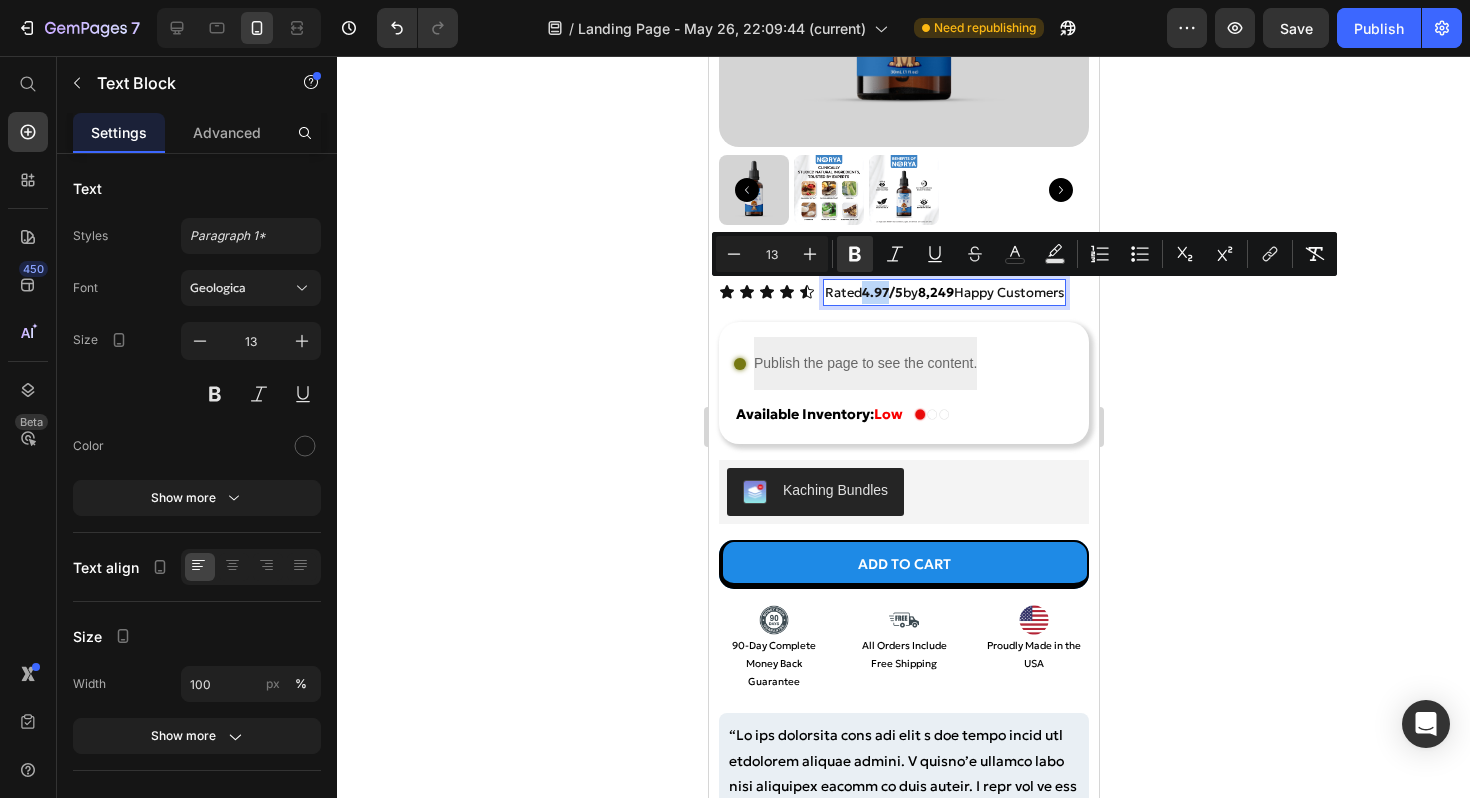 click on "4.97/5" at bounding box center (881, 292) 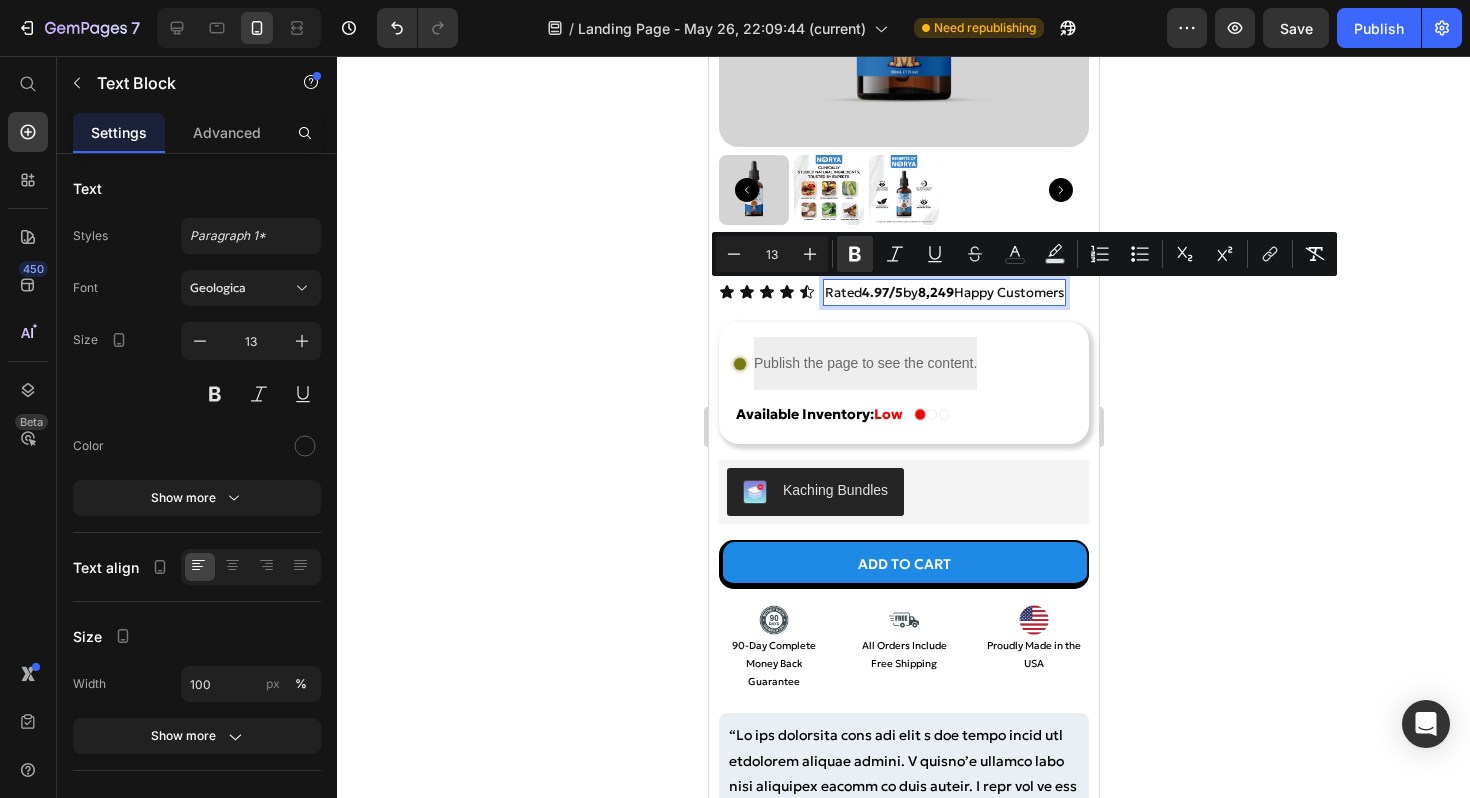 click on "4.97/5" at bounding box center (881, 292) 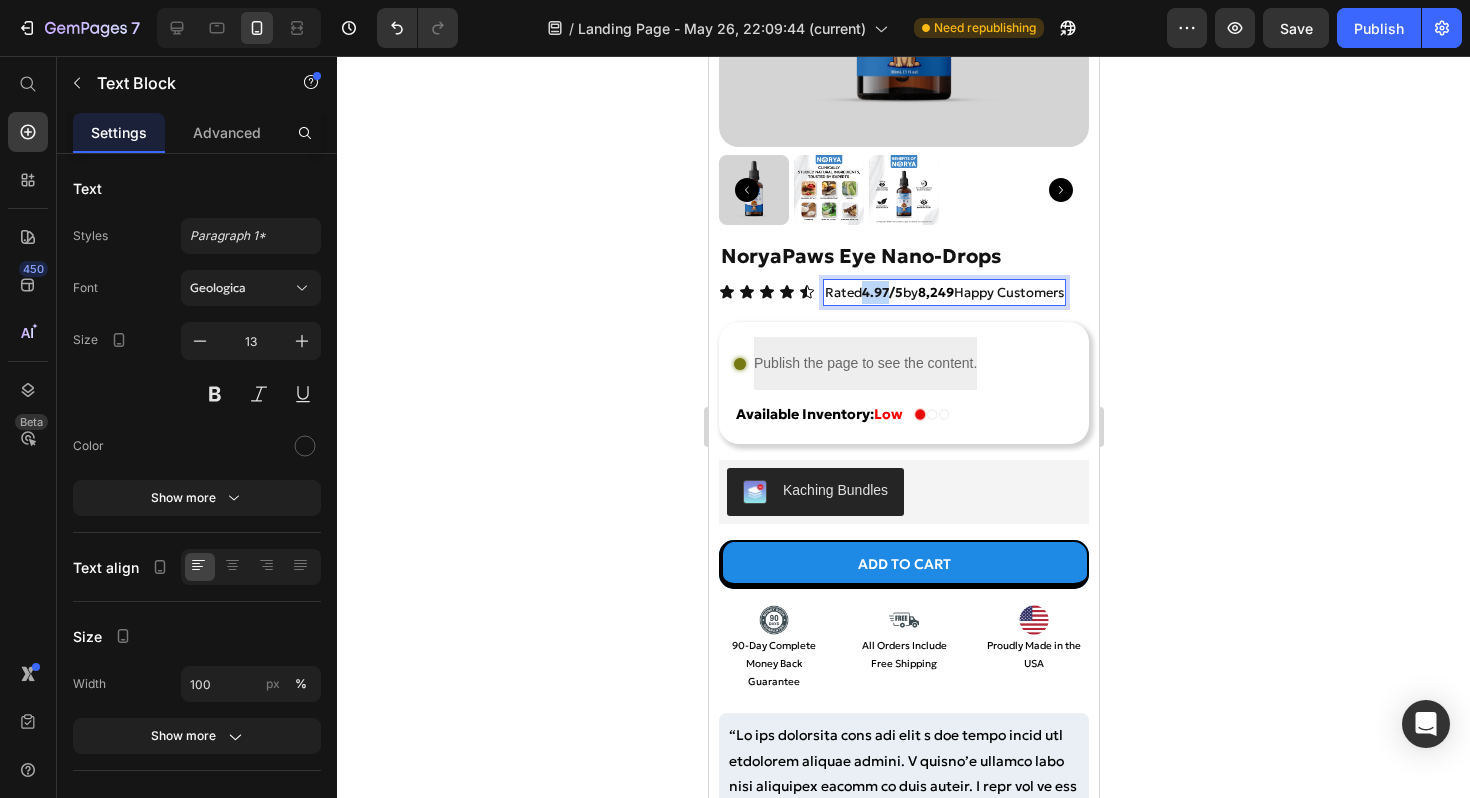 click on "4.97/5" at bounding box center (881, 292) 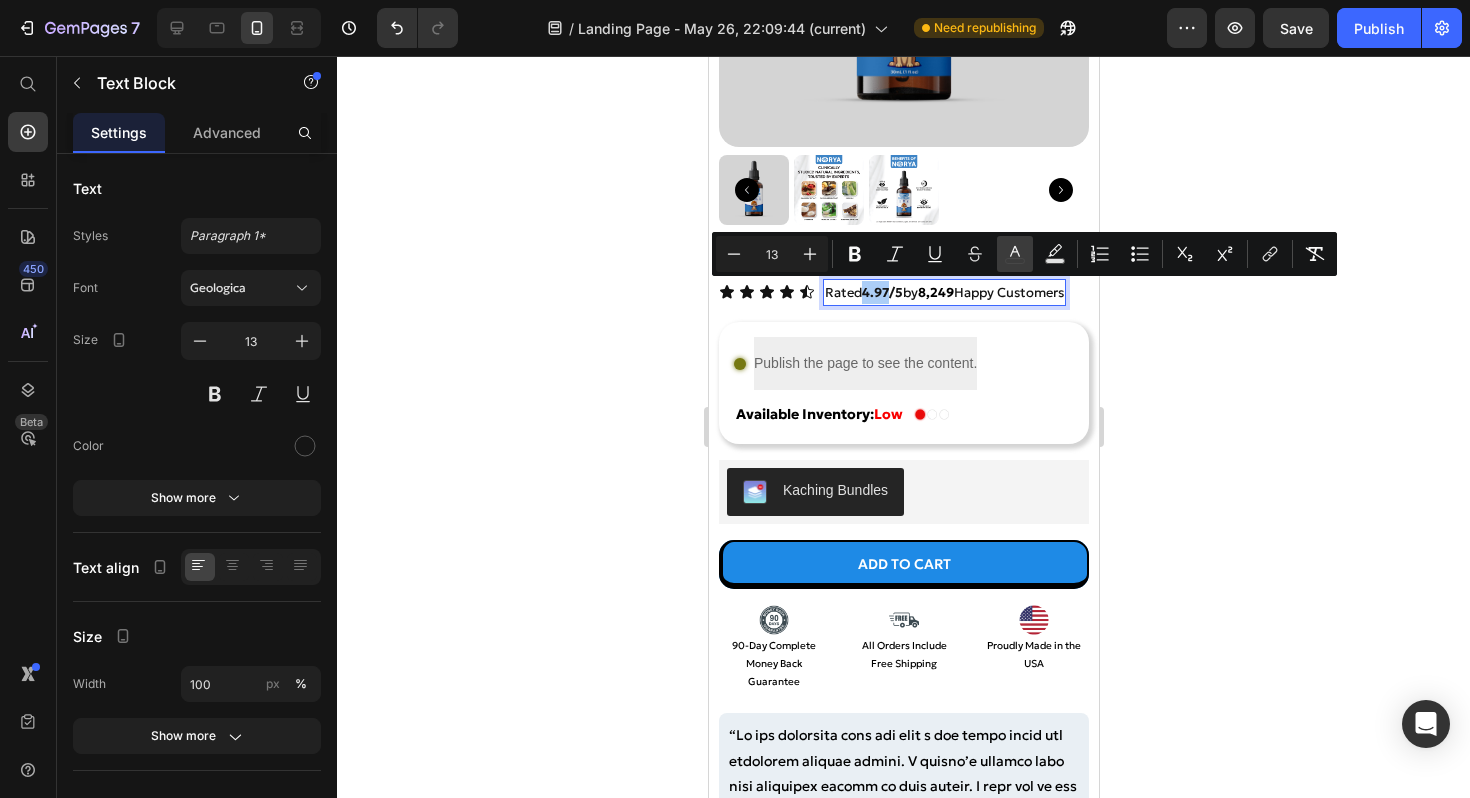 click 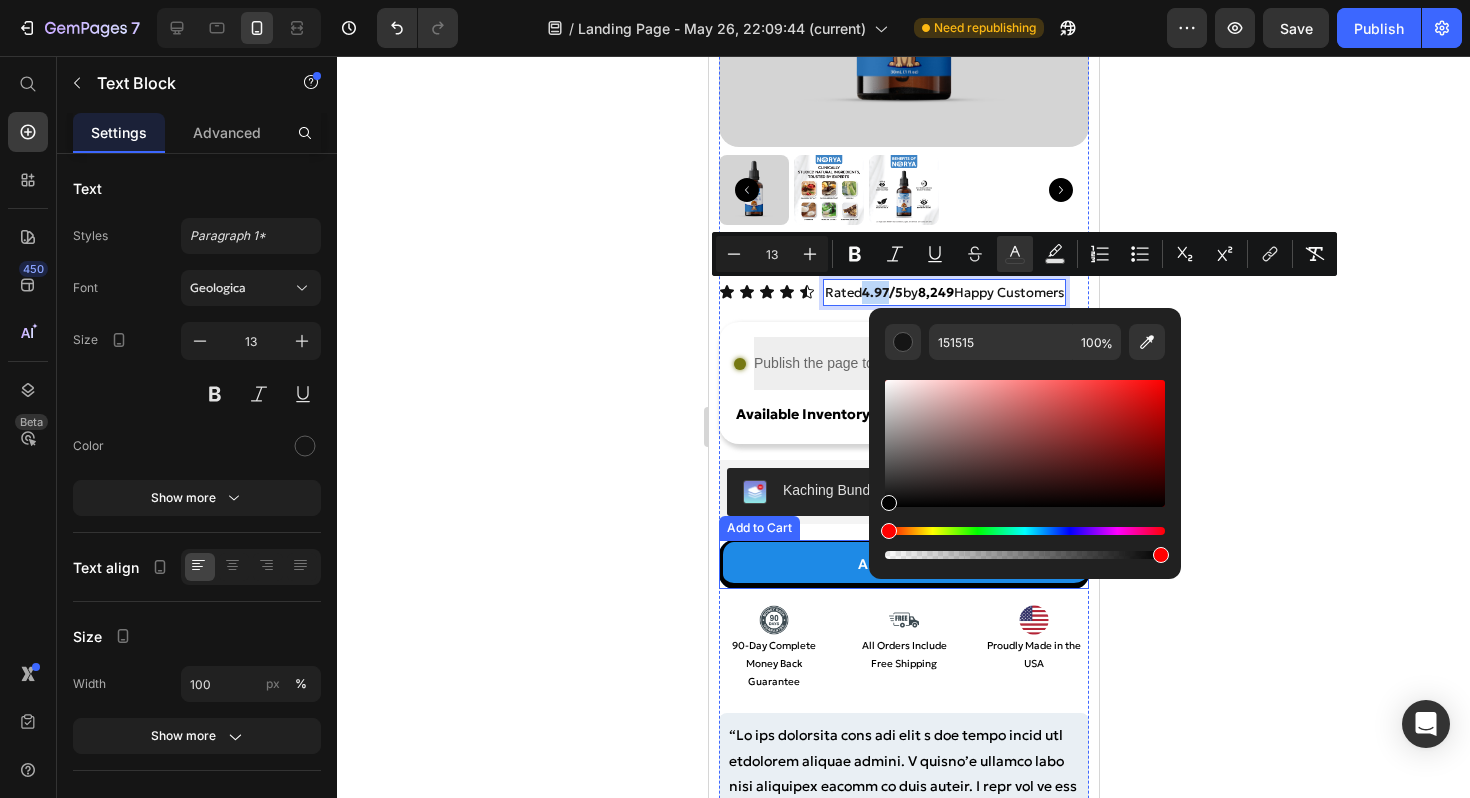 type on "000000" 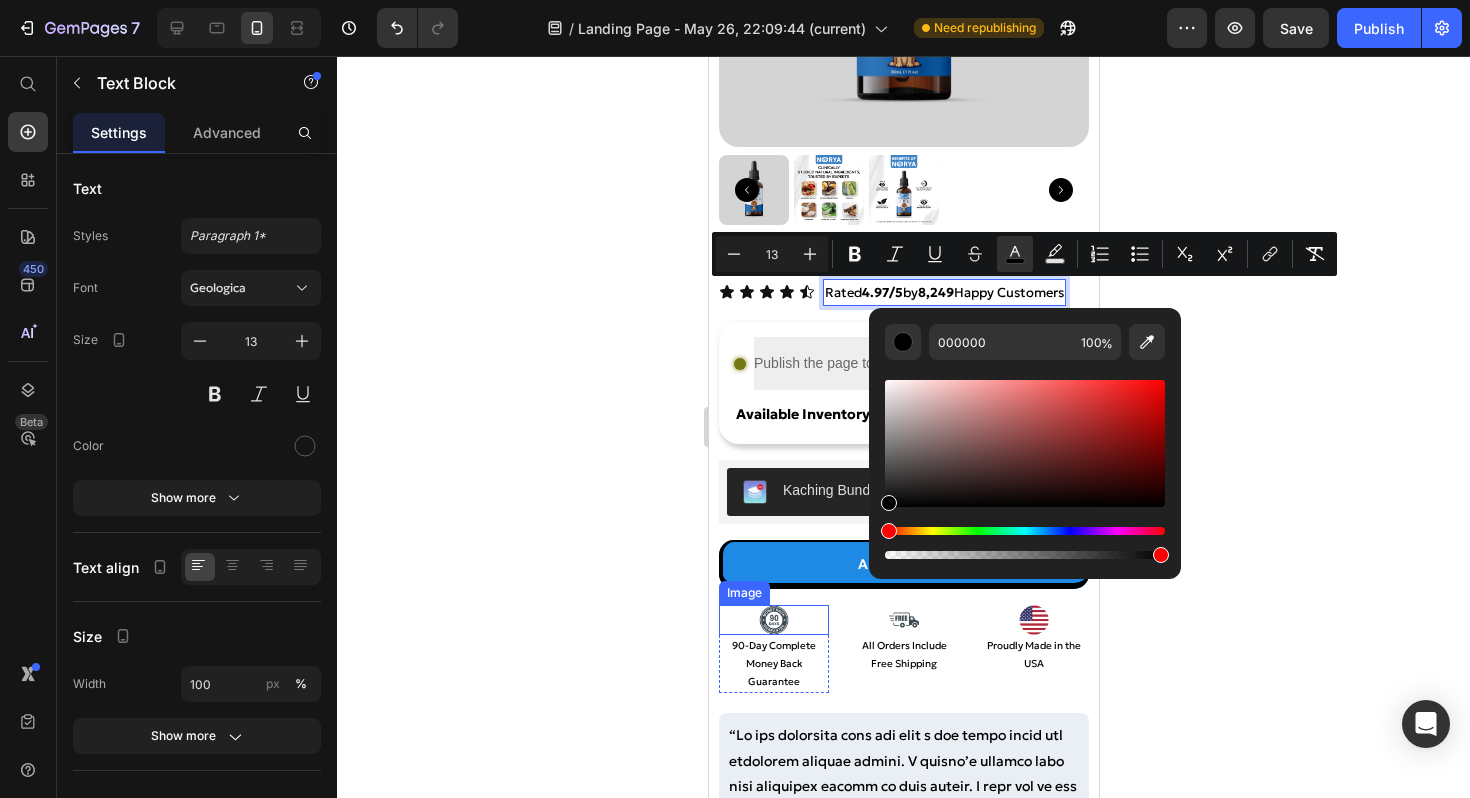 drag, startPoint x: 1598, startPoint y: 554, endPoint x: 793, endPoint y: 612, distance: 807.08673 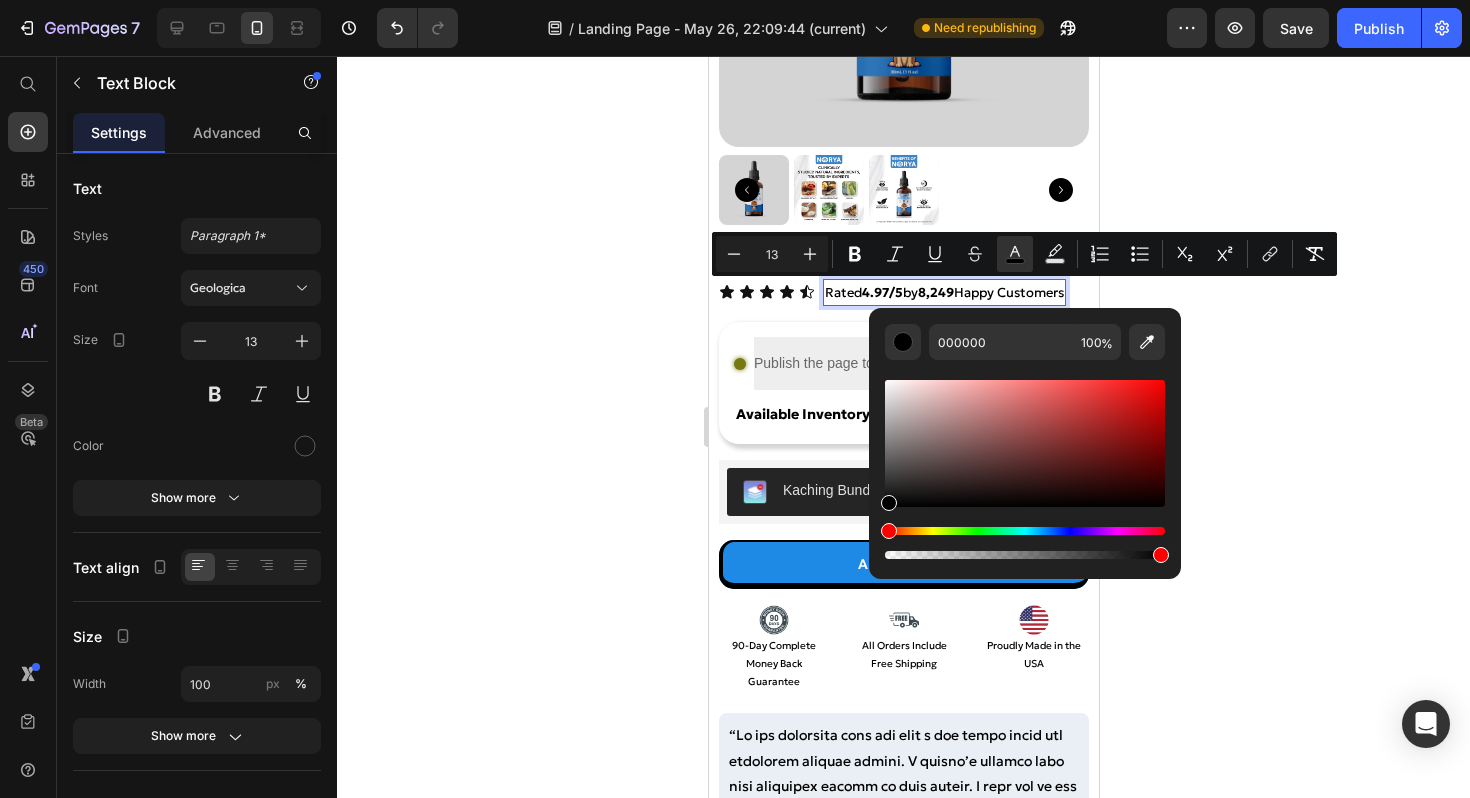 click 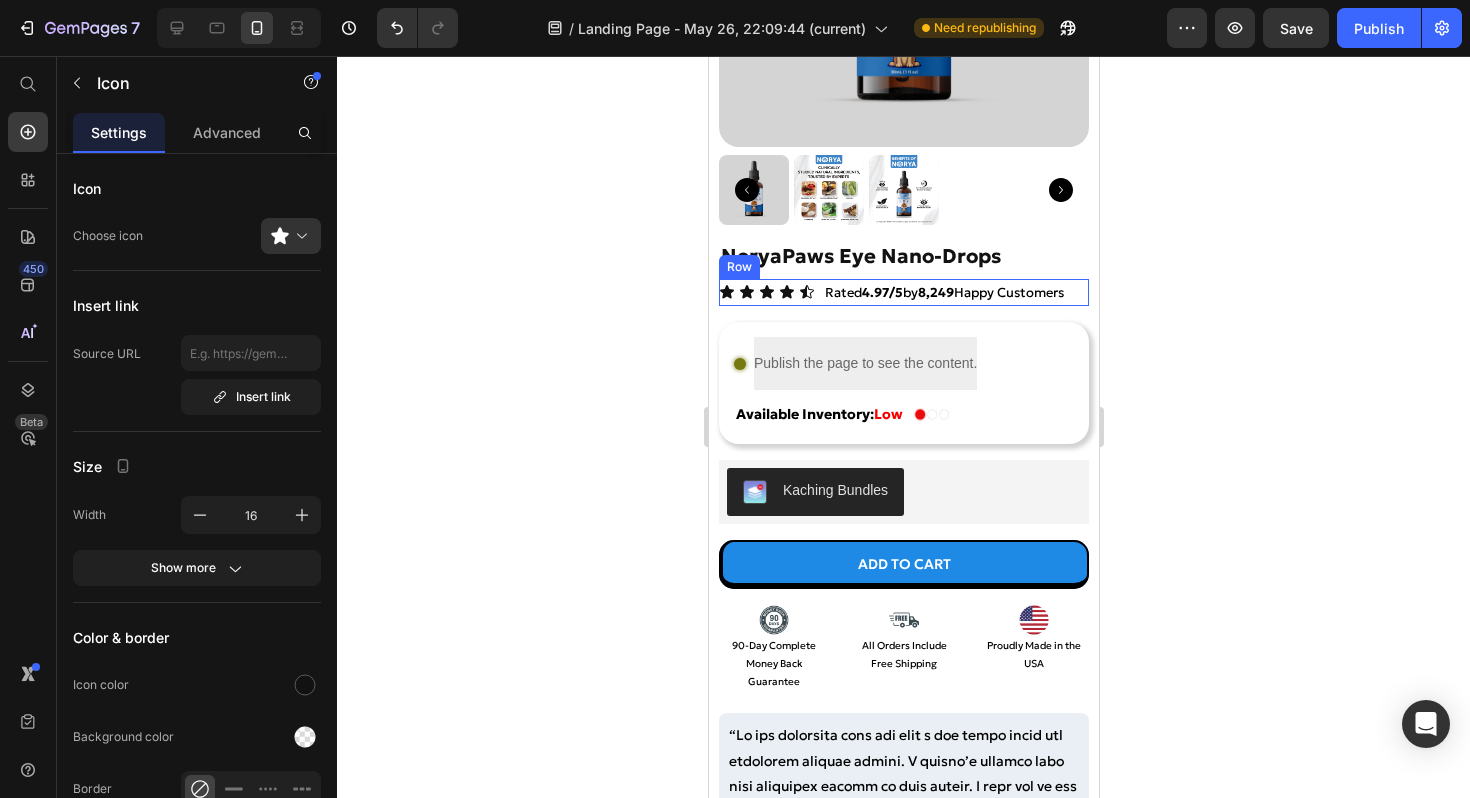 click 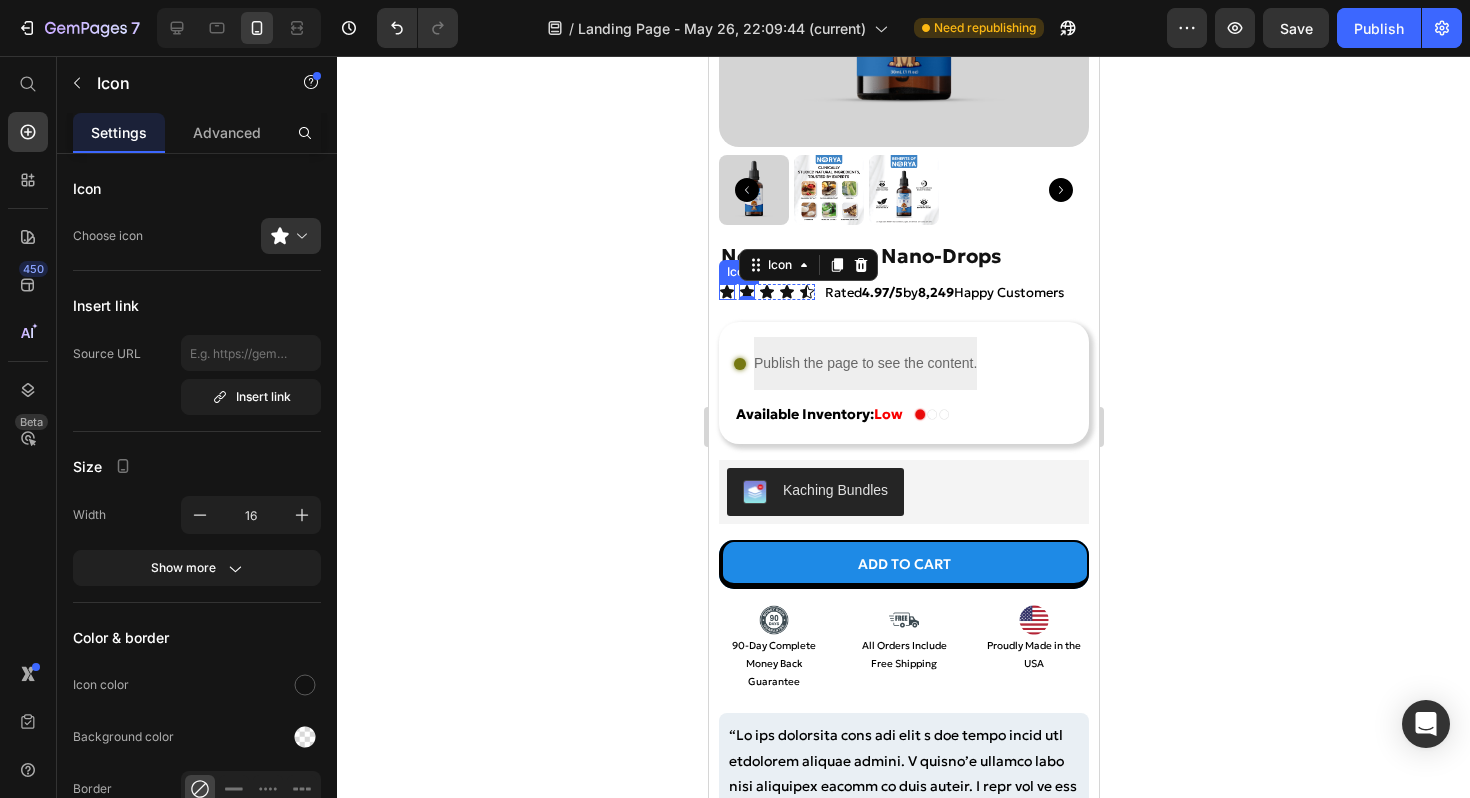click 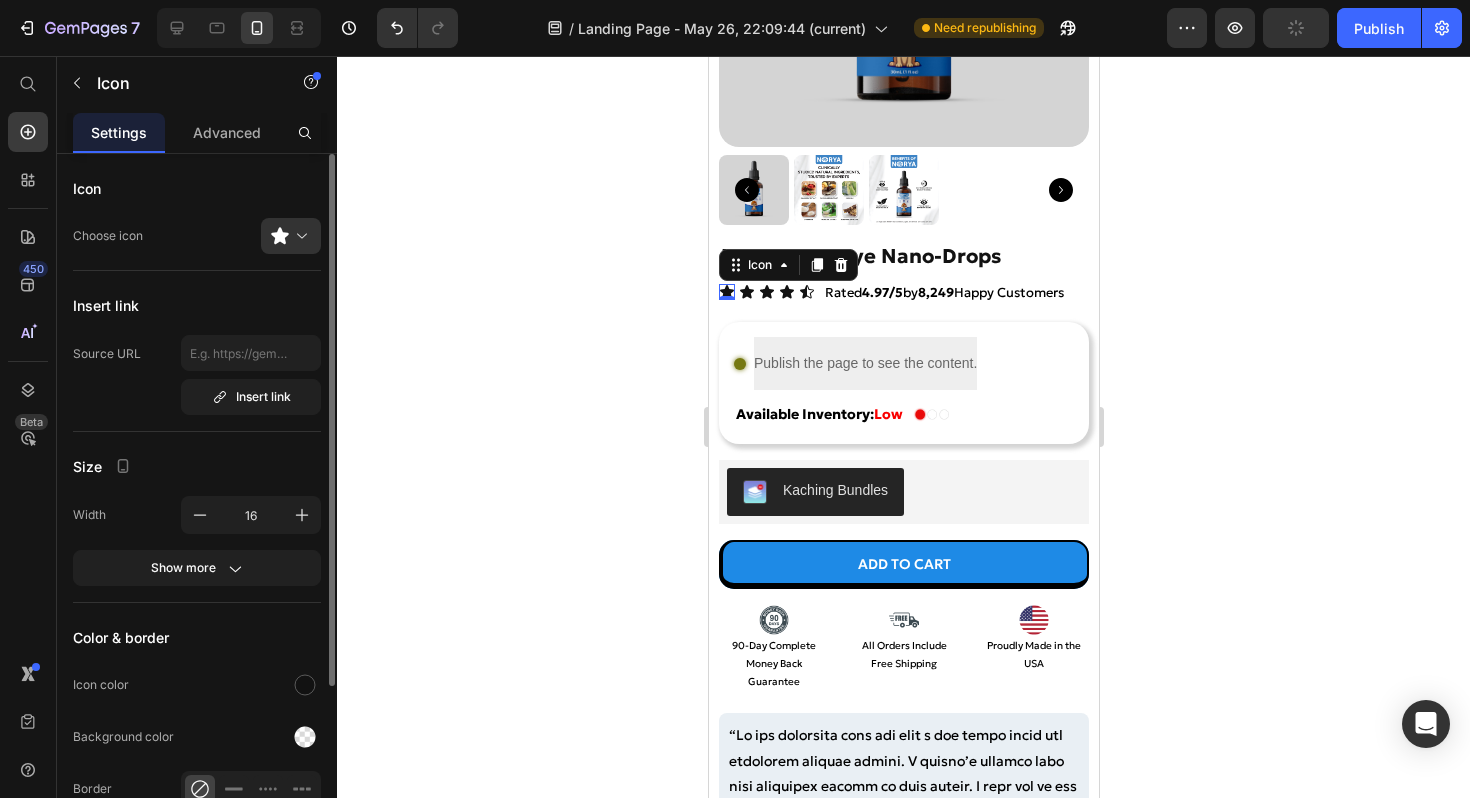 scroll, scrollTop: 131, scrollLeft: 0, axis: vertical 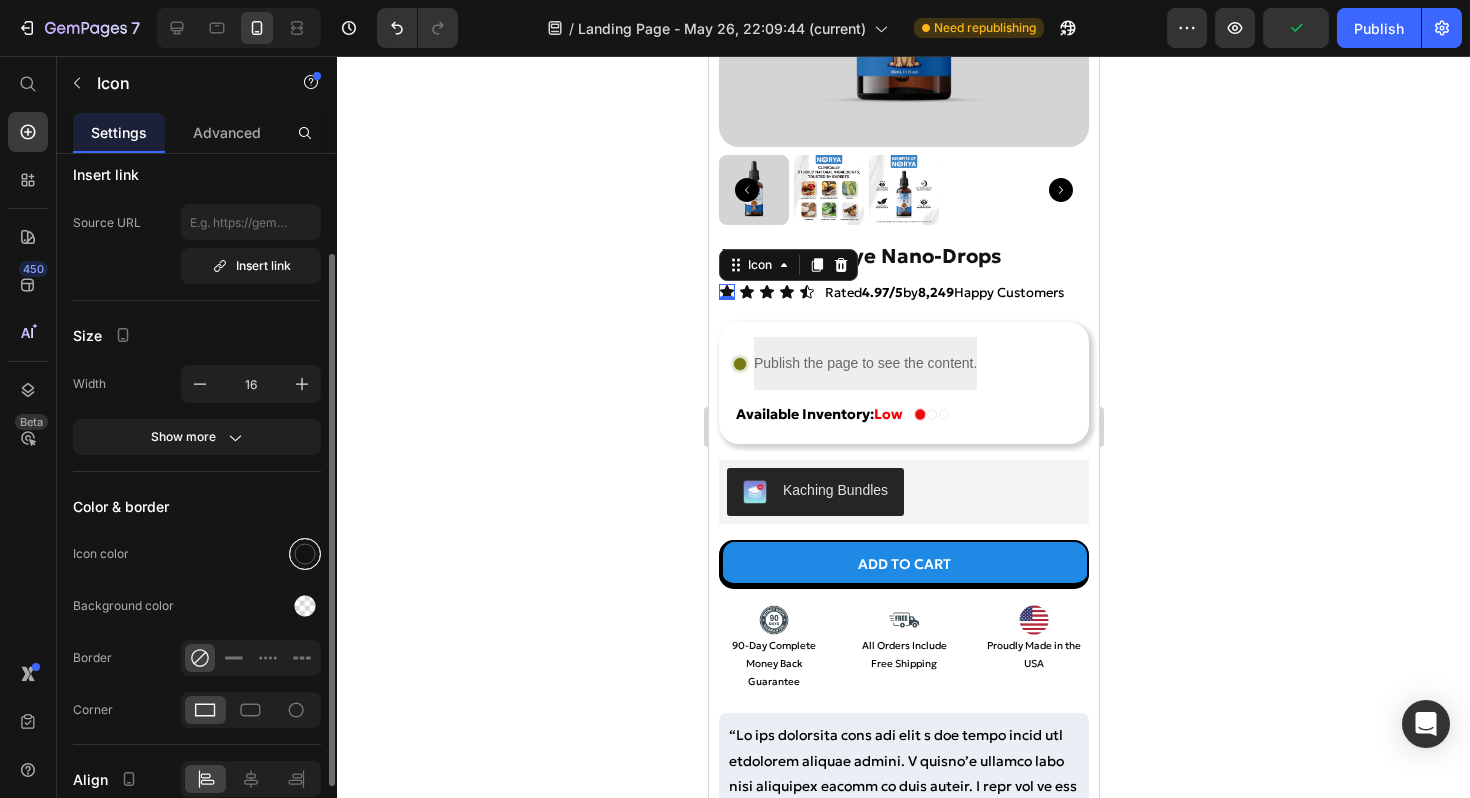 click at bounding box center [305, 554] 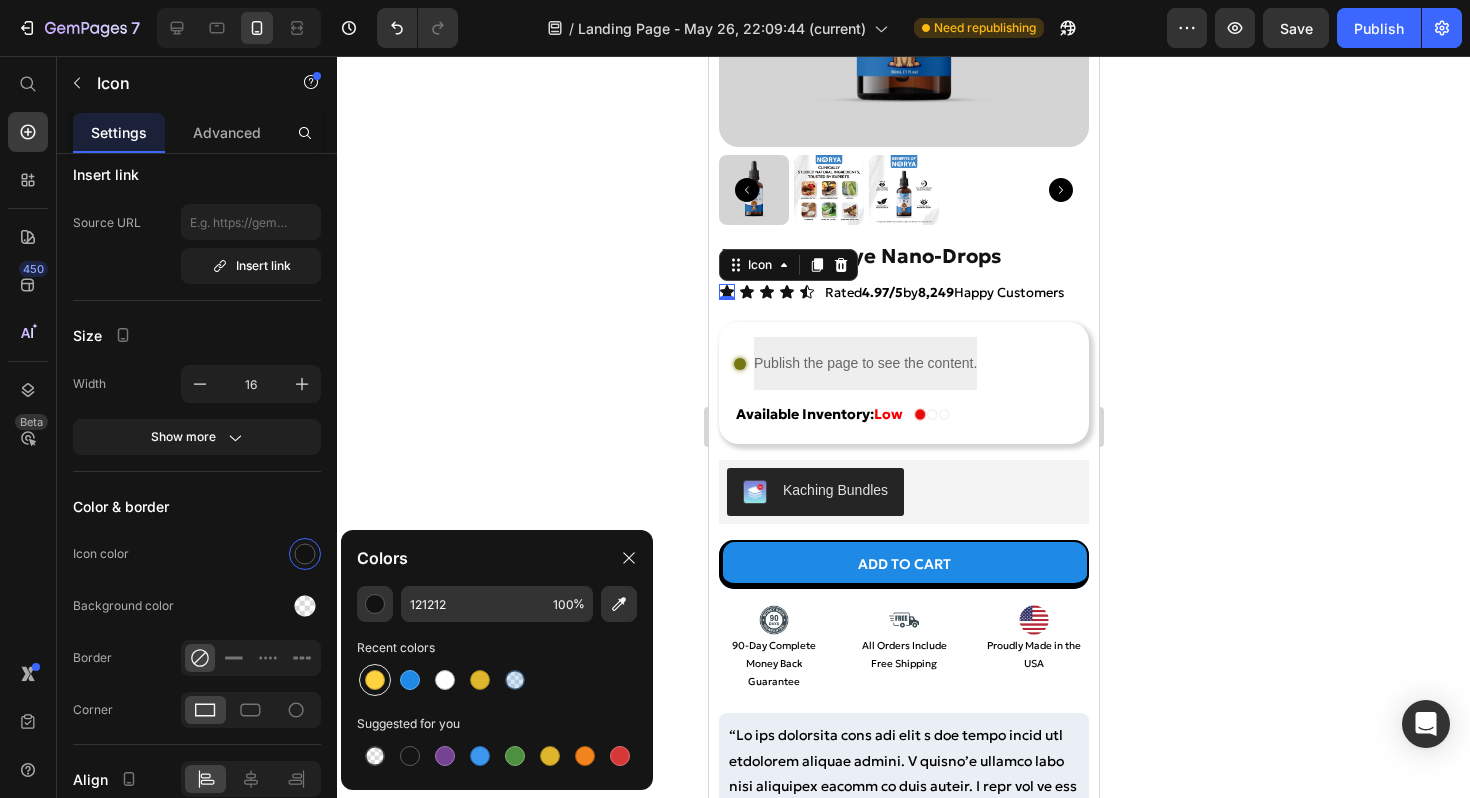 click at bounding box center (375, 680) 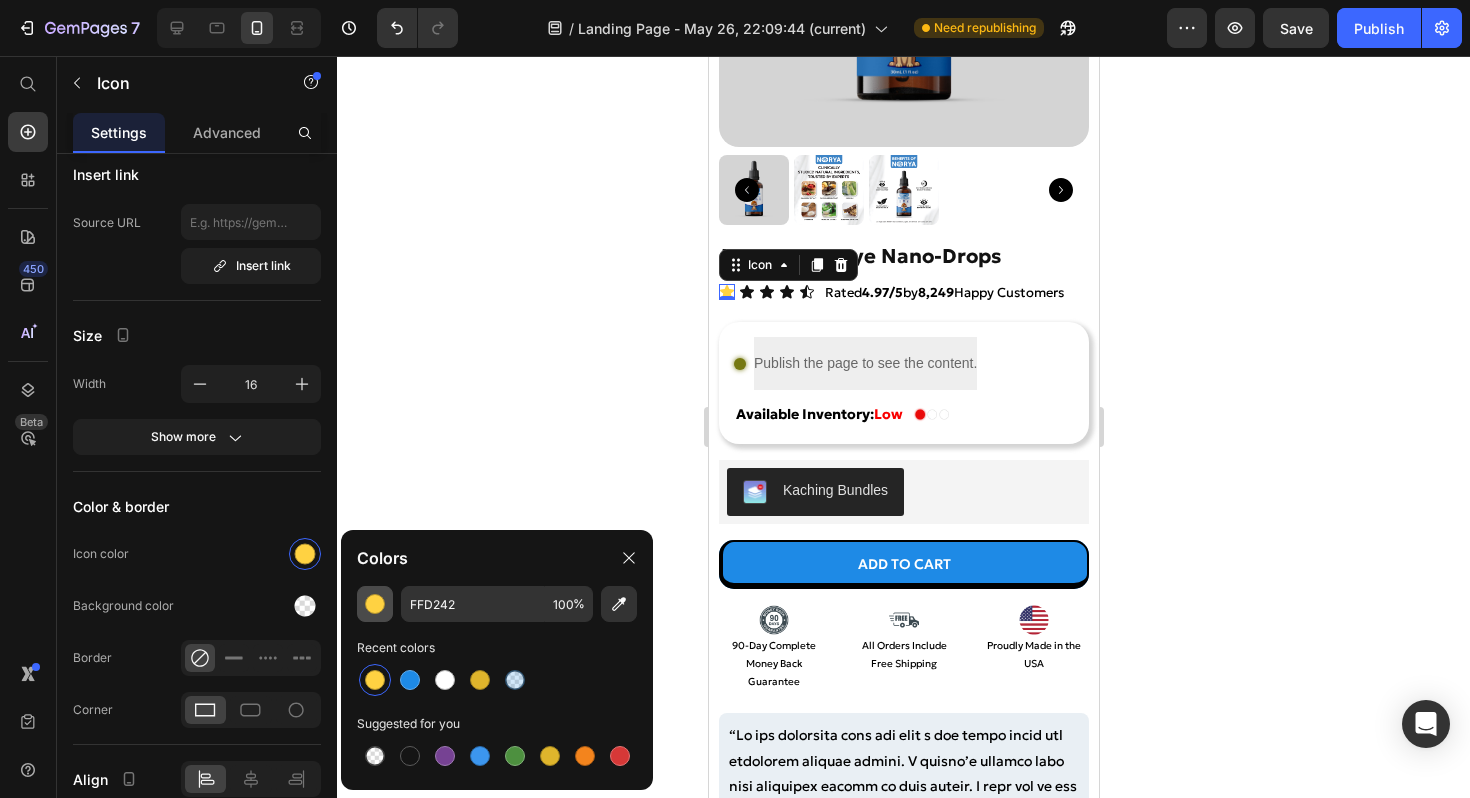 click at bounding box center [375, 604] 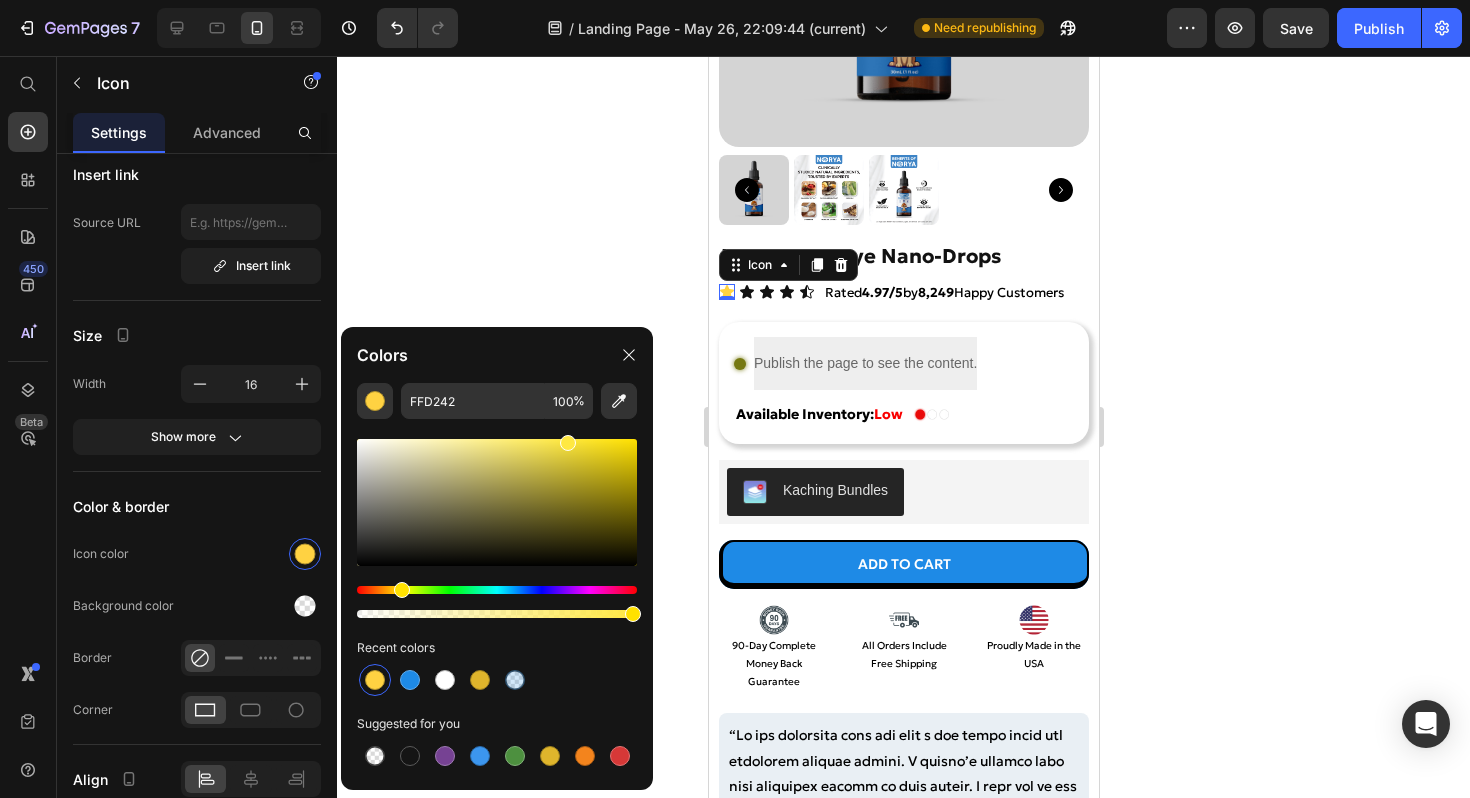 type on "FFE842" 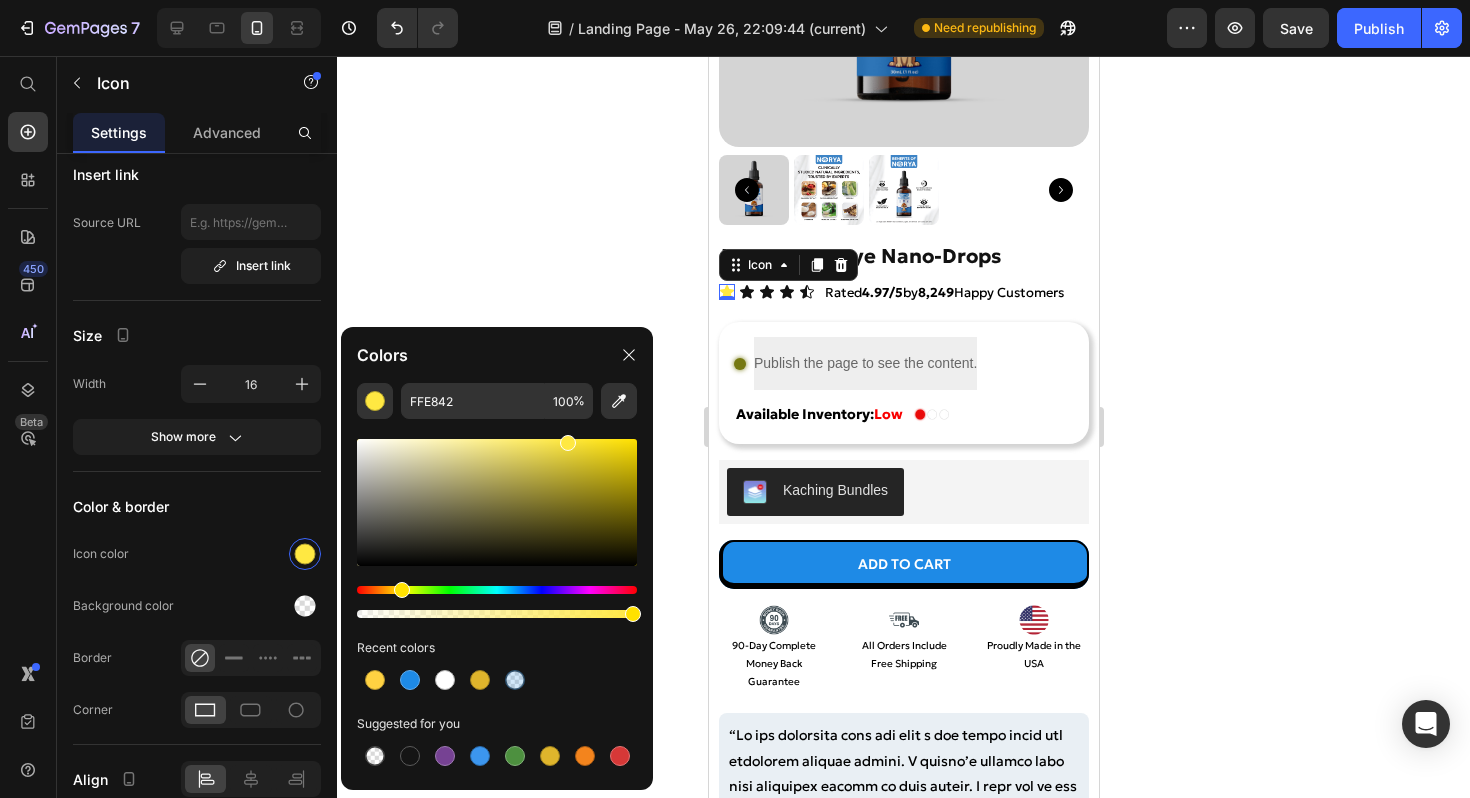 click at bounding box center [402, 590] 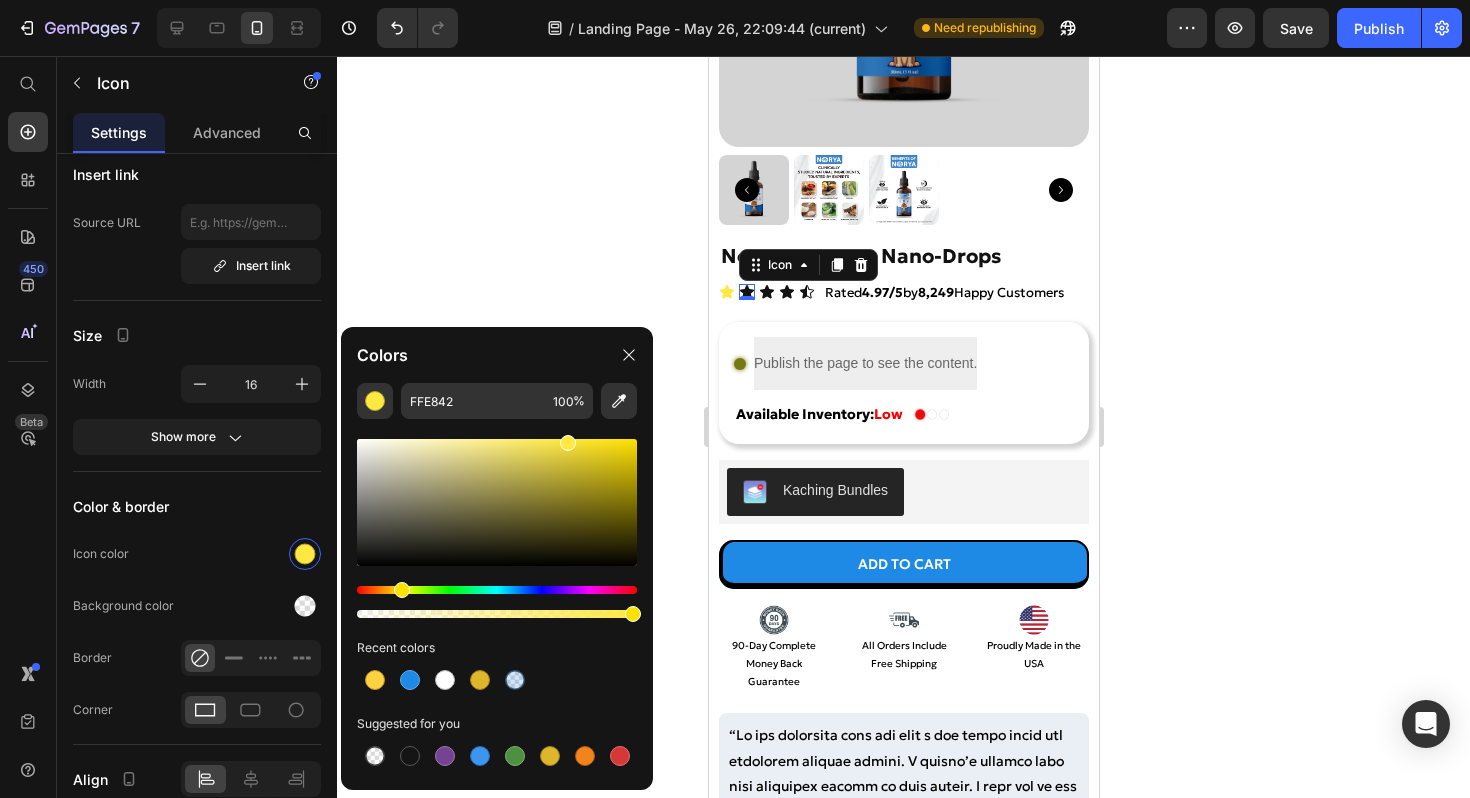 click on "Icon   0" at bounding box center [746, 292] 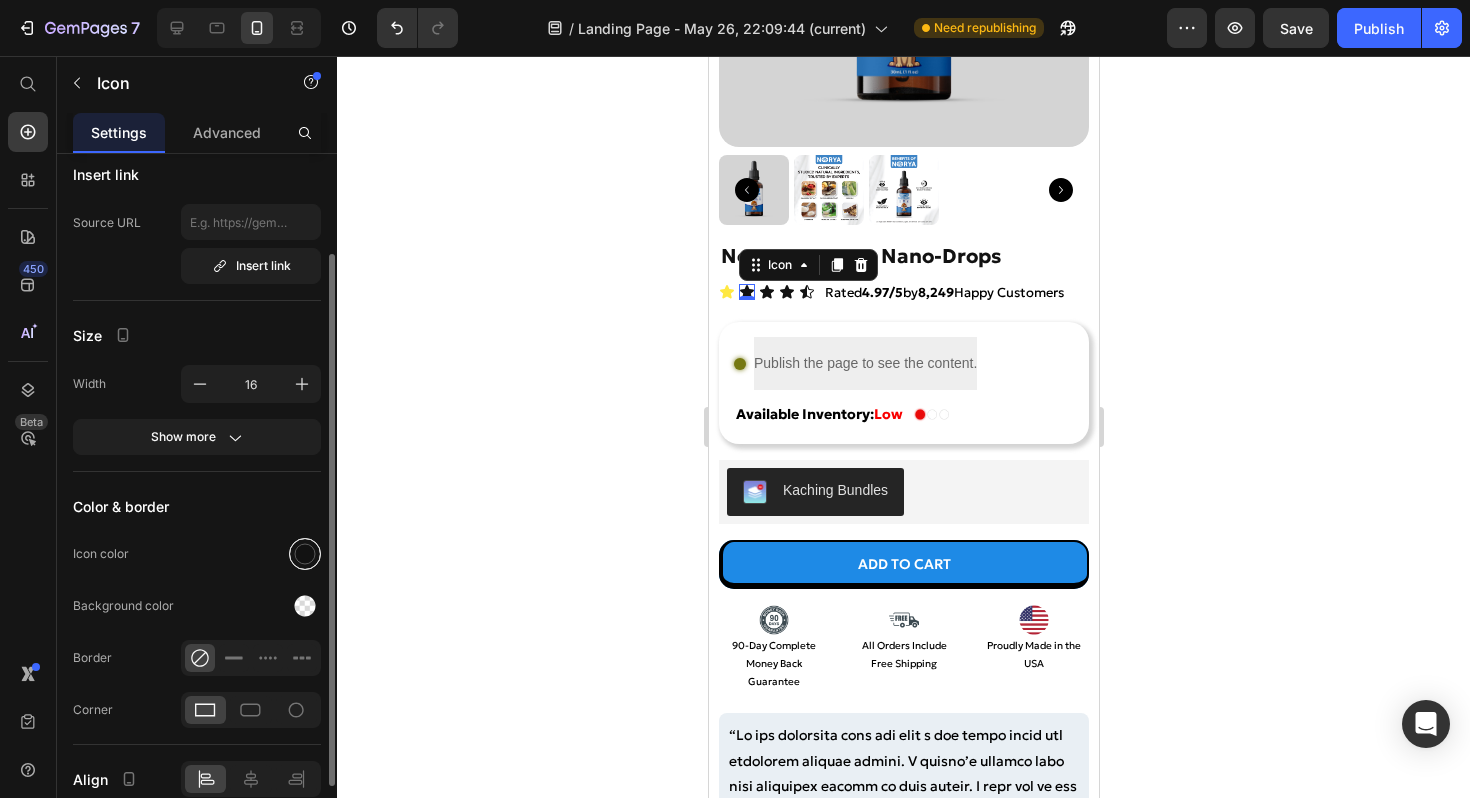 click at bounding box center [305, 554] 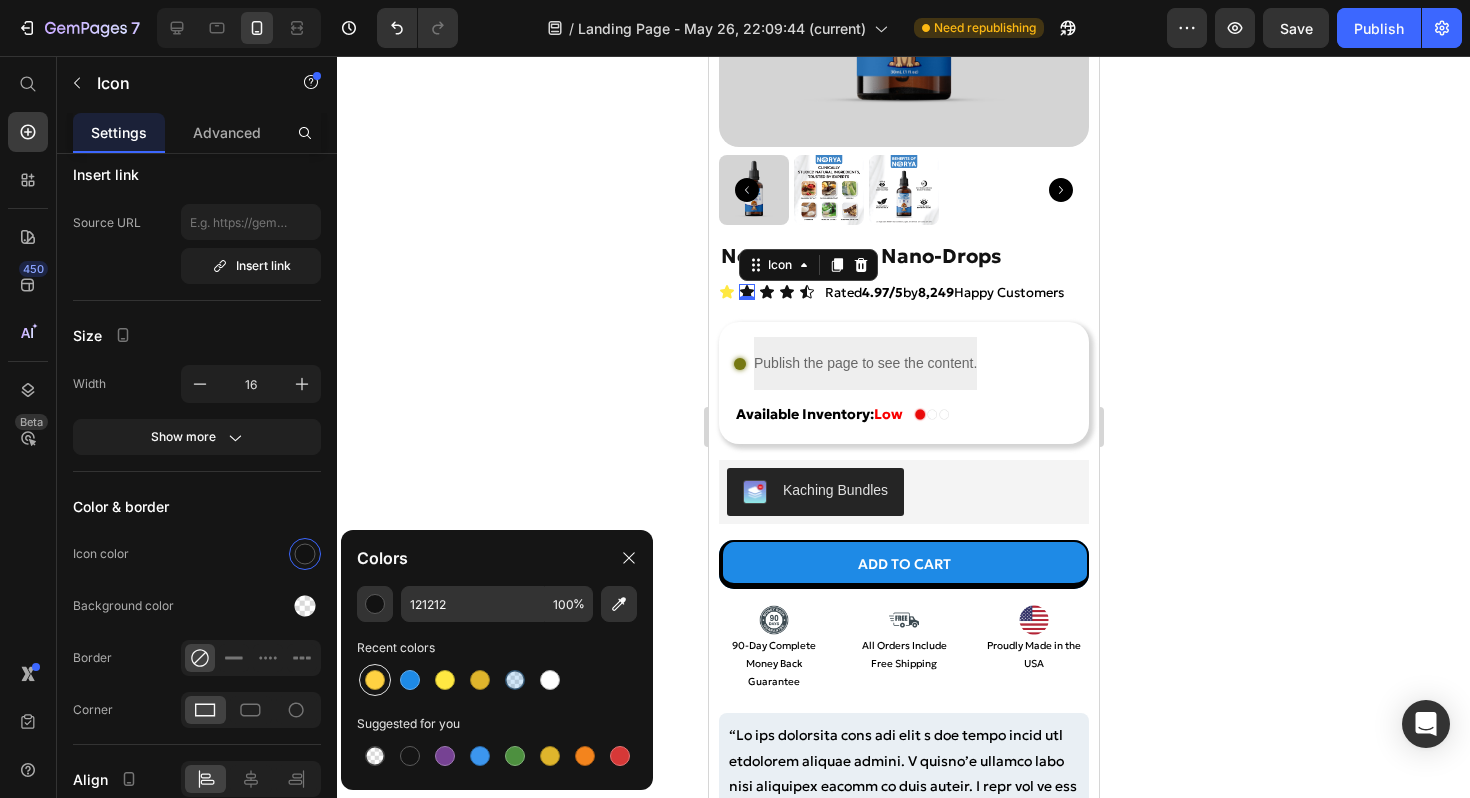 click at bounding box center [375, 680] 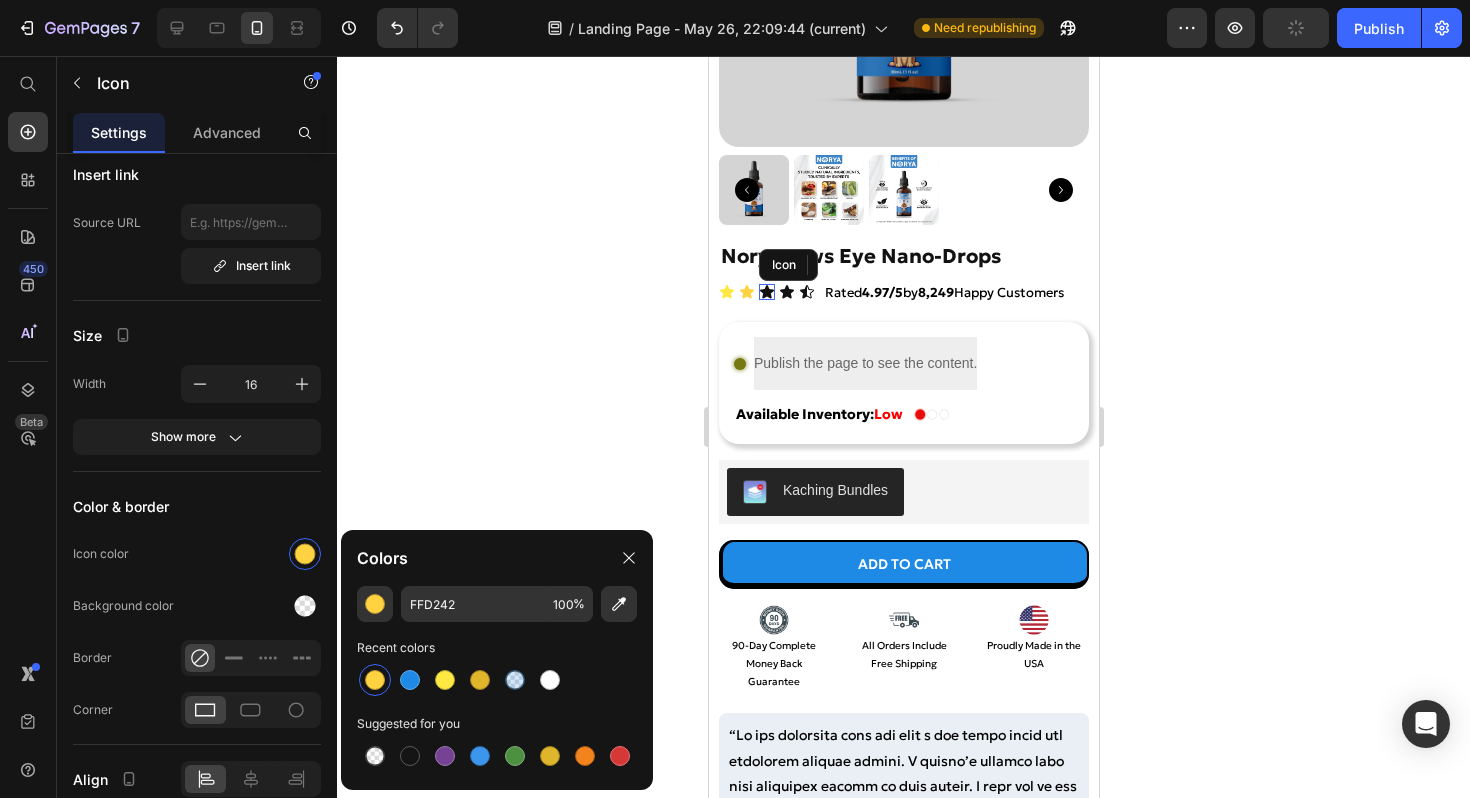 click on "Icon" at bounding box center [766, 292] 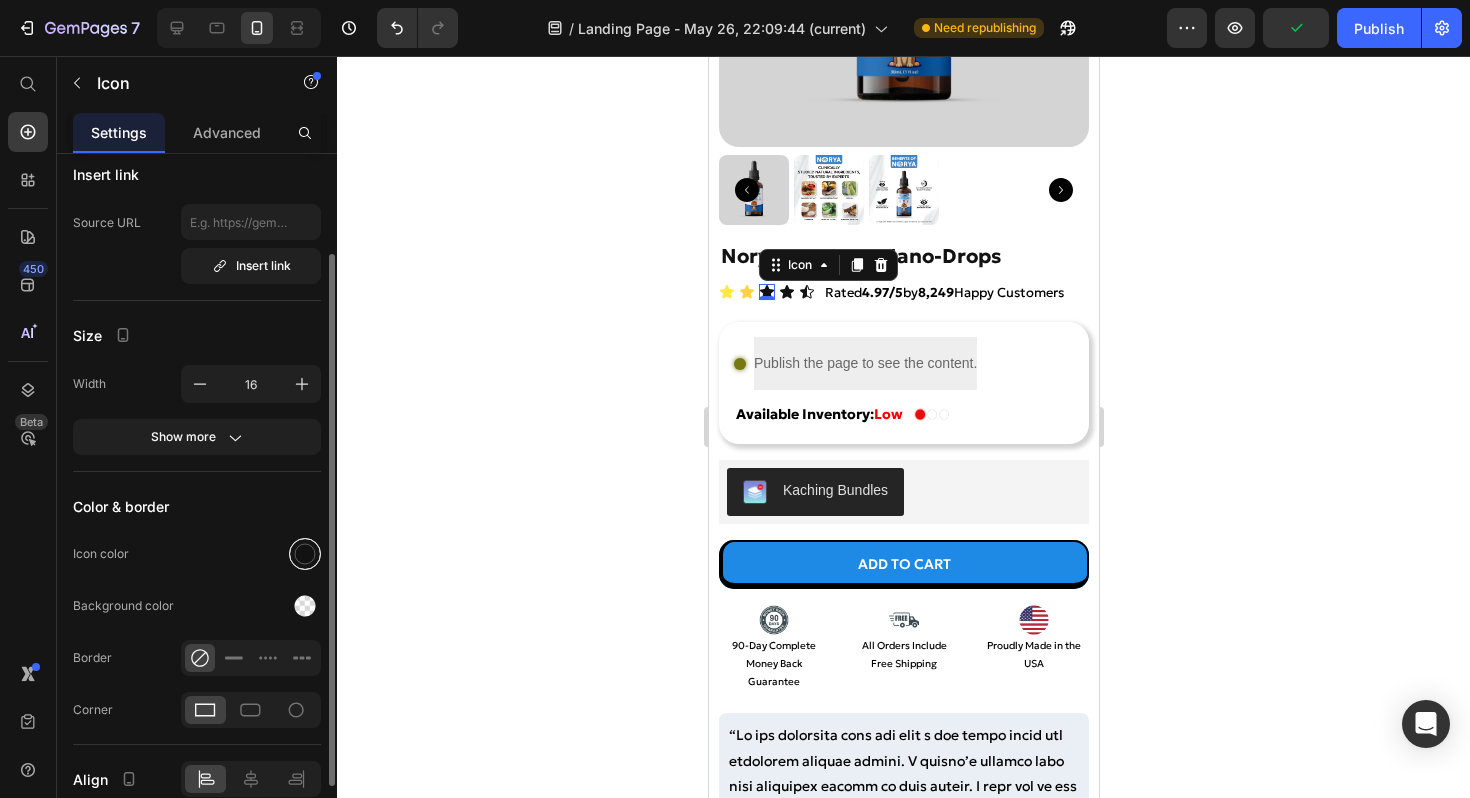 click at bounding box center [305, 554] 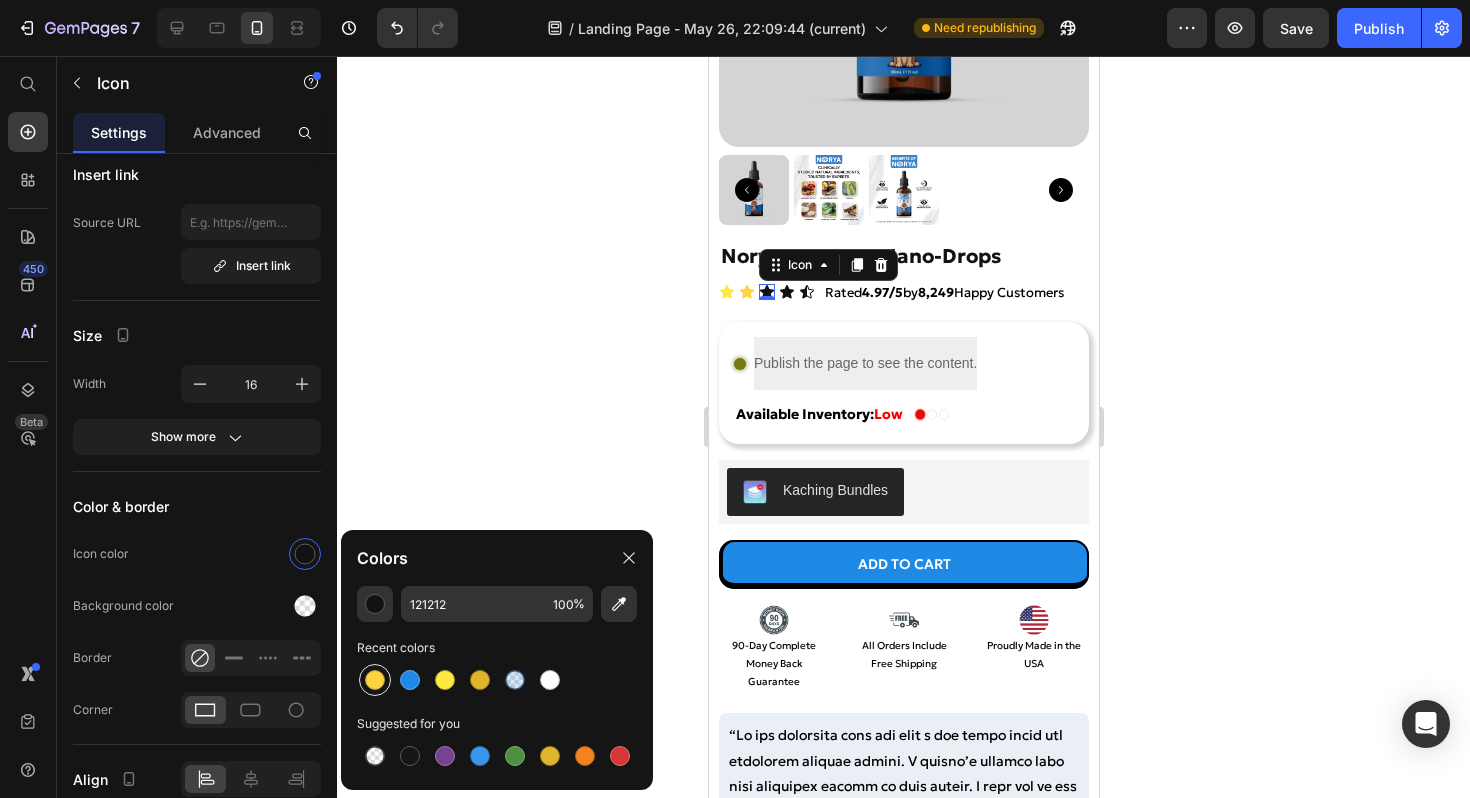 click at bounding box center (375, 680) 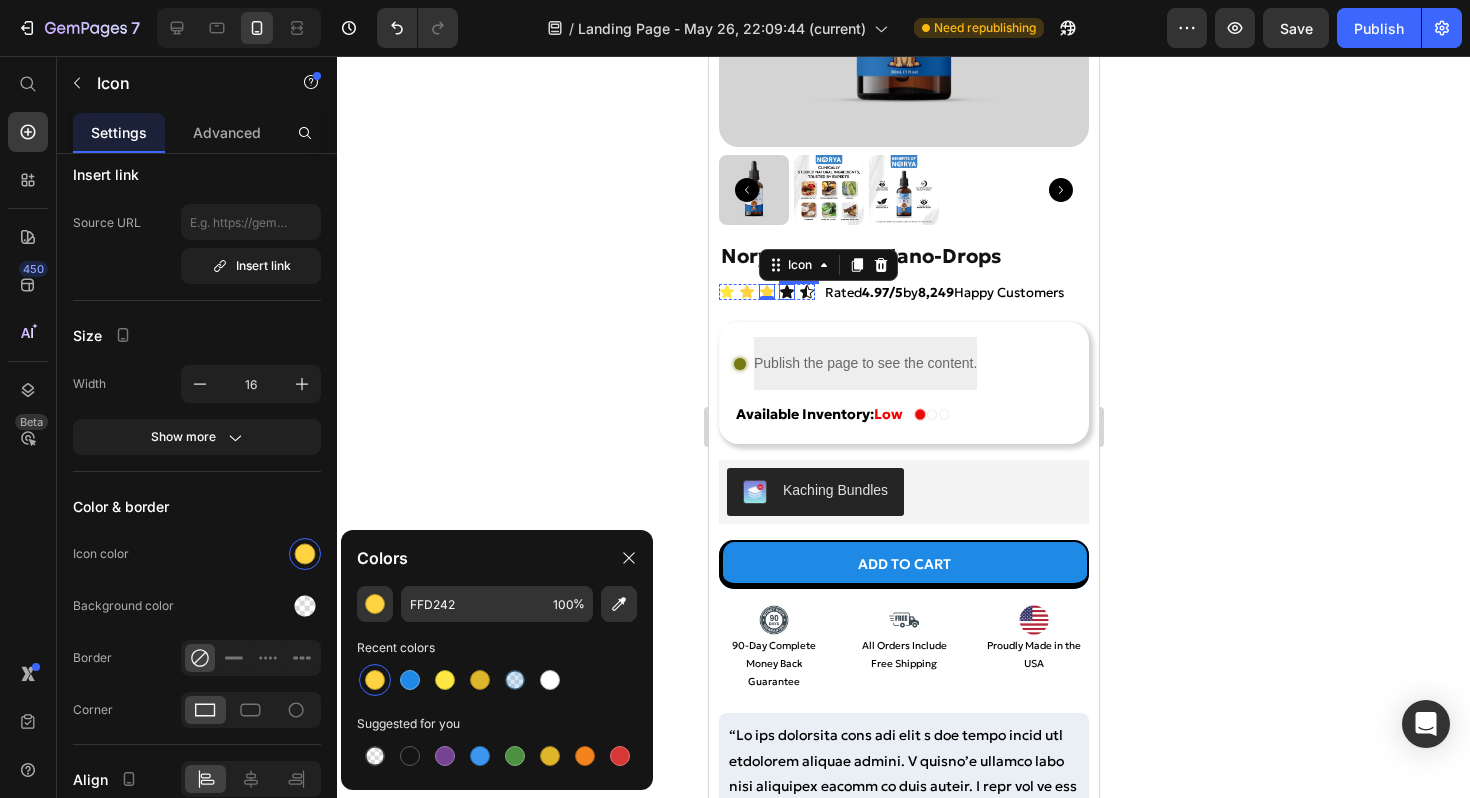 click on "Icon" at bounding box center (786, 292) 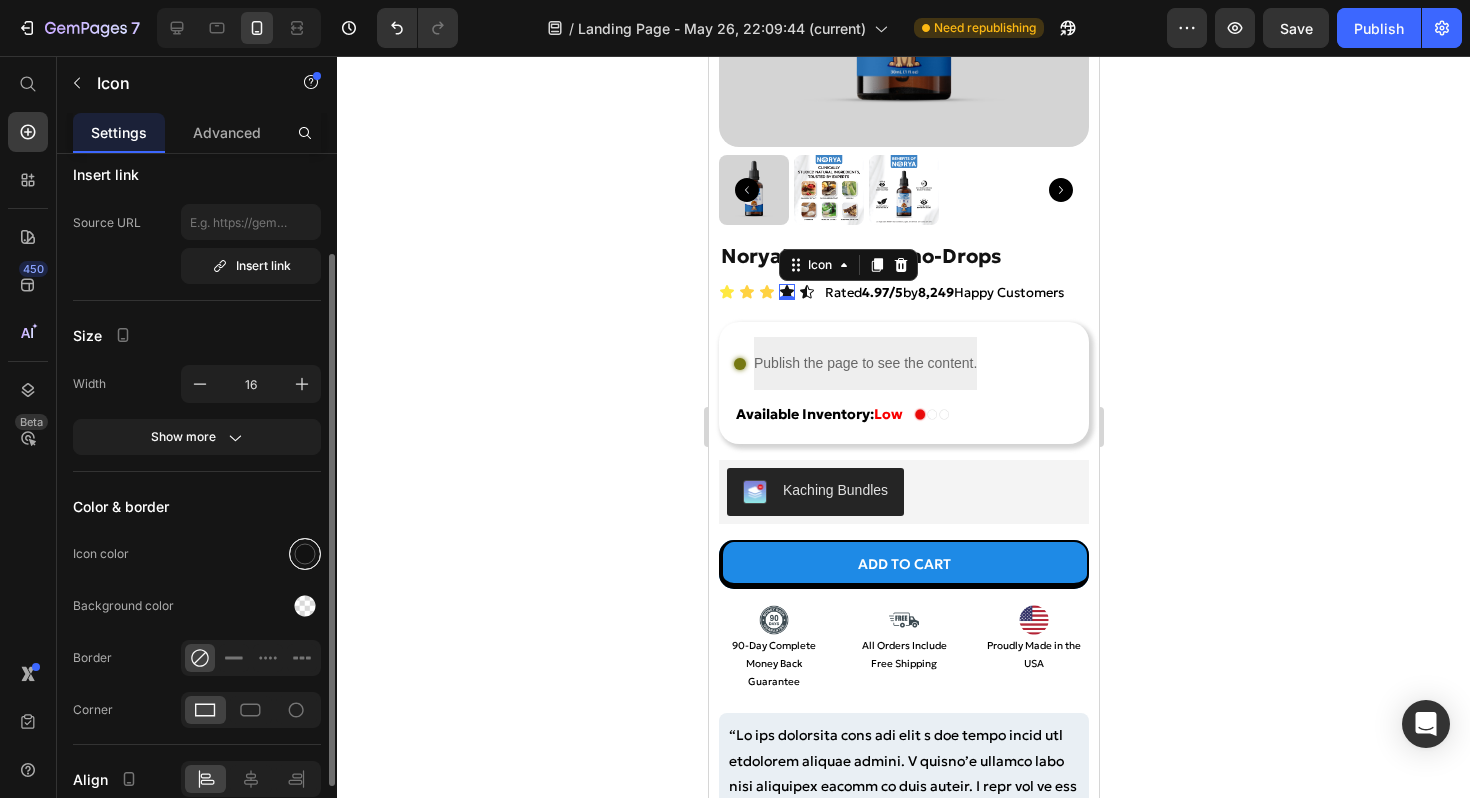 click at bounding box center [305, 554] 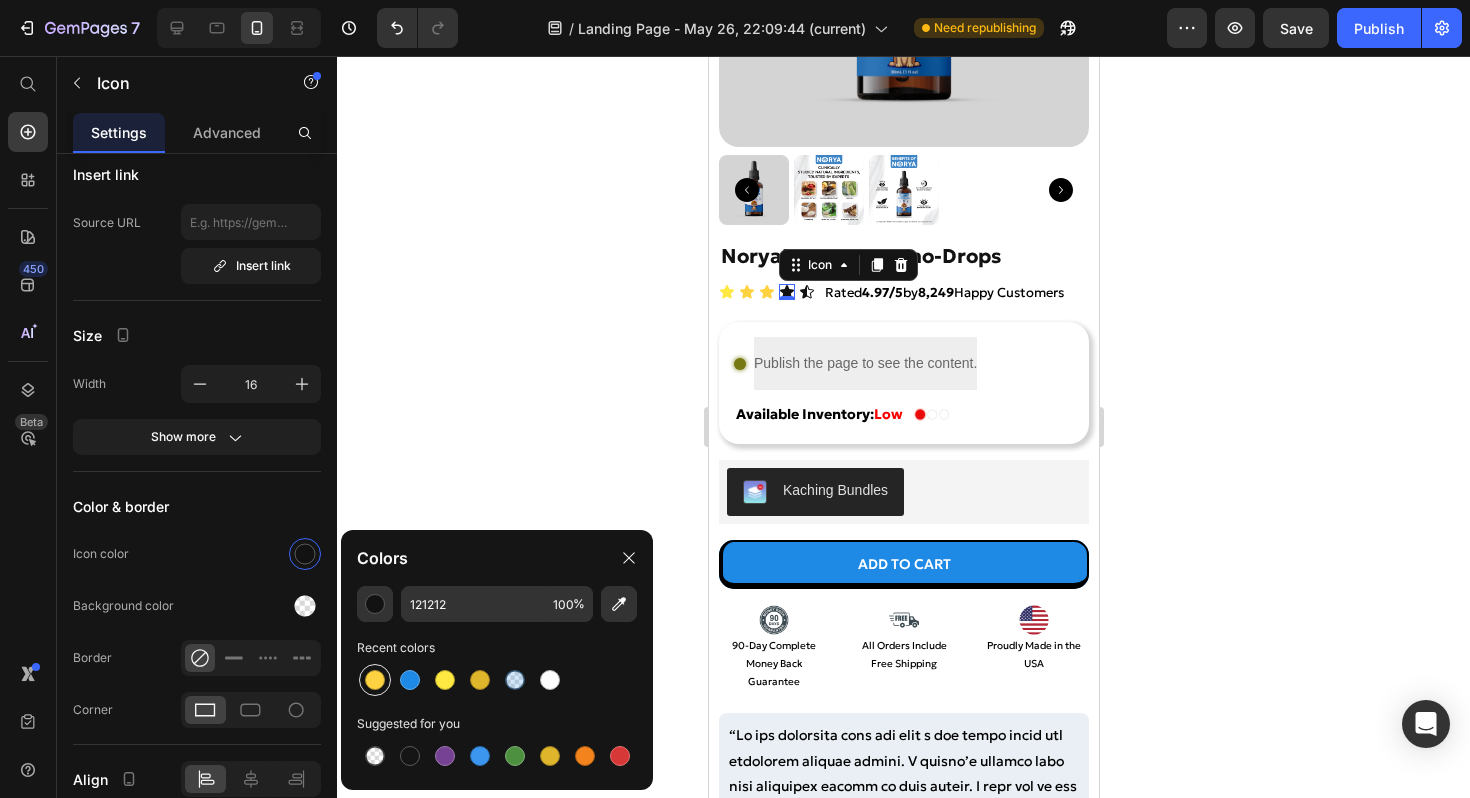 click at bounding box center [375, 680] 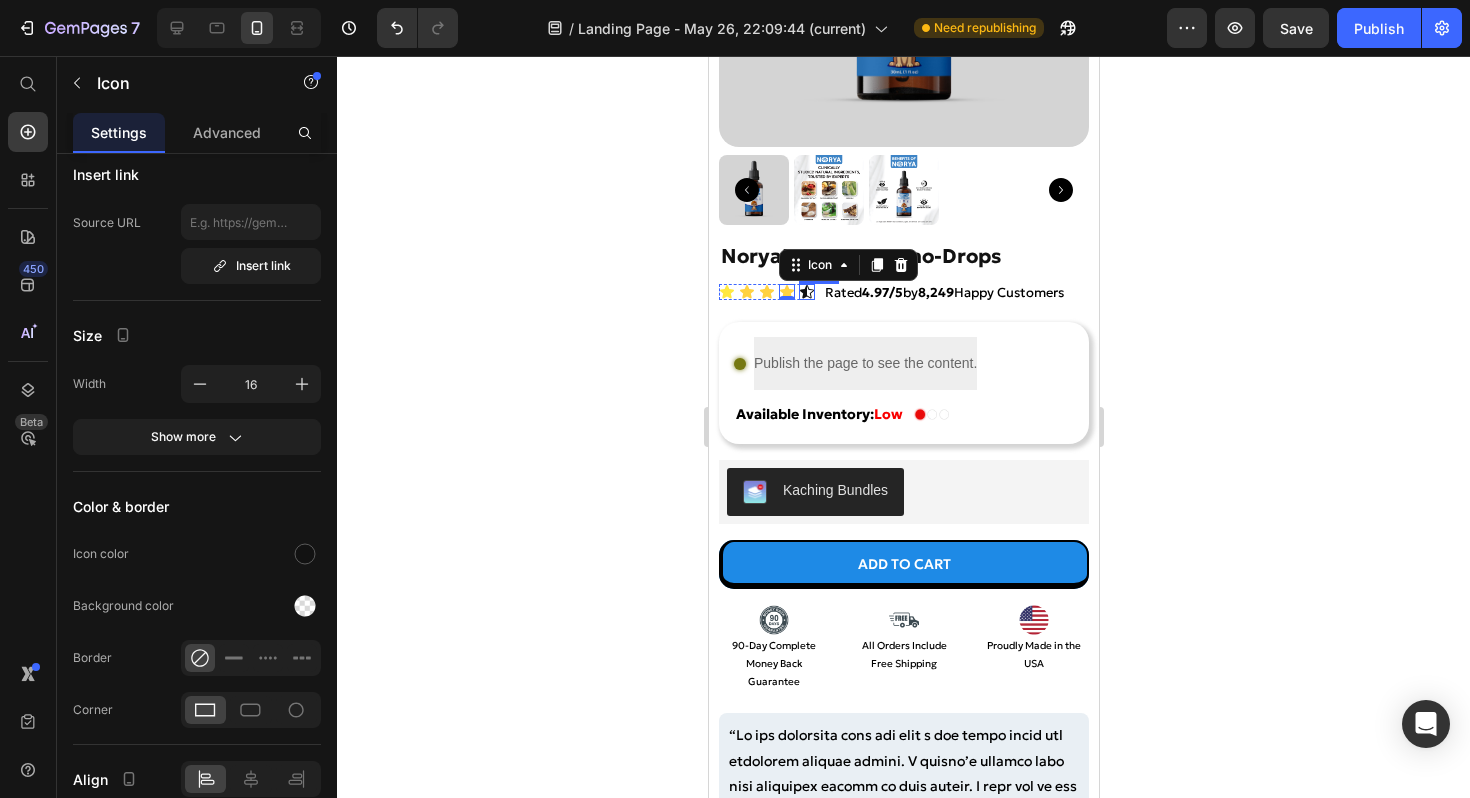 click on "Icon" at bounding box center (806, 292) 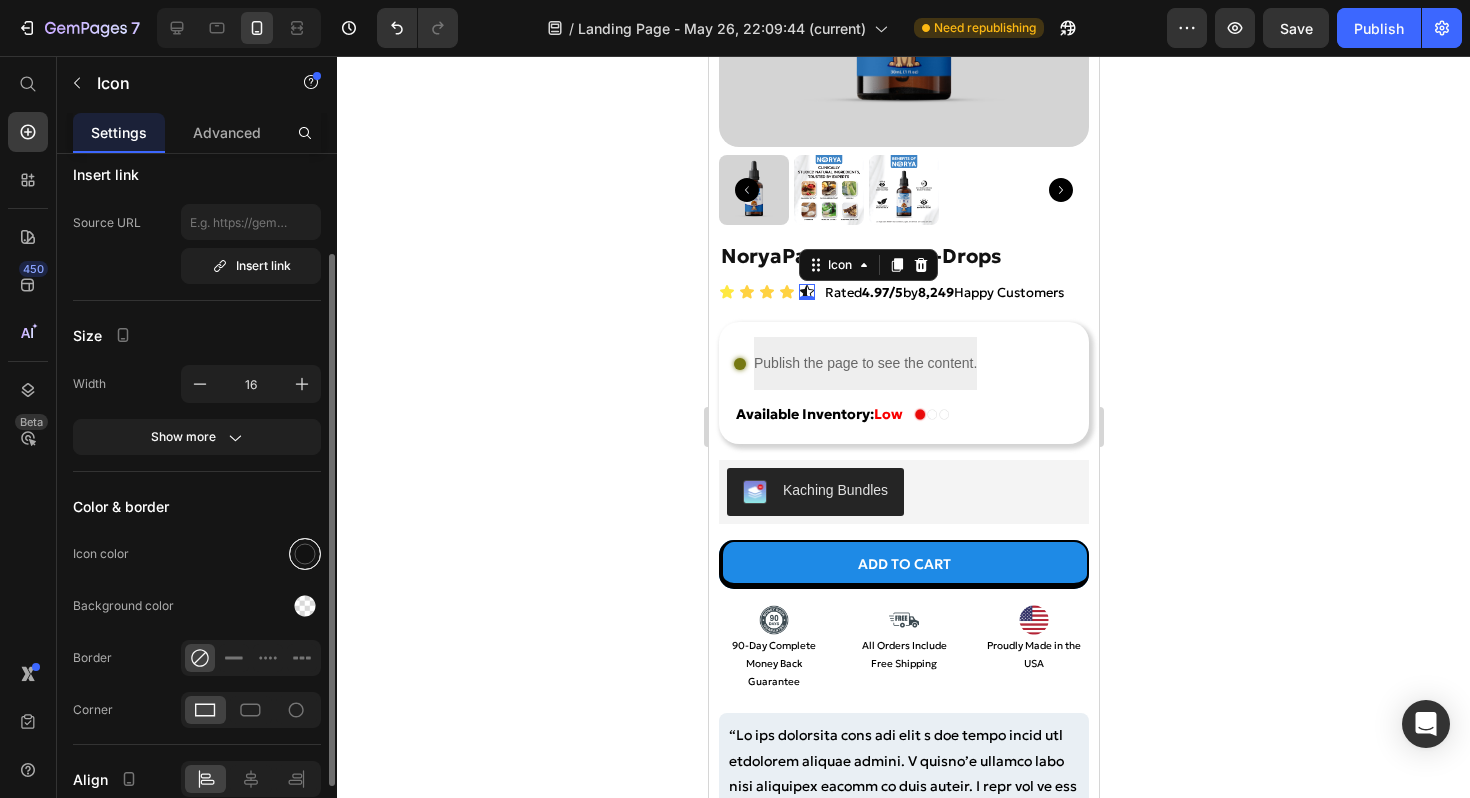 click at bounding box center [305, 554] 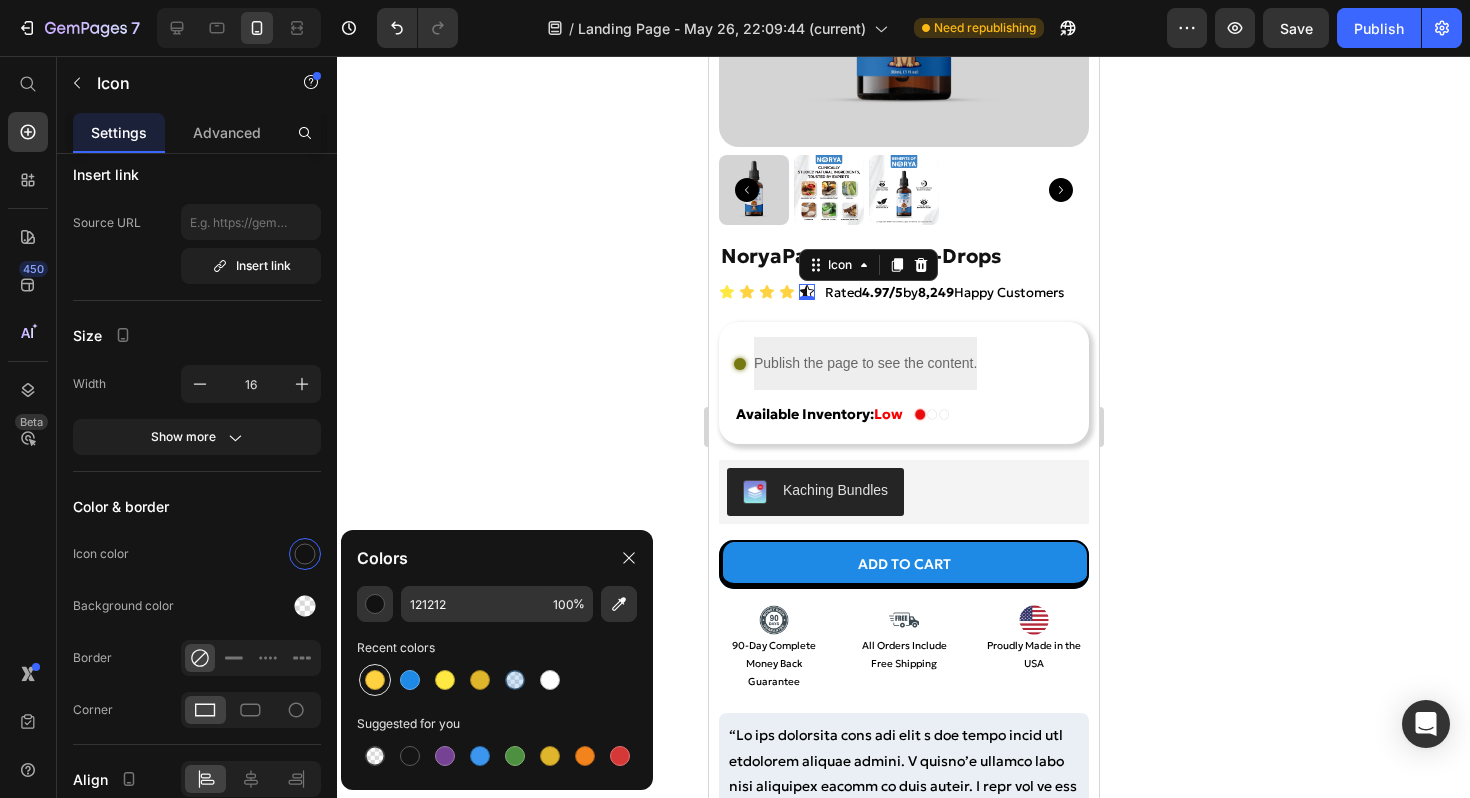 click at bounding box center [375, 680] 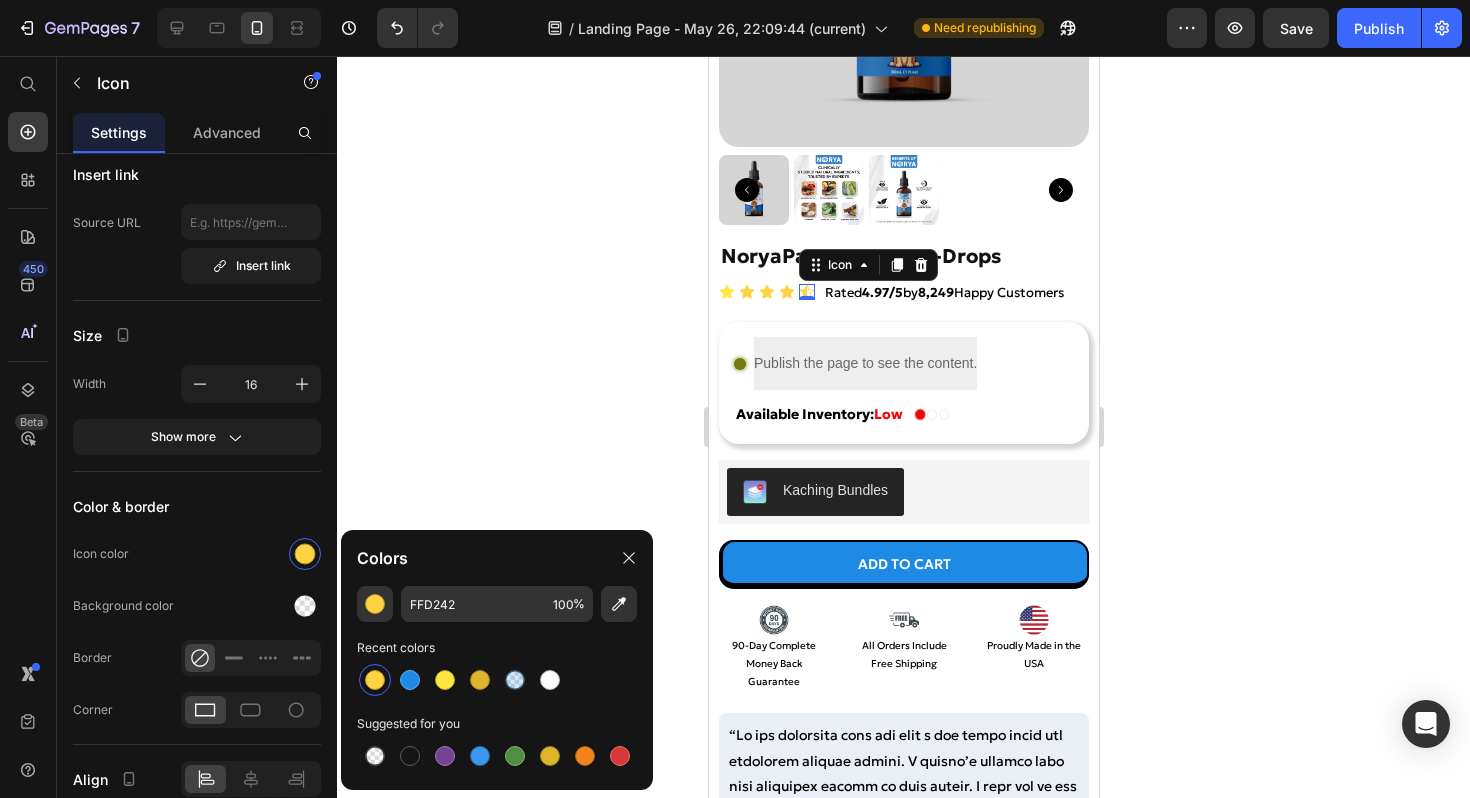click 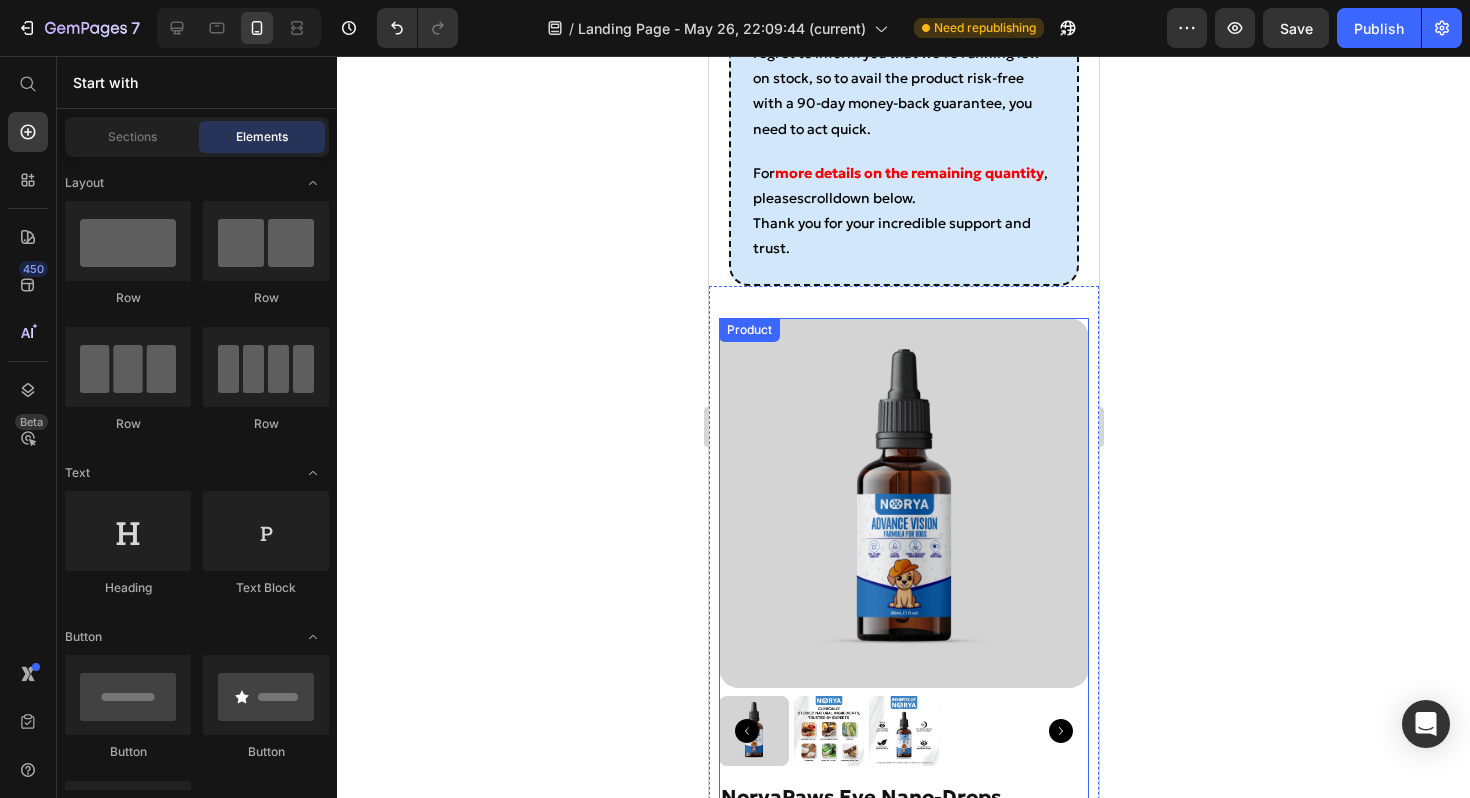 scroll, scrollTop: 7961, scrollLeft: 0, axis: vertical 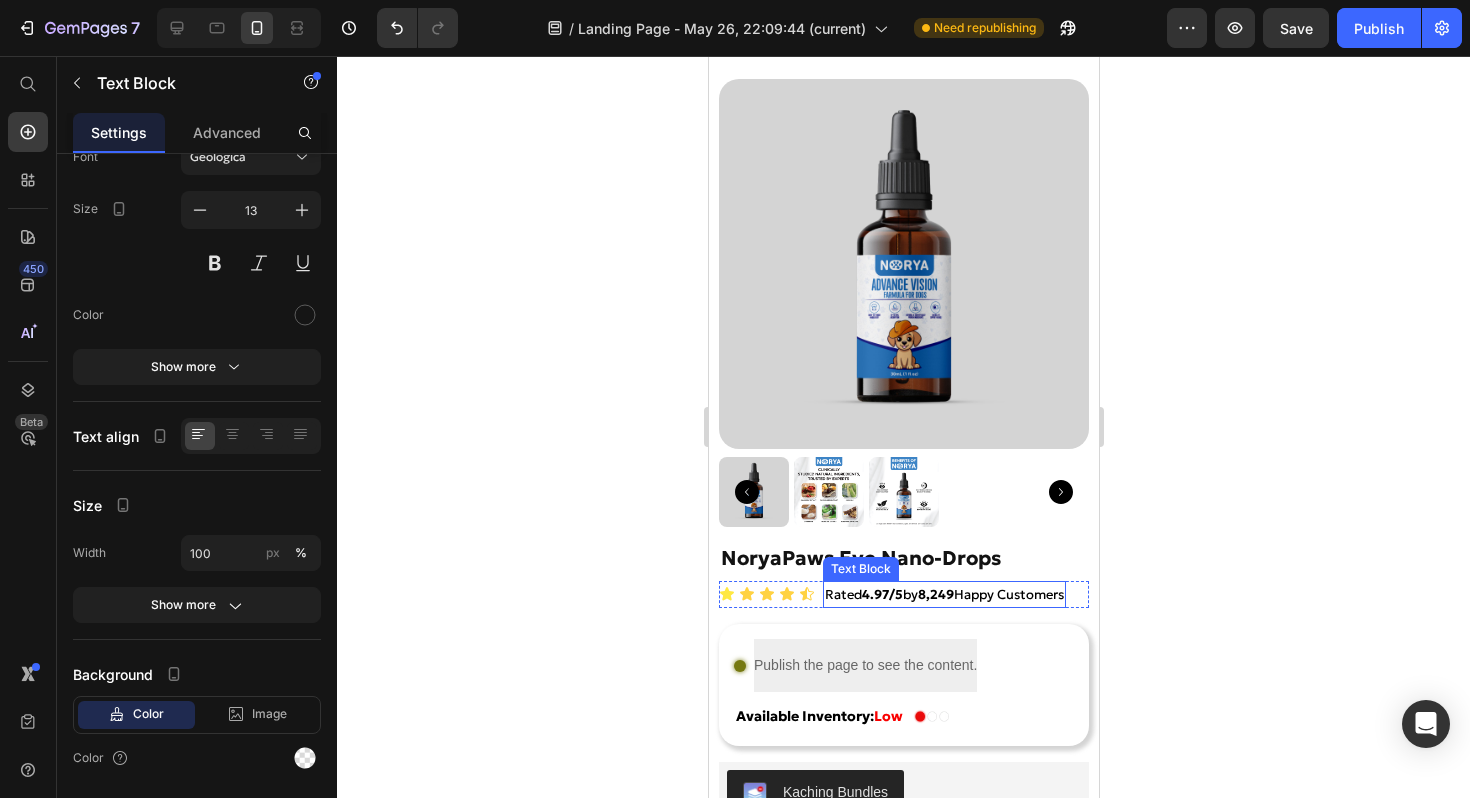 click on "Rated  4.97/5  by  8,249  Happy Customers" at bounding box center (943, 594) 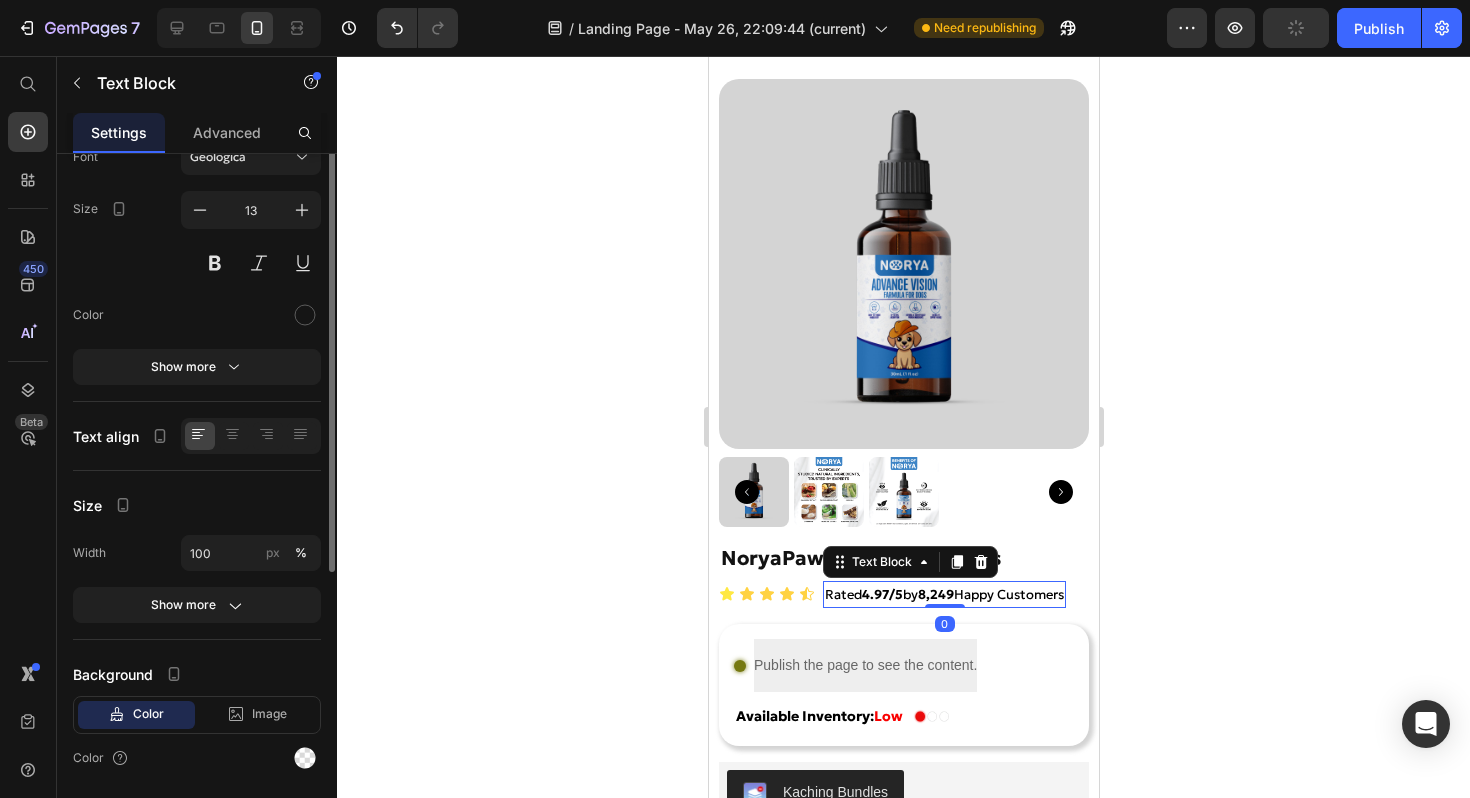scroll, scrollTop: 0, scrollLeft: 0, axis: both 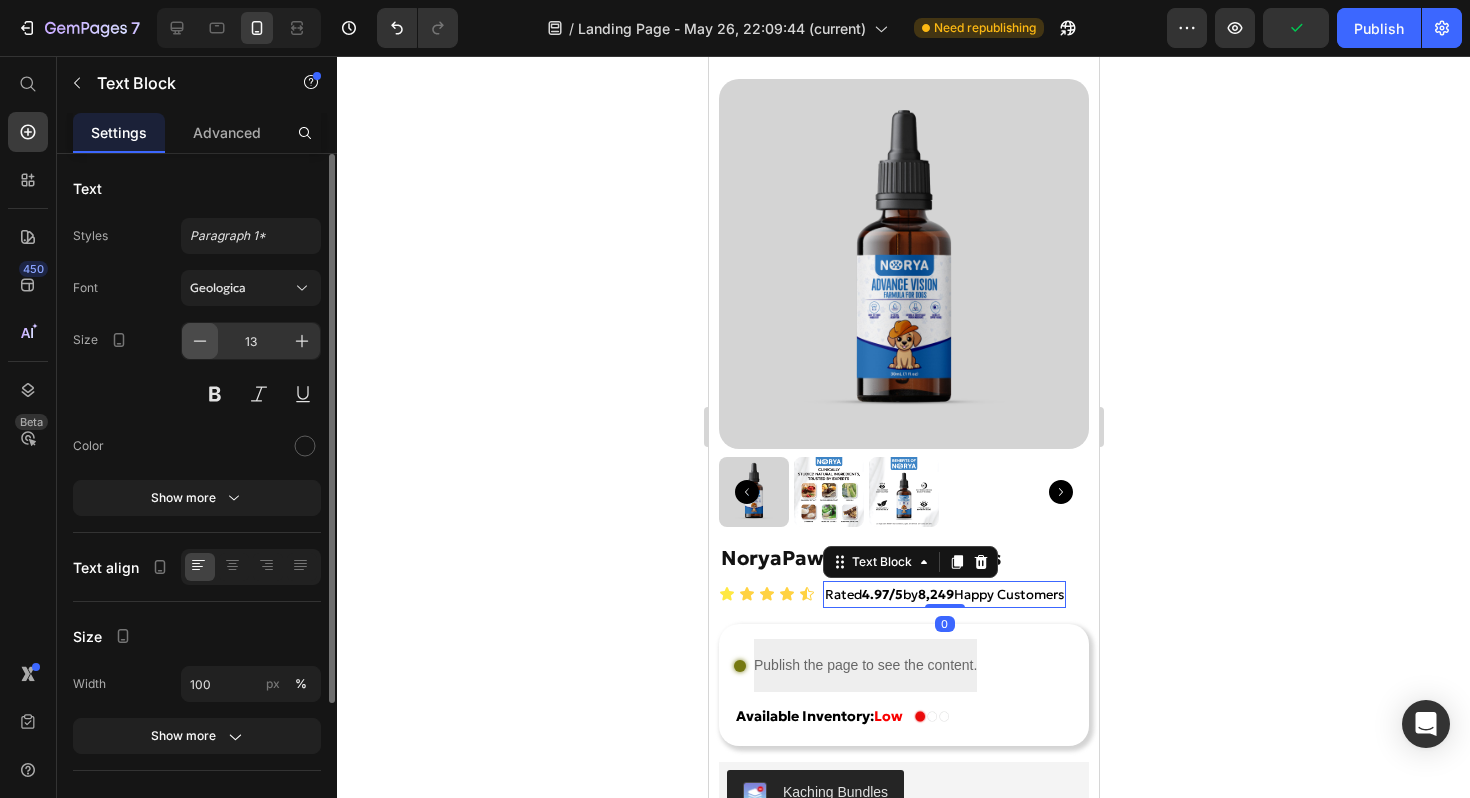 click 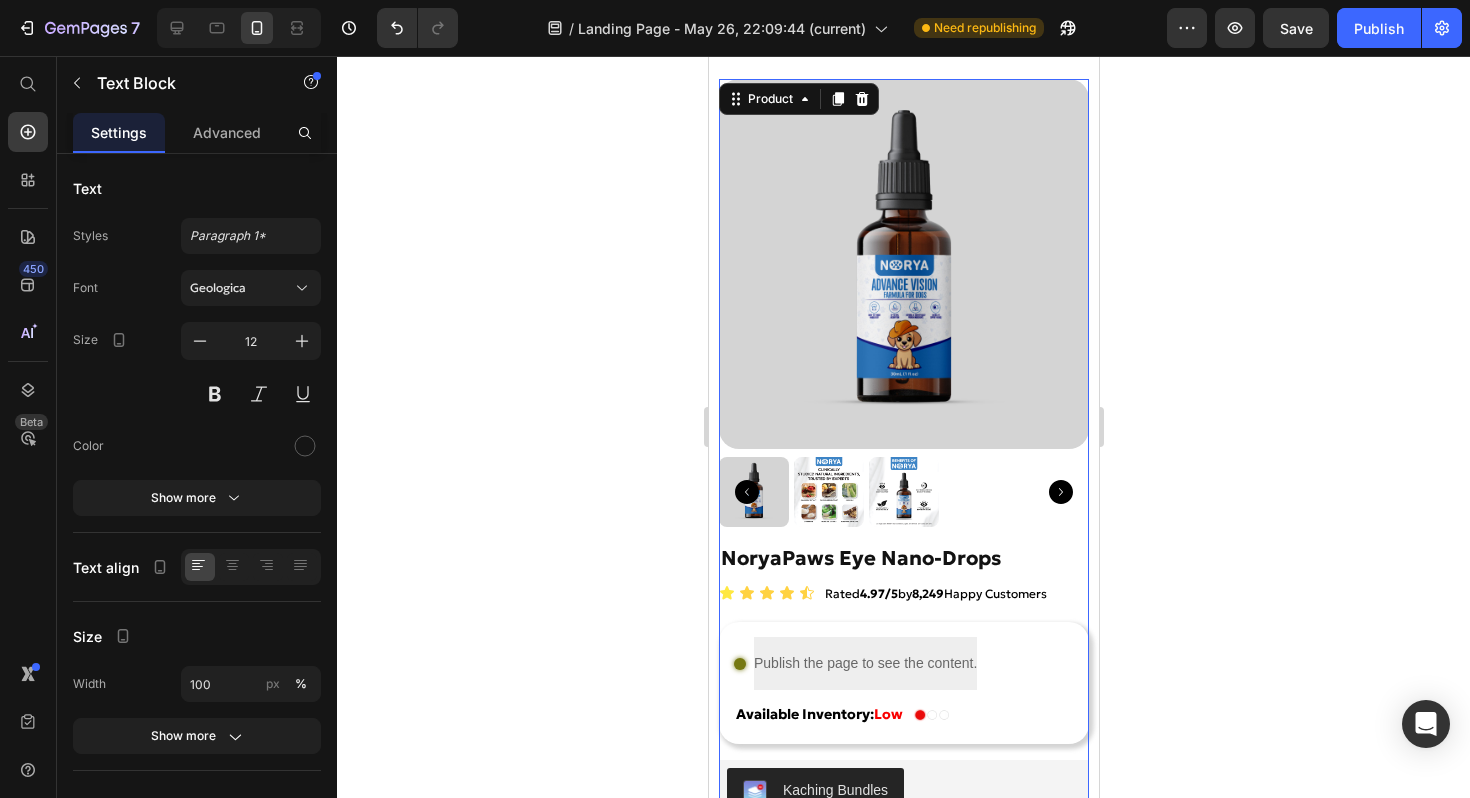 click on "NoryaPaws Eye Nano-Drops Product Title Icon Icon Icon Icon Icon Icon List Rated 4.97/5 by 8,249 Happy Customers Text Block Row Custom Code Publish the page to see the content. Custom Code Row Available Inventory: Low Text Block Image Row Row Row Kaching Bundles Kaching Bundles Add to cart Add to Cart Image 90-Day Complete Money Back Guarantee Text Block Row Image All Orders Include Free Shipping Text Block Row Image Proudly Made in the USA Text Block Row Row - [FIRST] [LAST] - [COUNTRY] 🇺🇸 Text Block" at bounding box center [903, 1065] 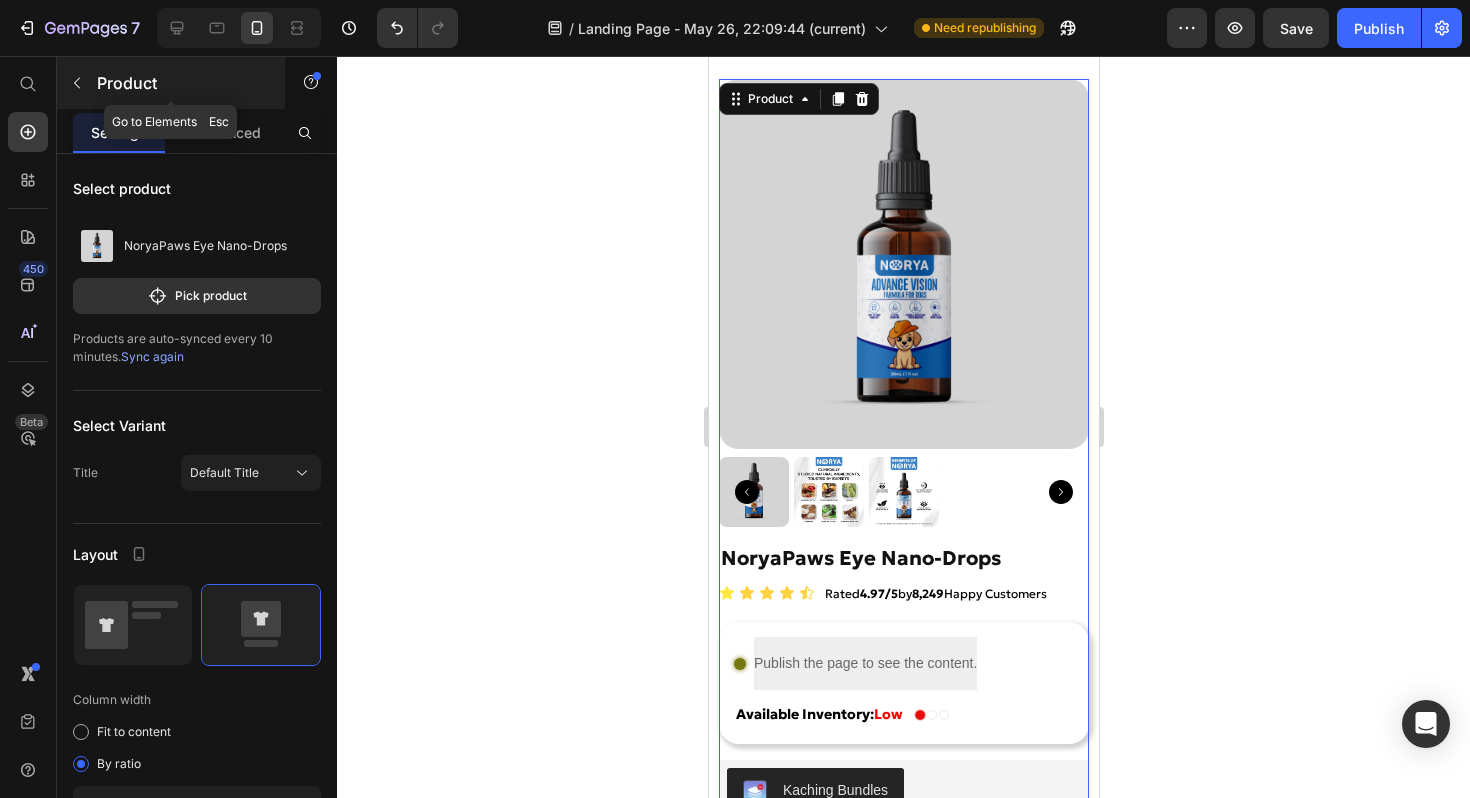 click 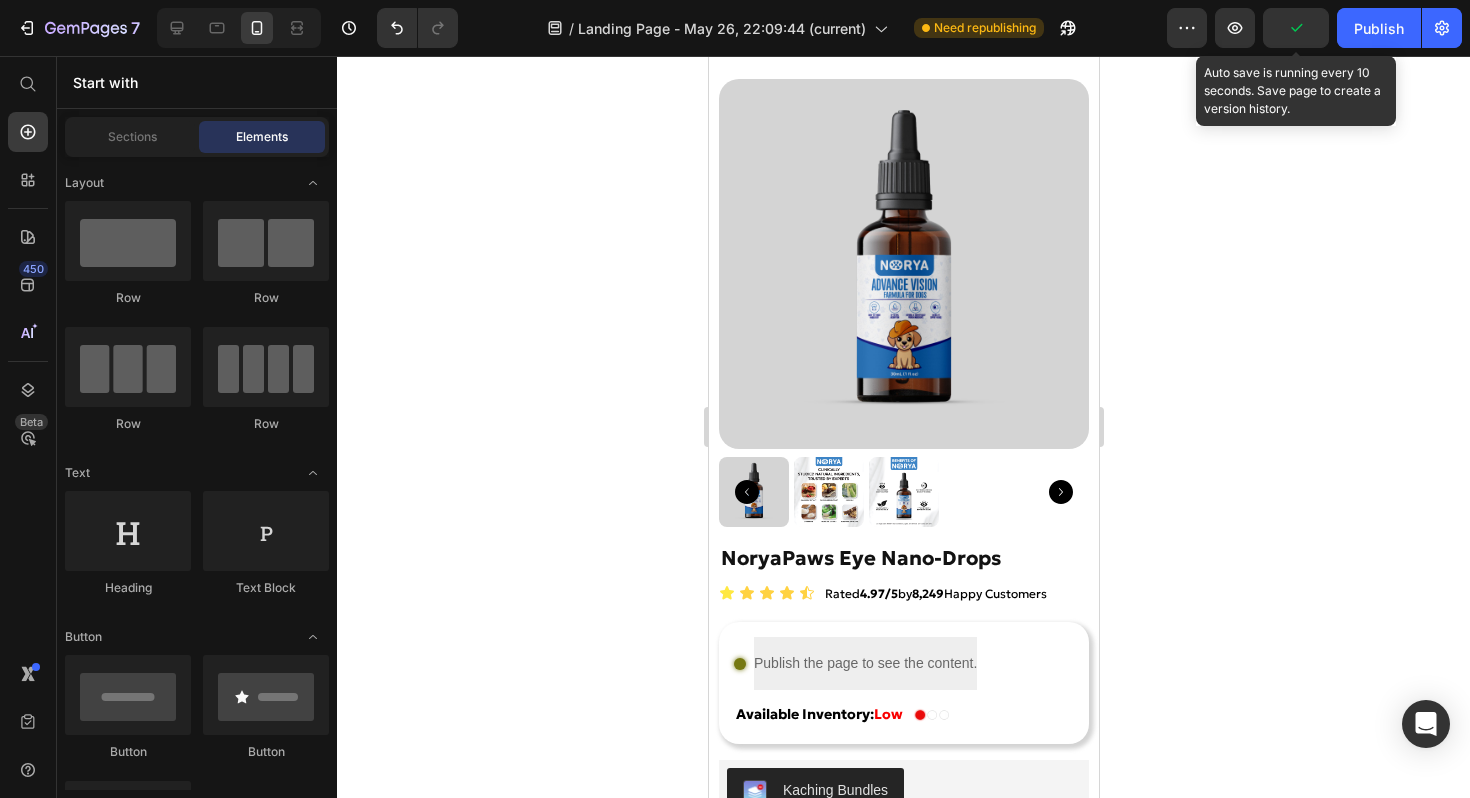 click 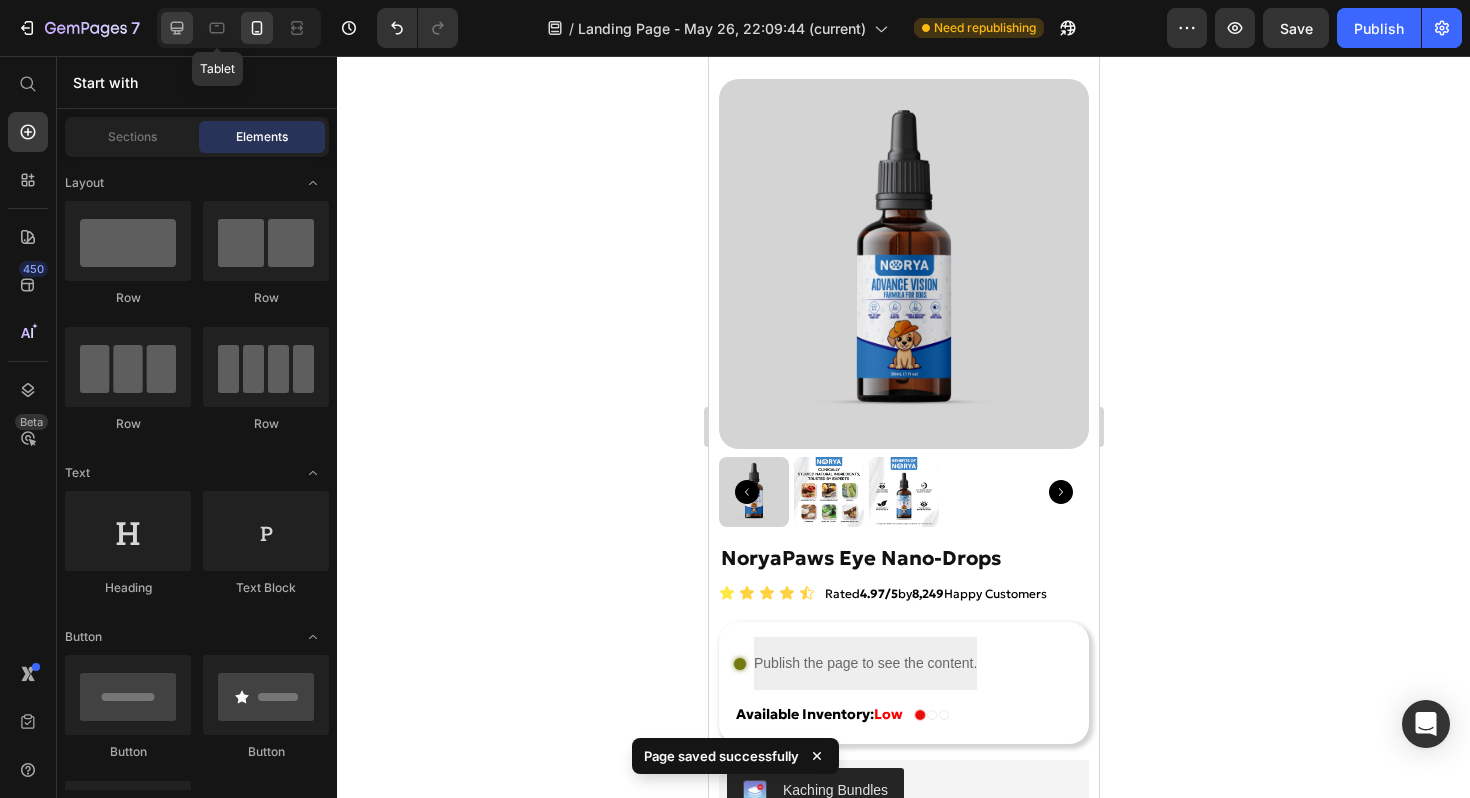 click 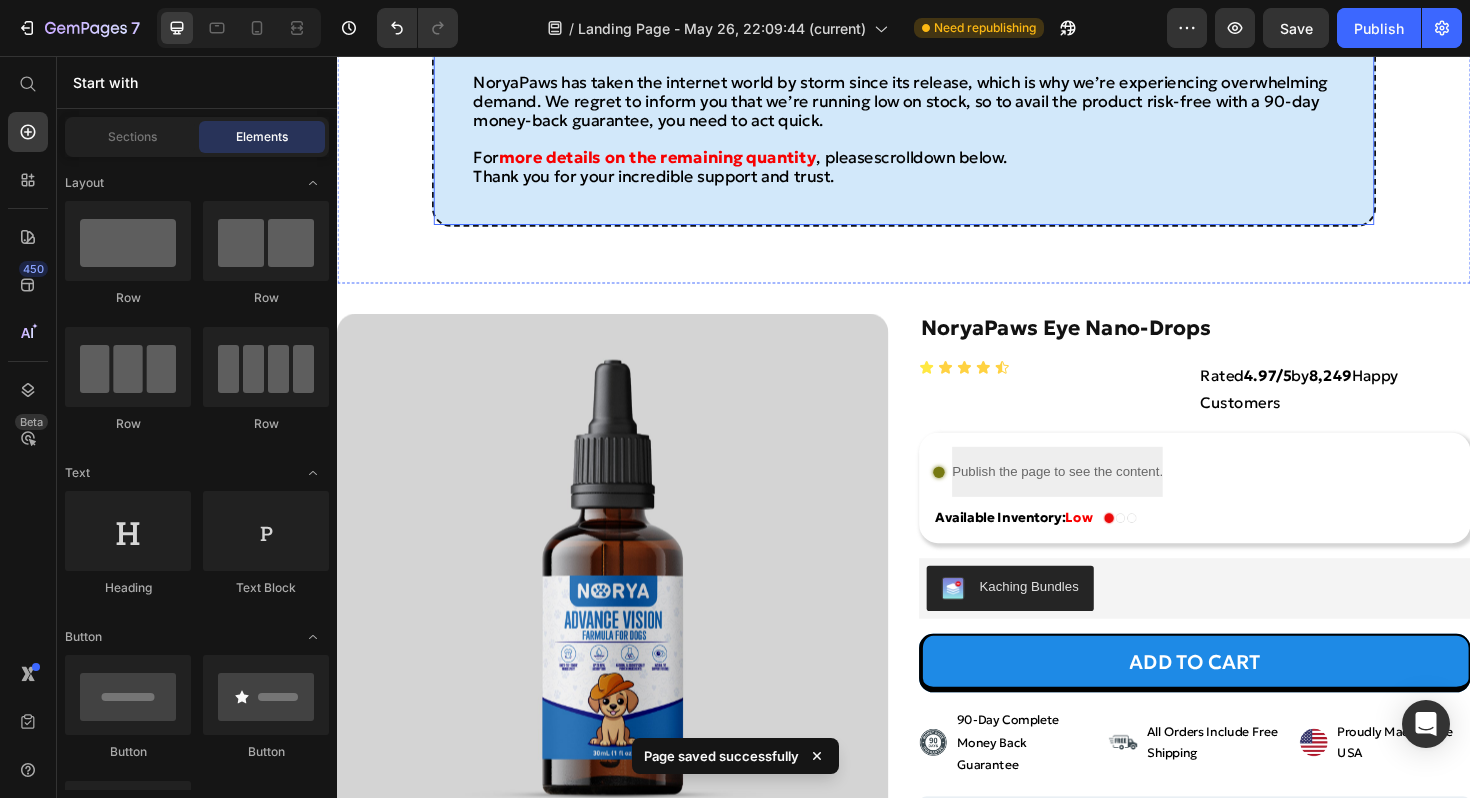 scroll, scrollTop: 8206, scrollLeft: 0, axis: vertical 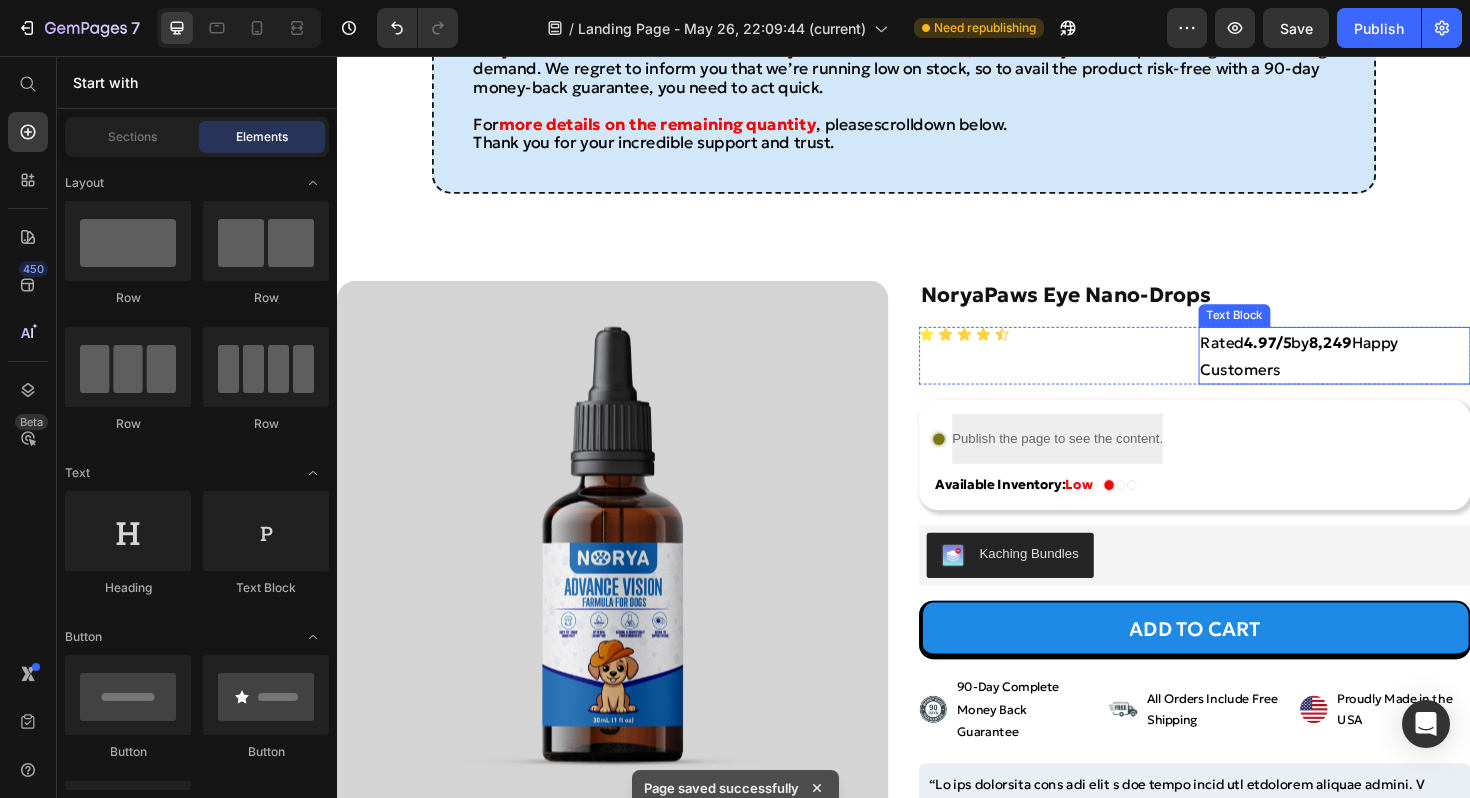 click on "Rated  4.97/5  by  8,249  Happy Customers" at bounding box center (1393, 374) 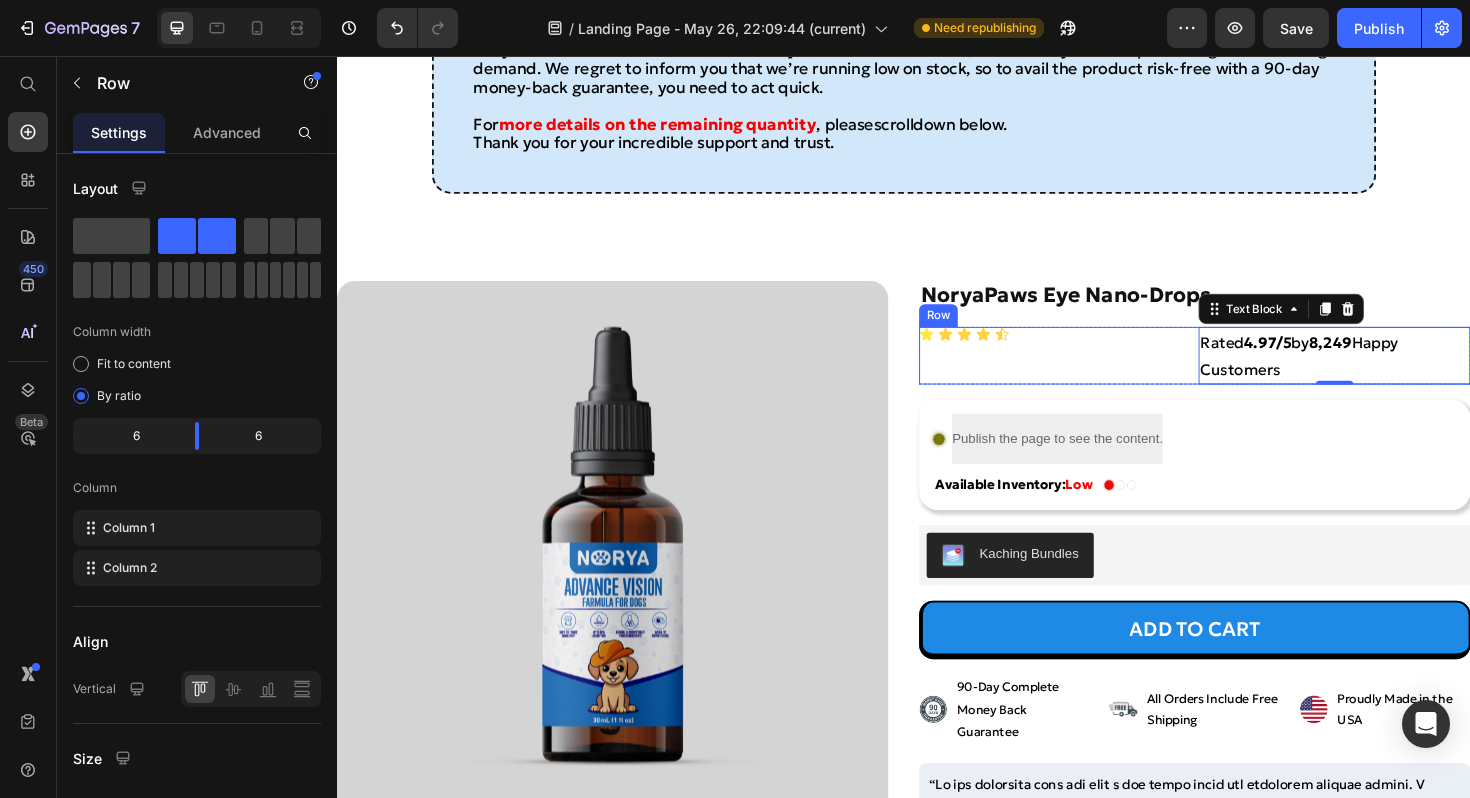 click on "Icon Icon Icon Icon Icon Icon List" at bounding box center (1097, 374) 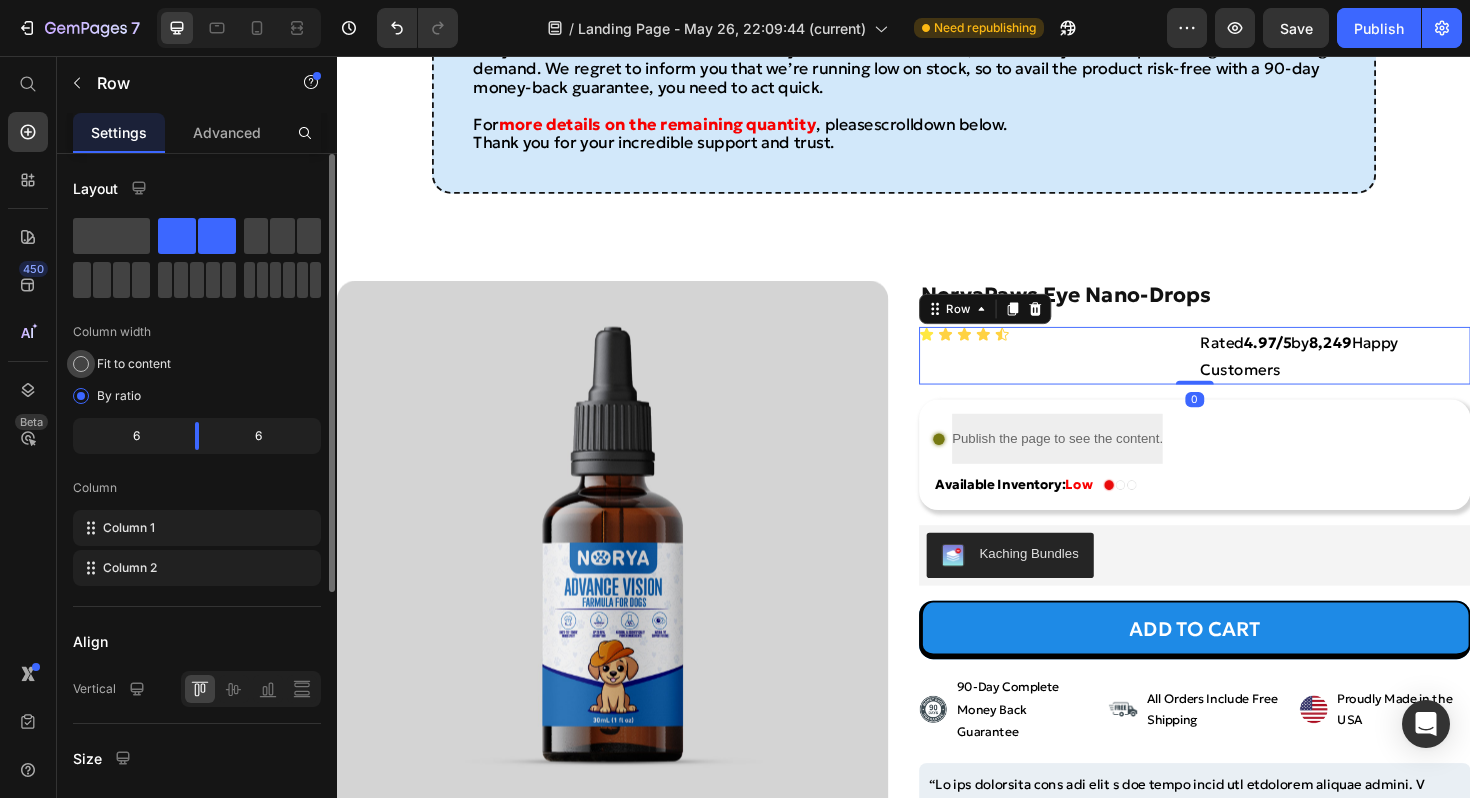 click on "Fit to content" at bounding box center [134, 364] 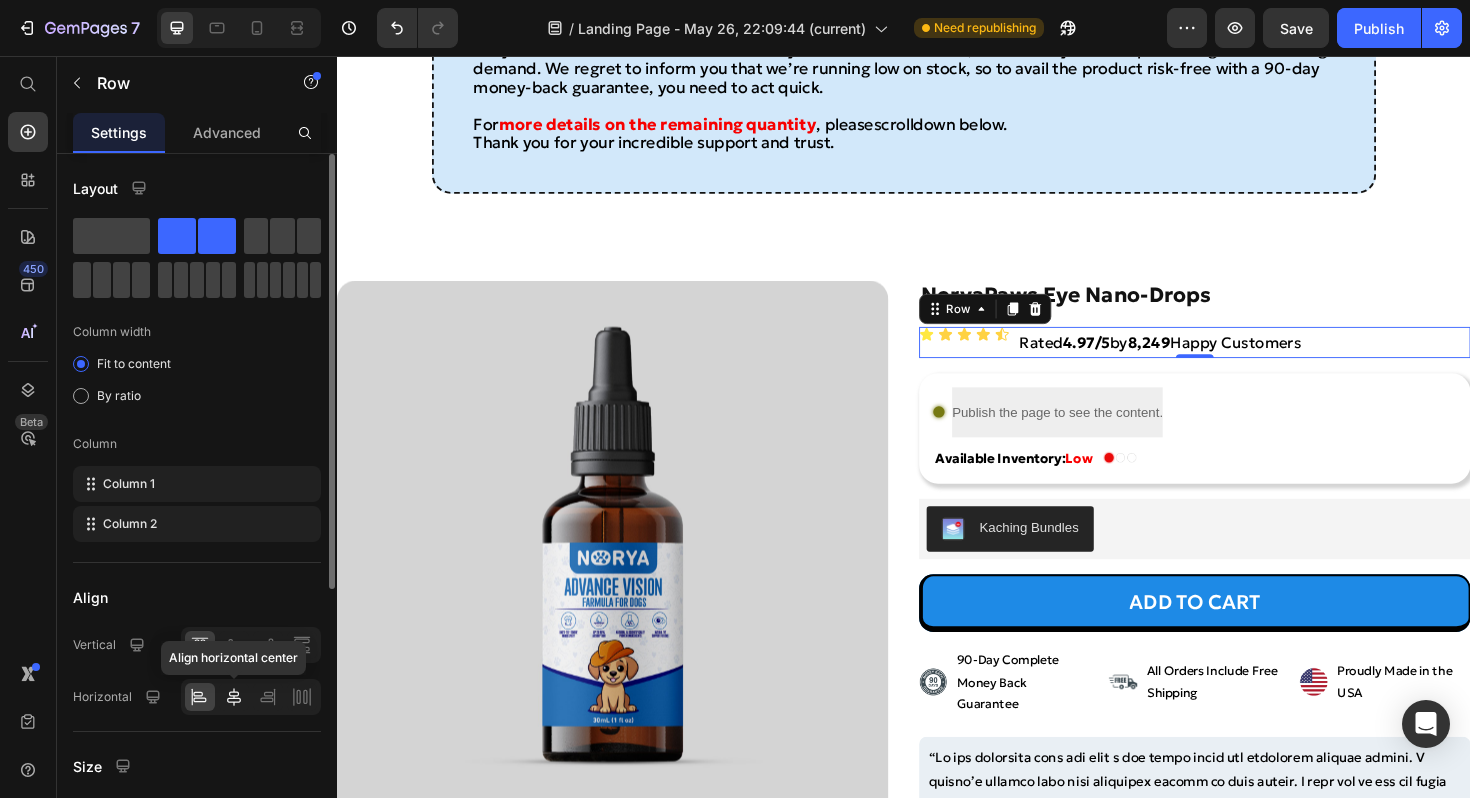 click 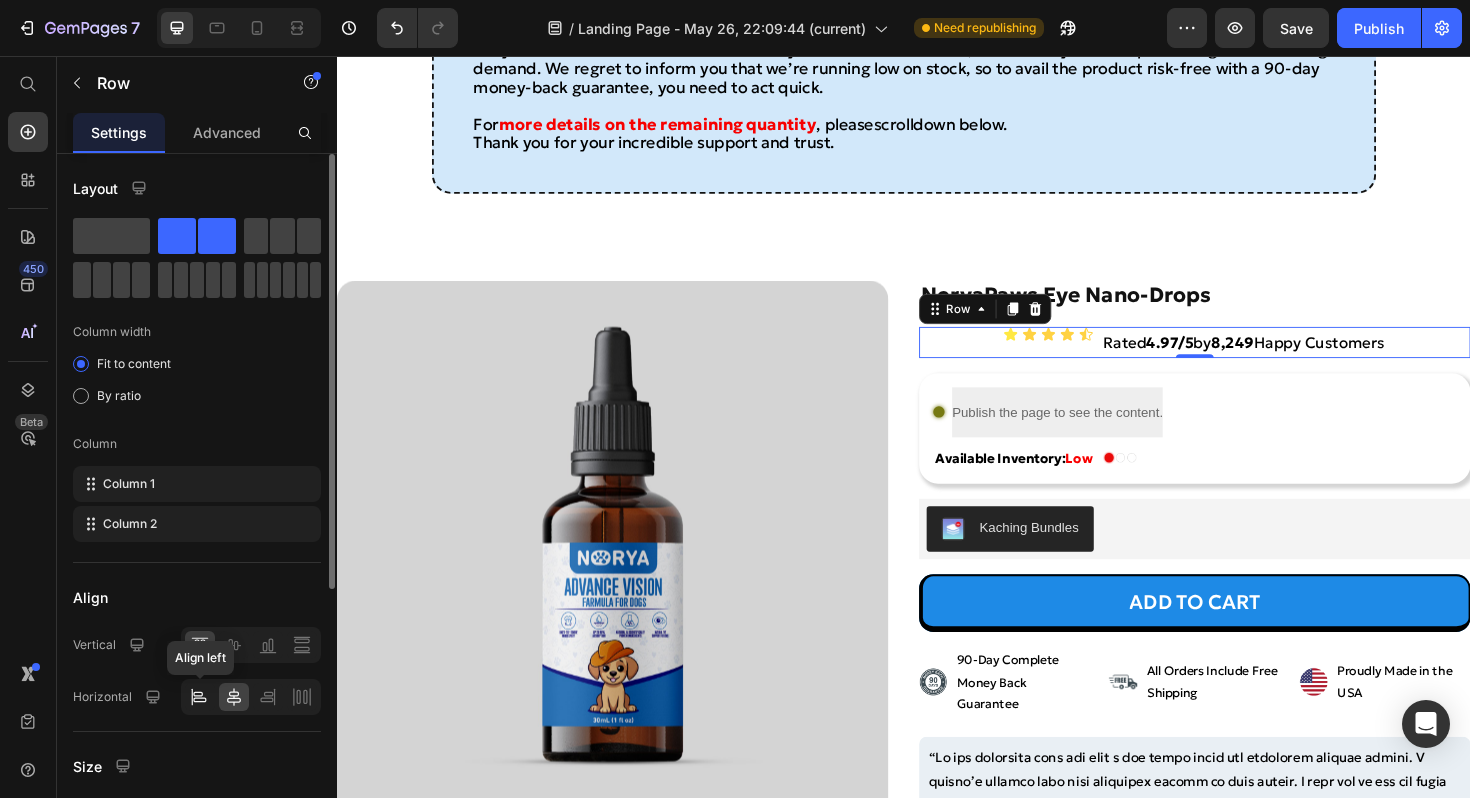 click 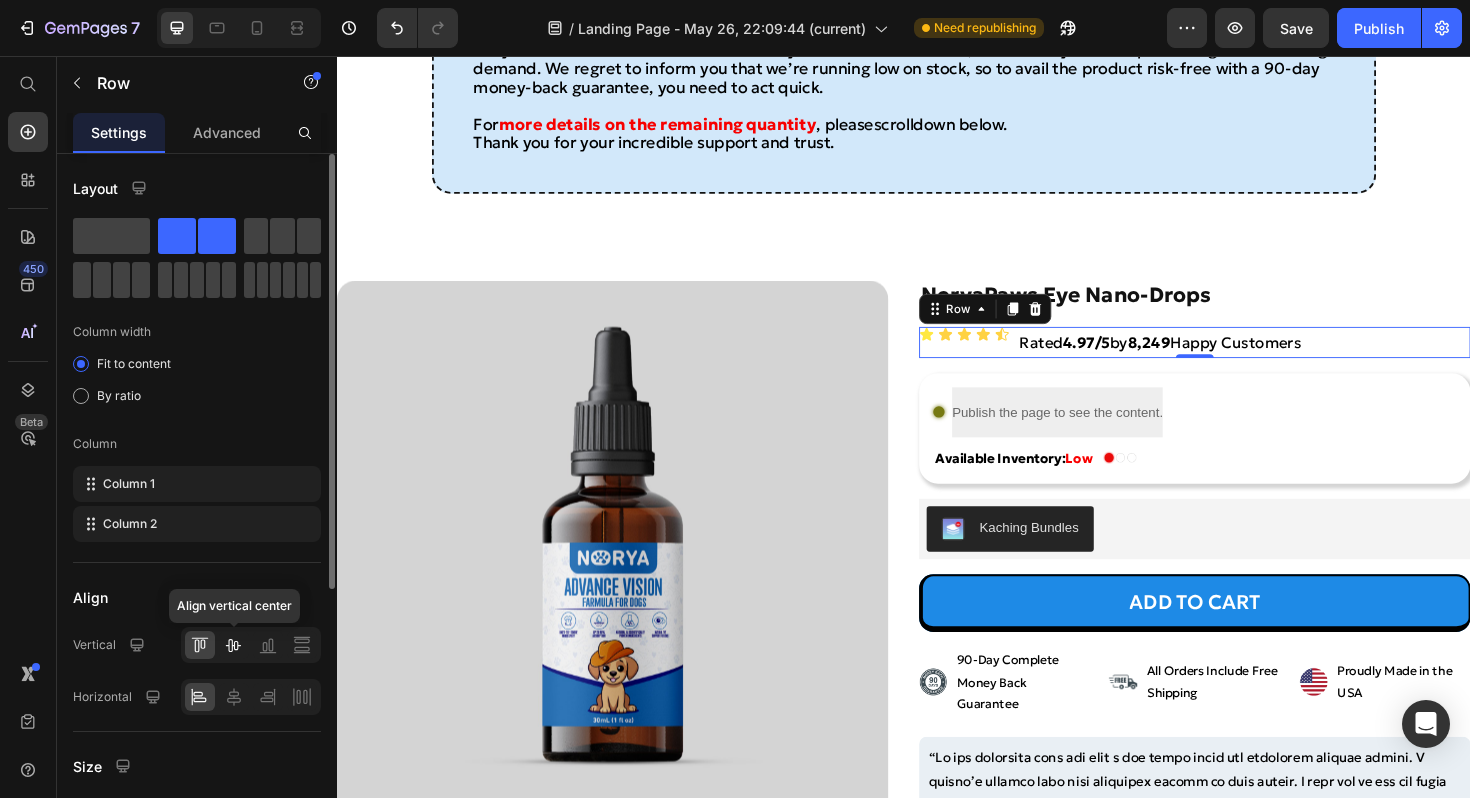 click 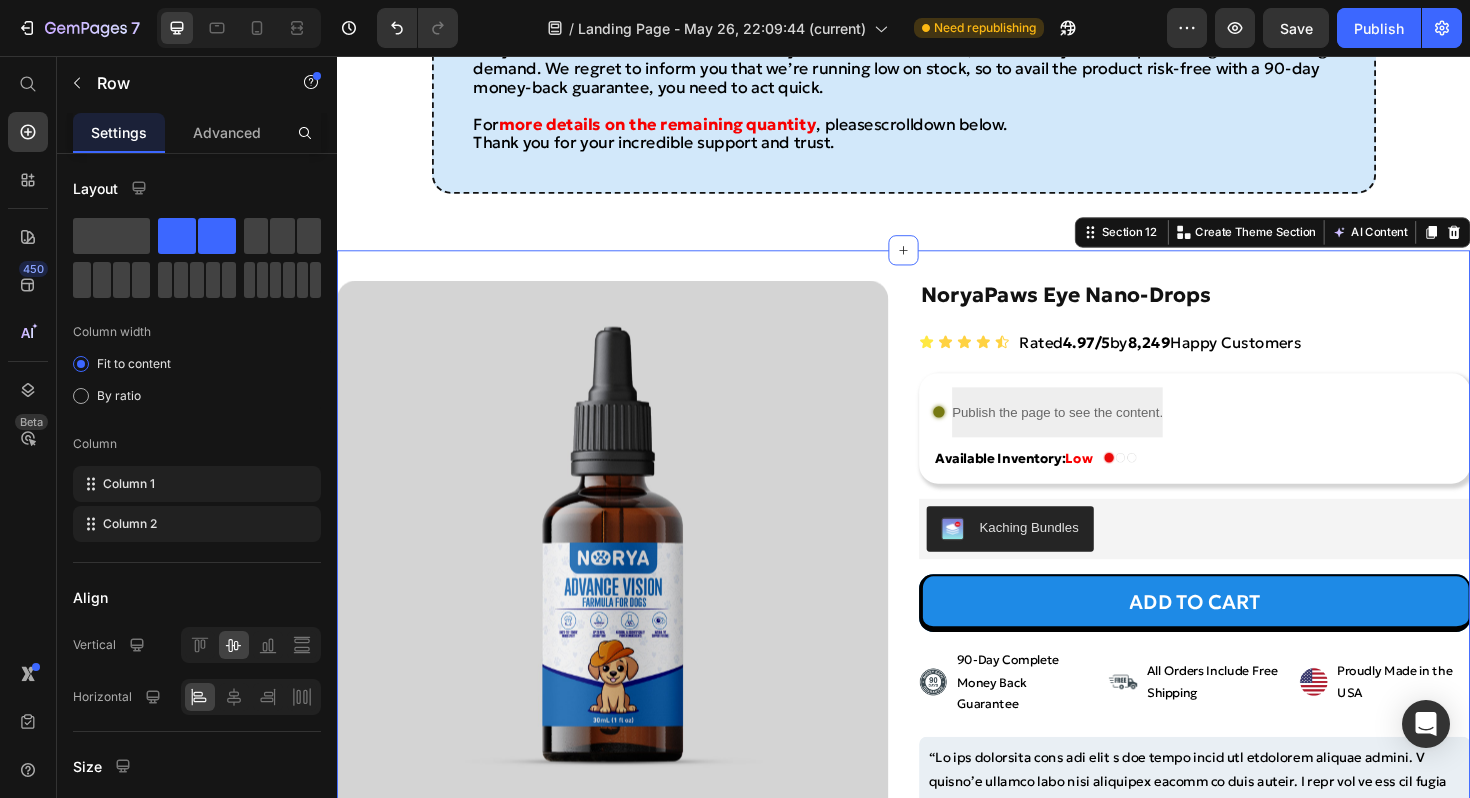 click on "Product Images NoryaPaws Eye Nano-Drops Product Title Icon Icon Icon Icon Icon Icon List Rated 4.97/5 by 8,249 Happy Customers Text Block Row Custom Code Publish the page to see the content. Custom Code Row Available Inventory: Low Text Block Image Row Row Row Kaching Bundles Kaching Bundles Add to cart Add to Cart Image 90-Day Complete Money Back Guarantee Text Block Row Image All Orders Include Free Shipping Text Block Row Image Proudly Made in the USA Text Block Row Row - [FIRST] [LAST] - [COUNTRY] 🇺🇸 Text Block Product Section 12 You can create reusable sections Create Theme Section AI Content Write with GemAI What would you like to describe here? Tone and Voice Persuasive Product Getting products... Show more Generate" at bounding box center (937, 721) 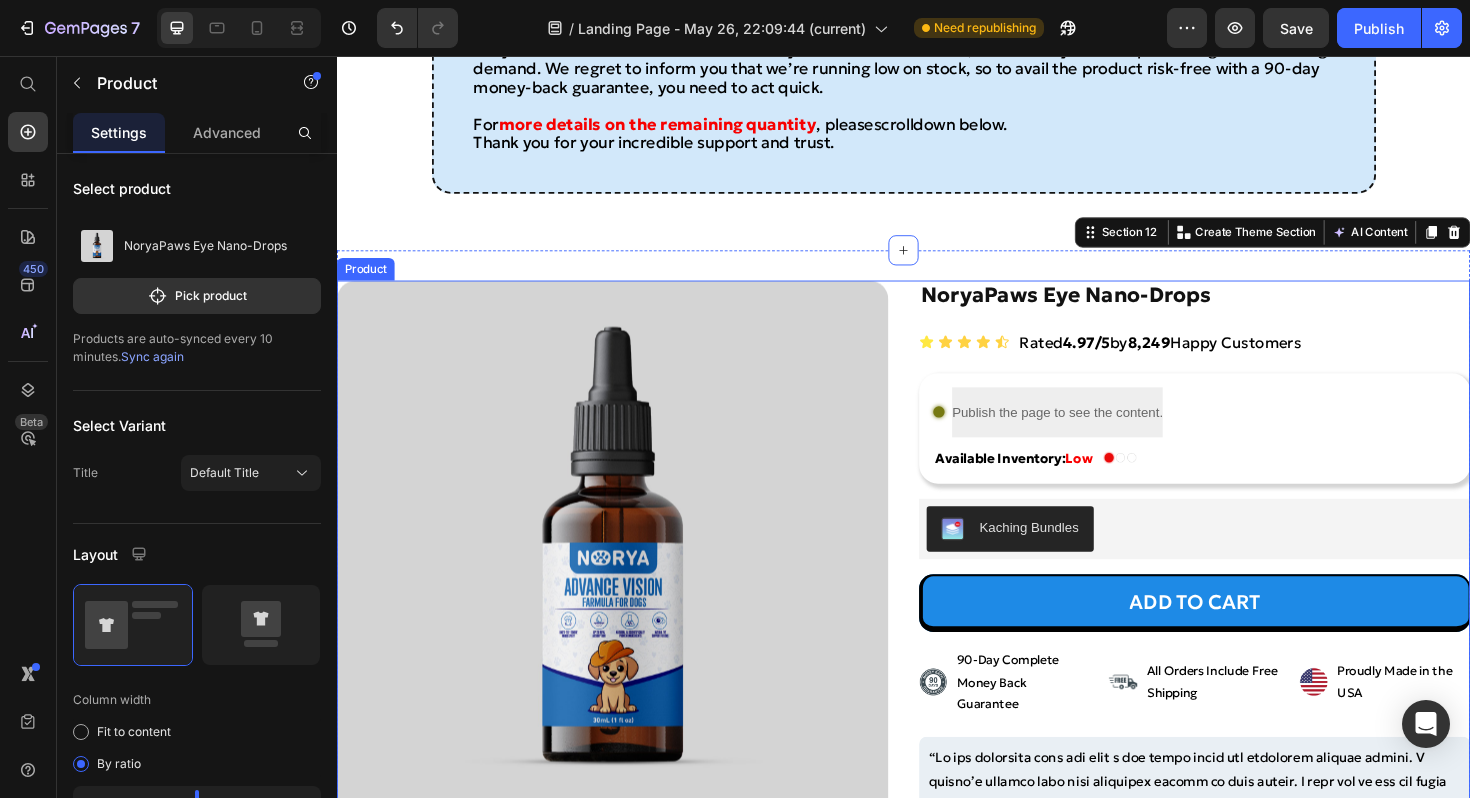 click on "NoryaPaws Eye Nano-Drops Product Title Icon Icon Icon Icon Icon Icon List Rated 4.97/5 by 8,249 Happy Customers Text Block Row Custom Code Publish the page to see the content. Custom Code Row Available Inventory: Low Text Block Image Row Row Row Kaching Bundles Kaching Bundles Add to cart Add to Cart Image 90-Day Complete Money Back Guarantee Text Block Row Image All Orders Include Free Shipping Text Block Row Image Proudly Made in the USA Text Block Row Row - [FIRST] [LAST] - [COUNTRY] 🇺🇸 Text Block" at bounding box center (1245, 721) 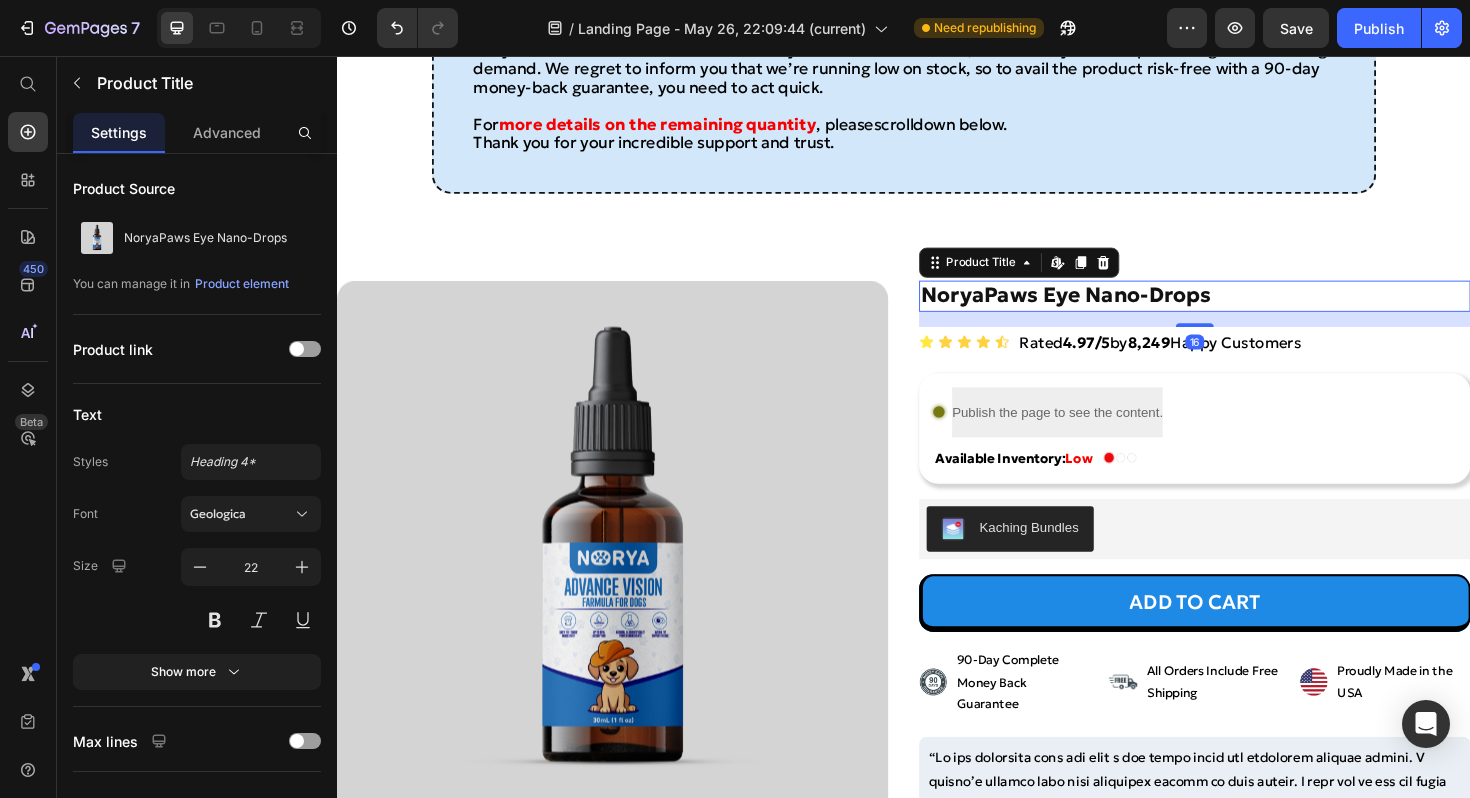 click on "NoryaPaws Eye Nano-Drops" at bounding box center (1245, 310) 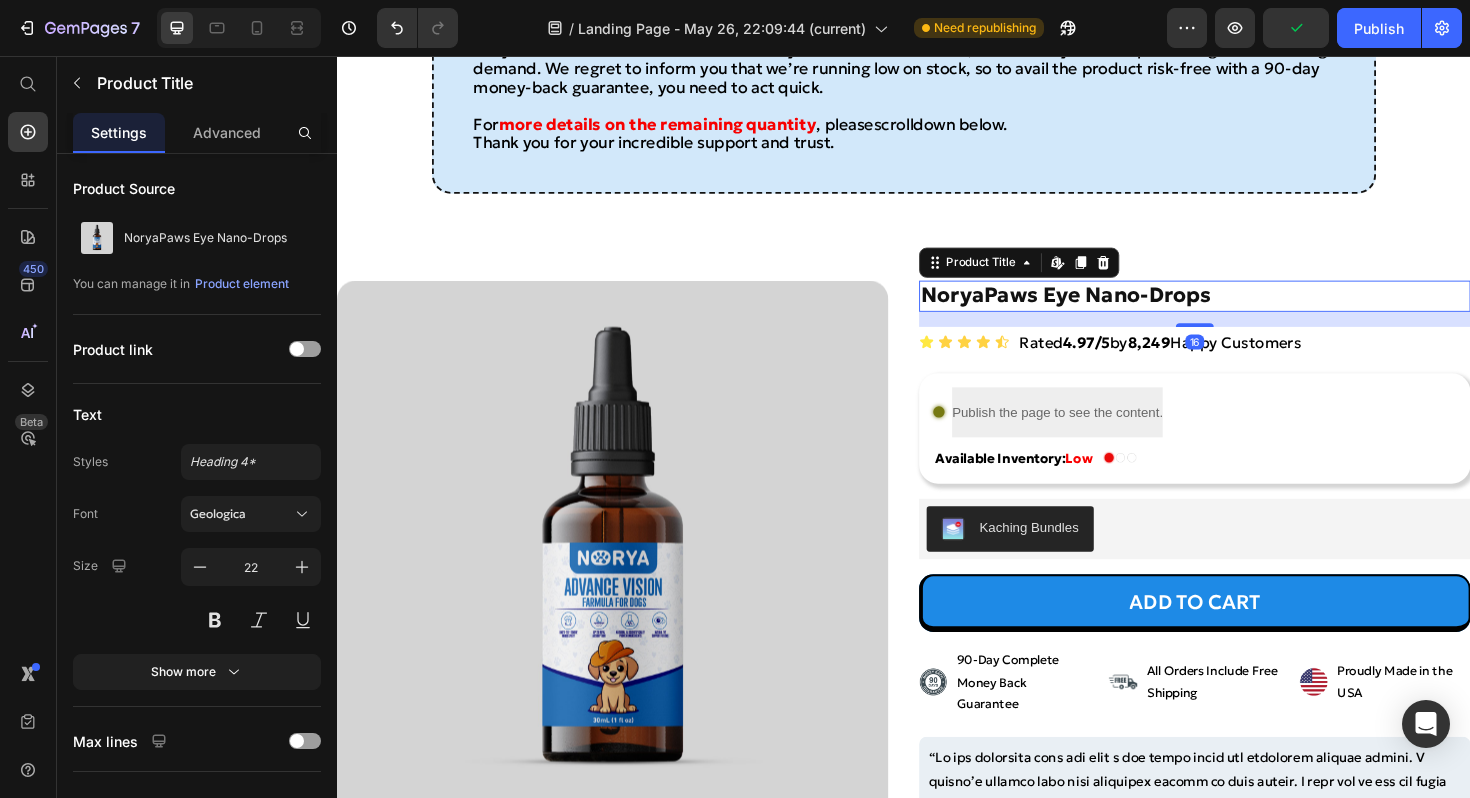 click on "16" at bounding box center [1245, 335] 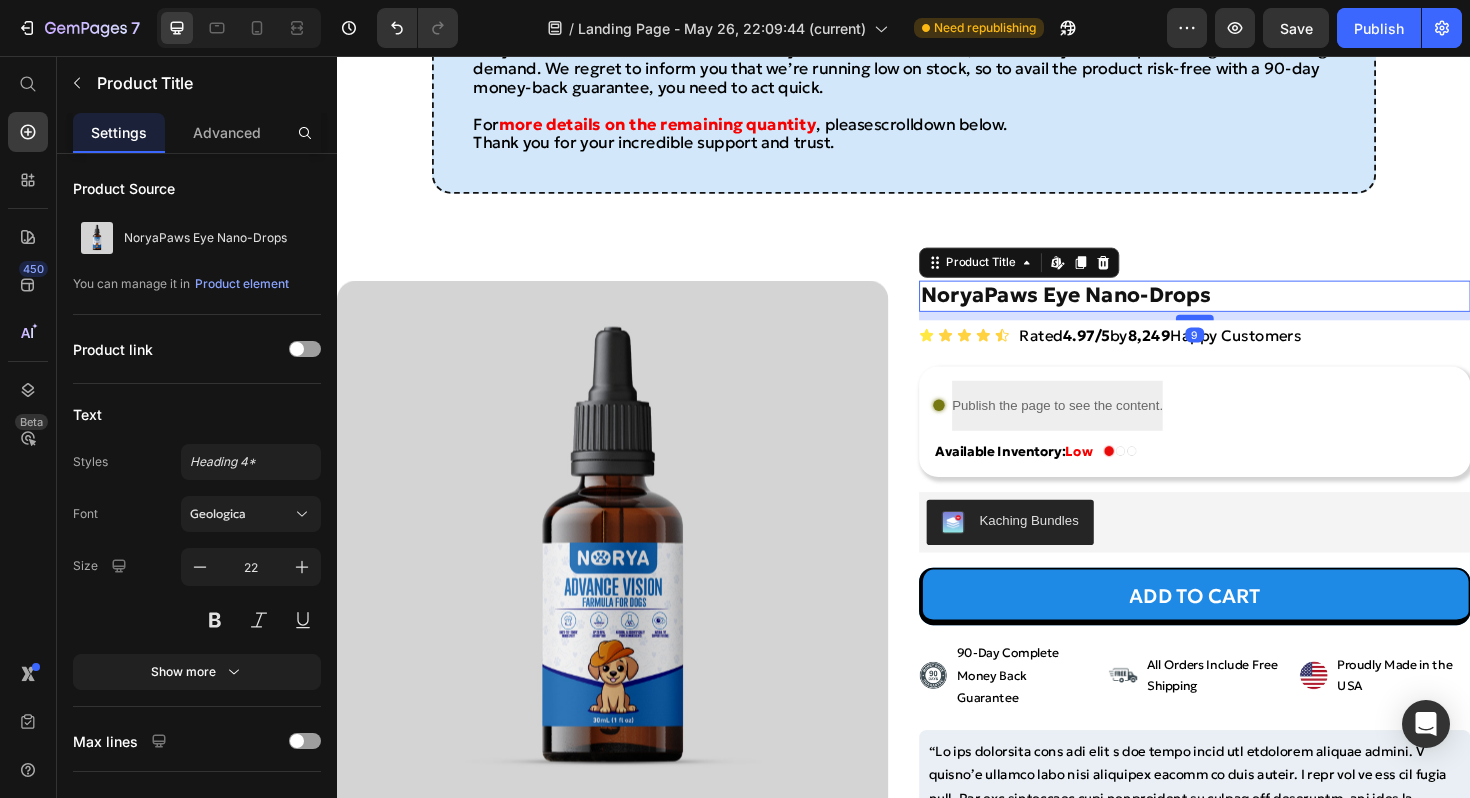 click at bounding box center [1245, 333] 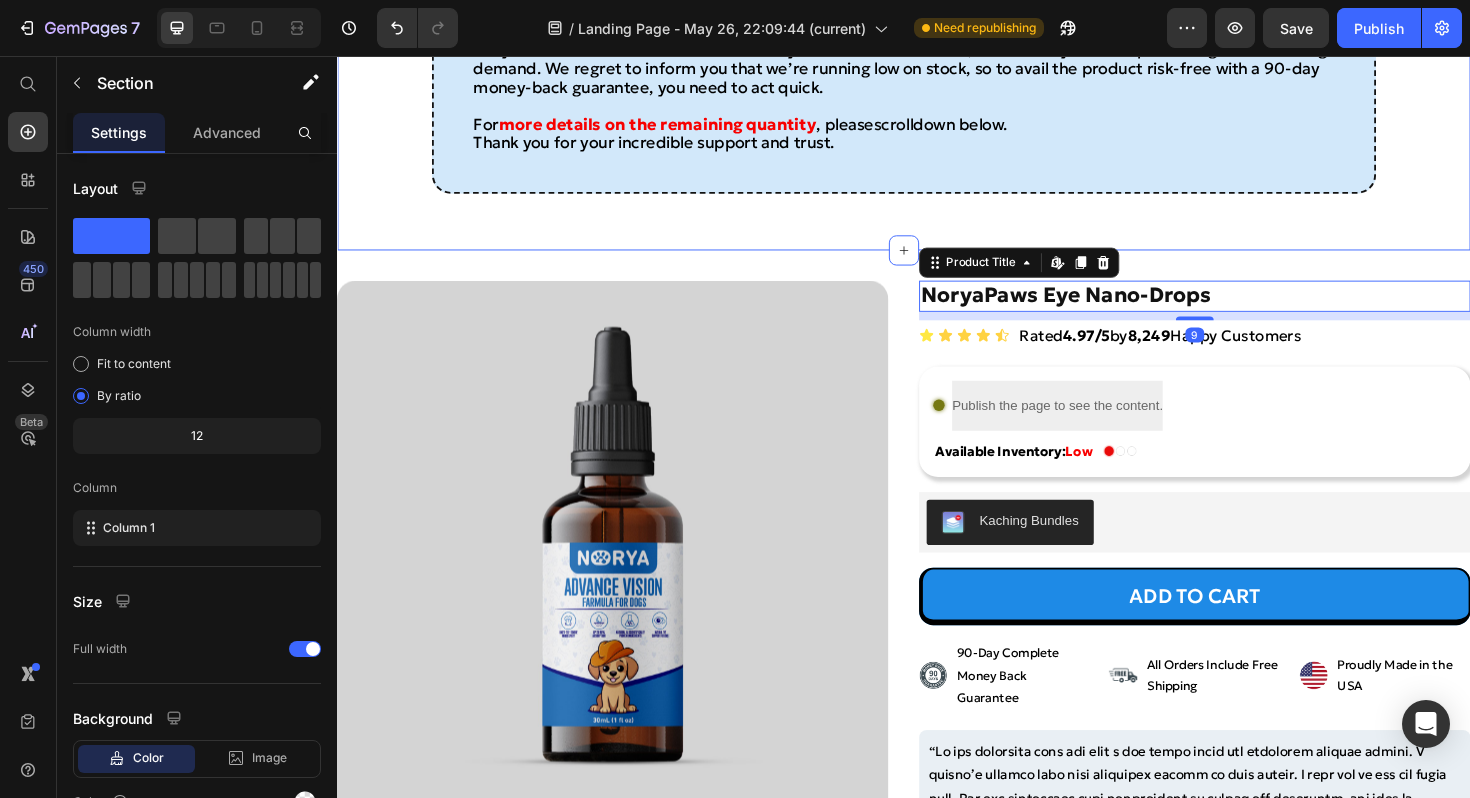 click on "Image Alert: [DATE] Text Block NoryaPaws has taken the internet world by storm since its release, which is why we’re experiencing overwhelming demand. We regret to inform you that we’re running low on stock, so to avail the product risk-free with a [NUMBER]-day money-back guarantee, you need to act quick. Text Block For more details on the remaining quantity , please scroll down below. Thank you for your incredible support and trust. Text Block Row Section 11" at bounding box center [937, 71] 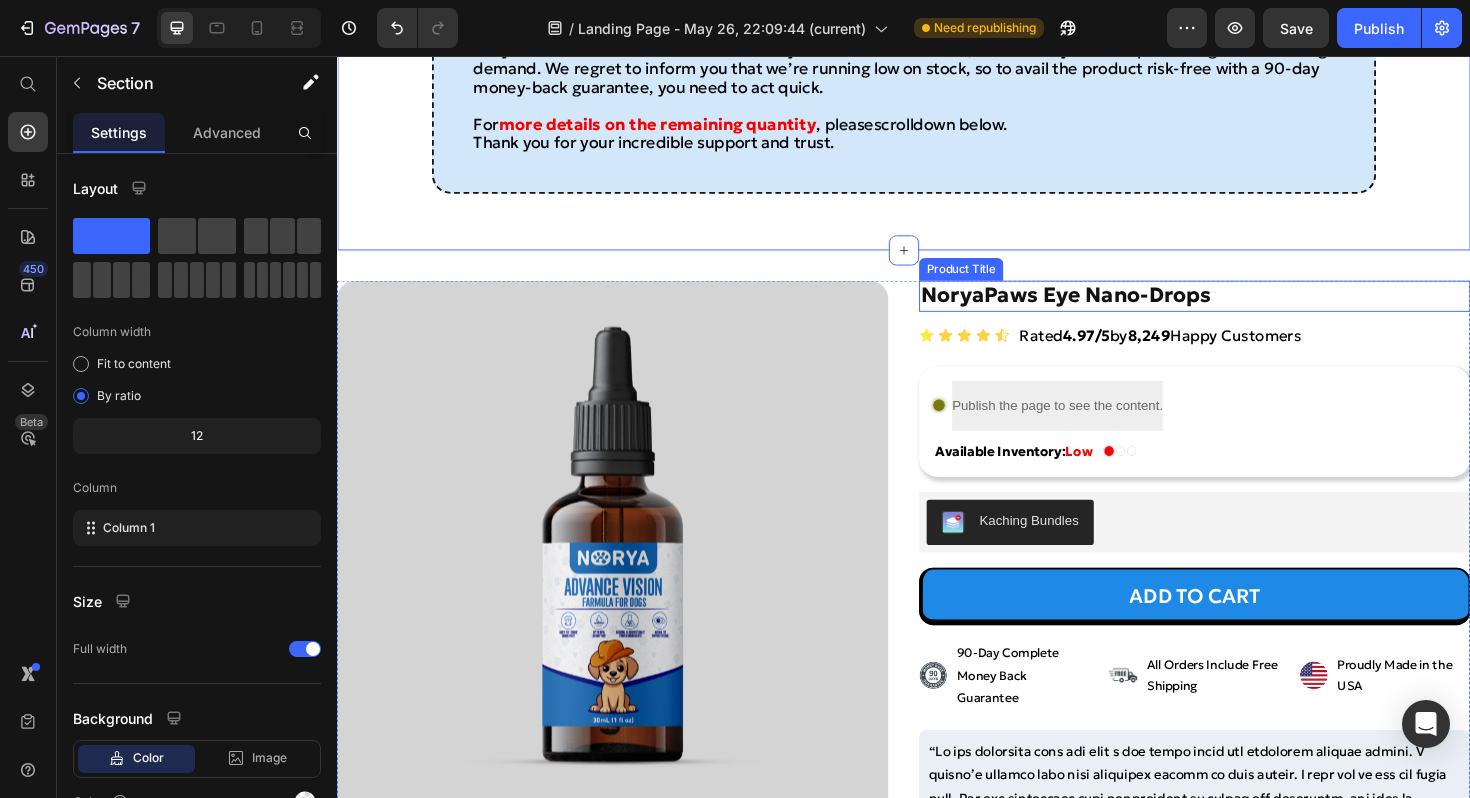 click on "NoryaPaws Eye Nano-Drops" at bounding box center [1245, 310] 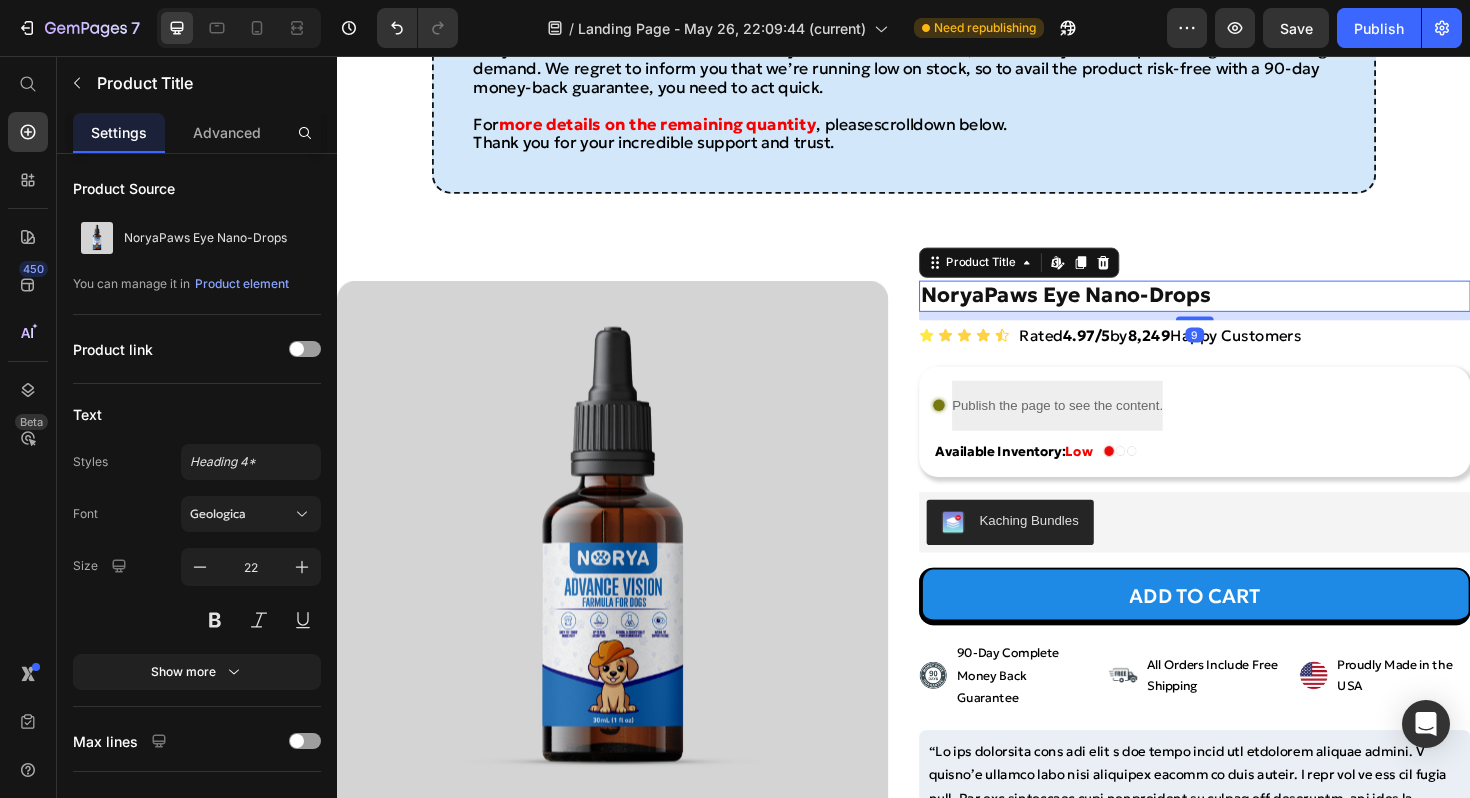 click on "NoryaPaws Eye Nano-Drops" at bounding box center [1245, 310] 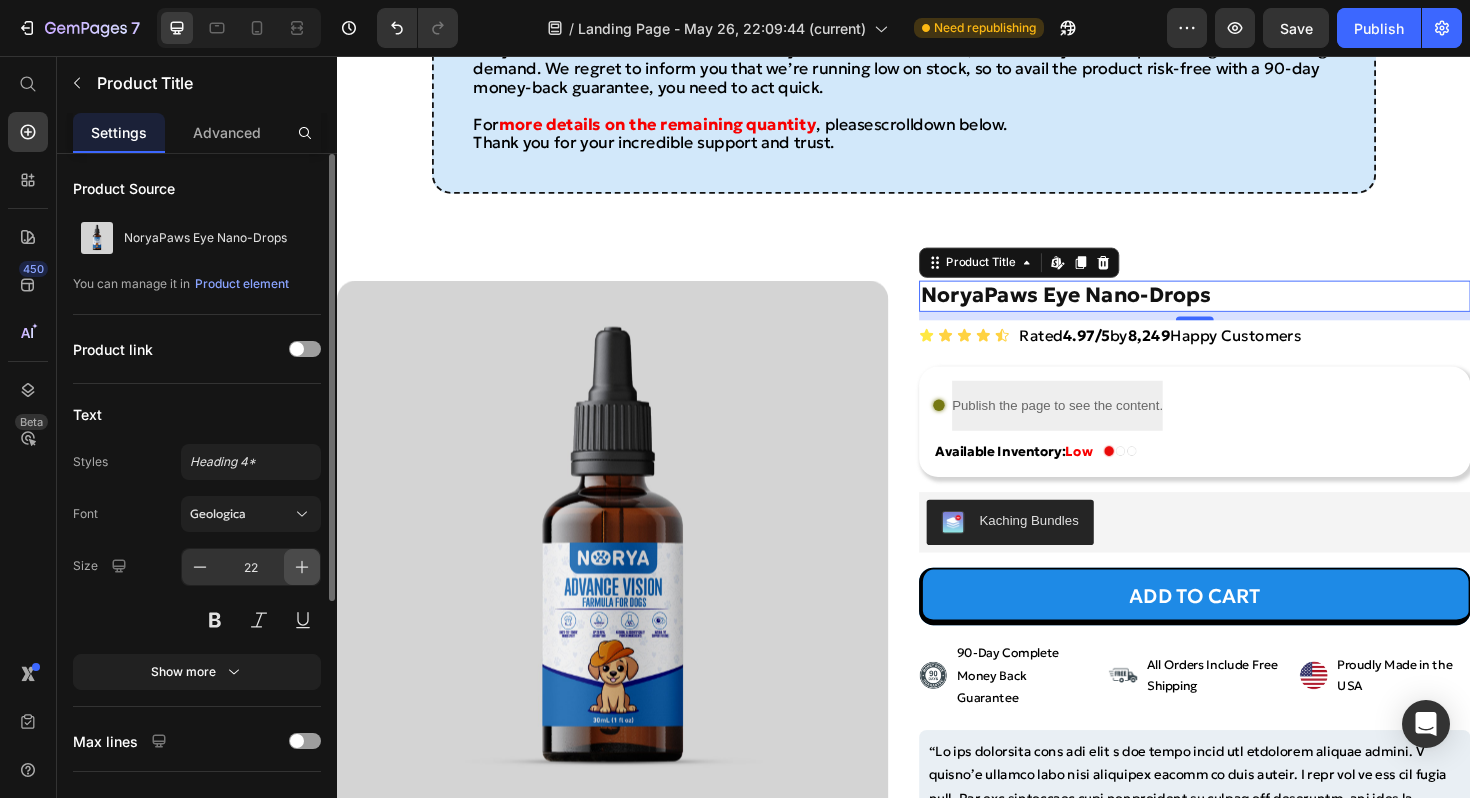 click 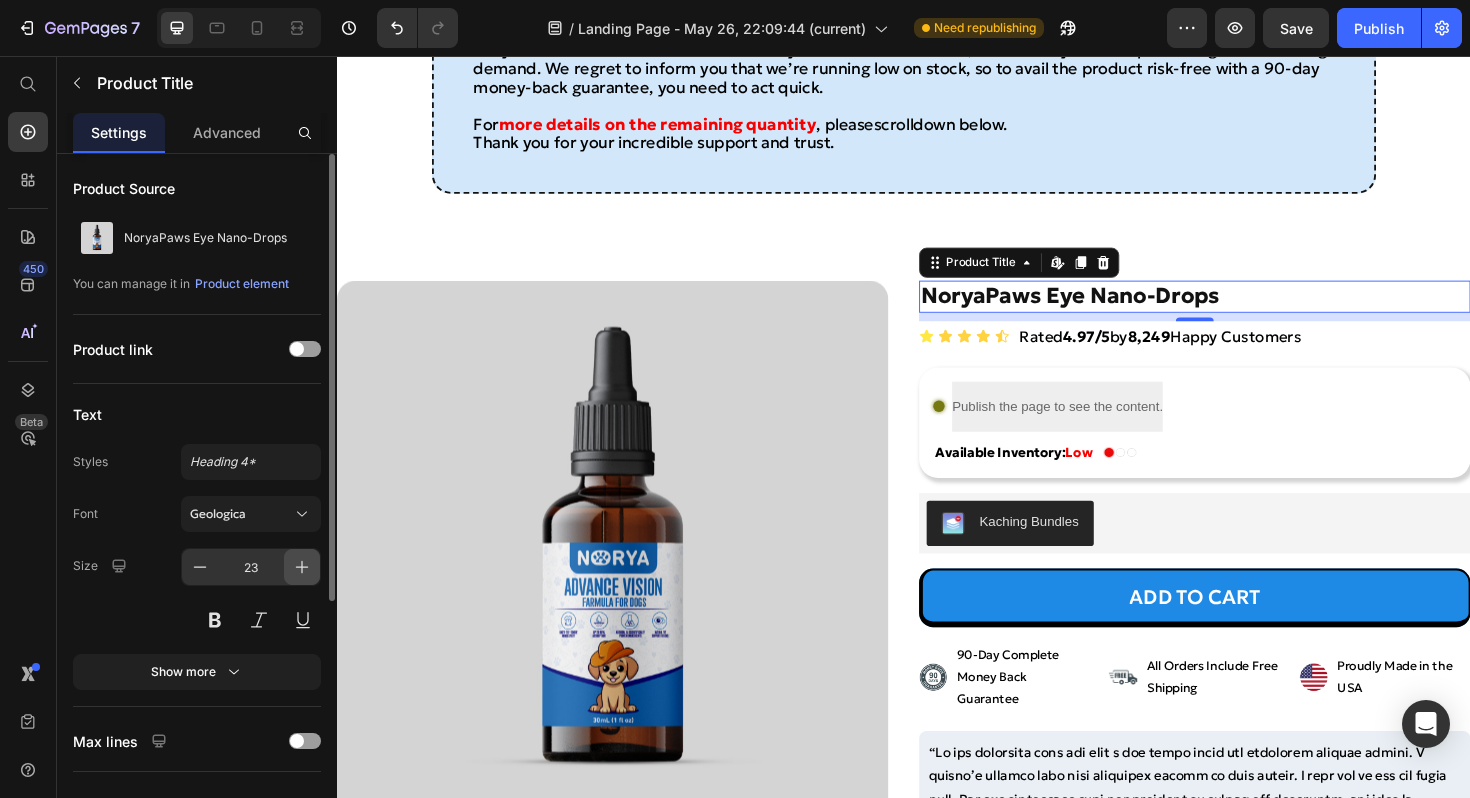 click 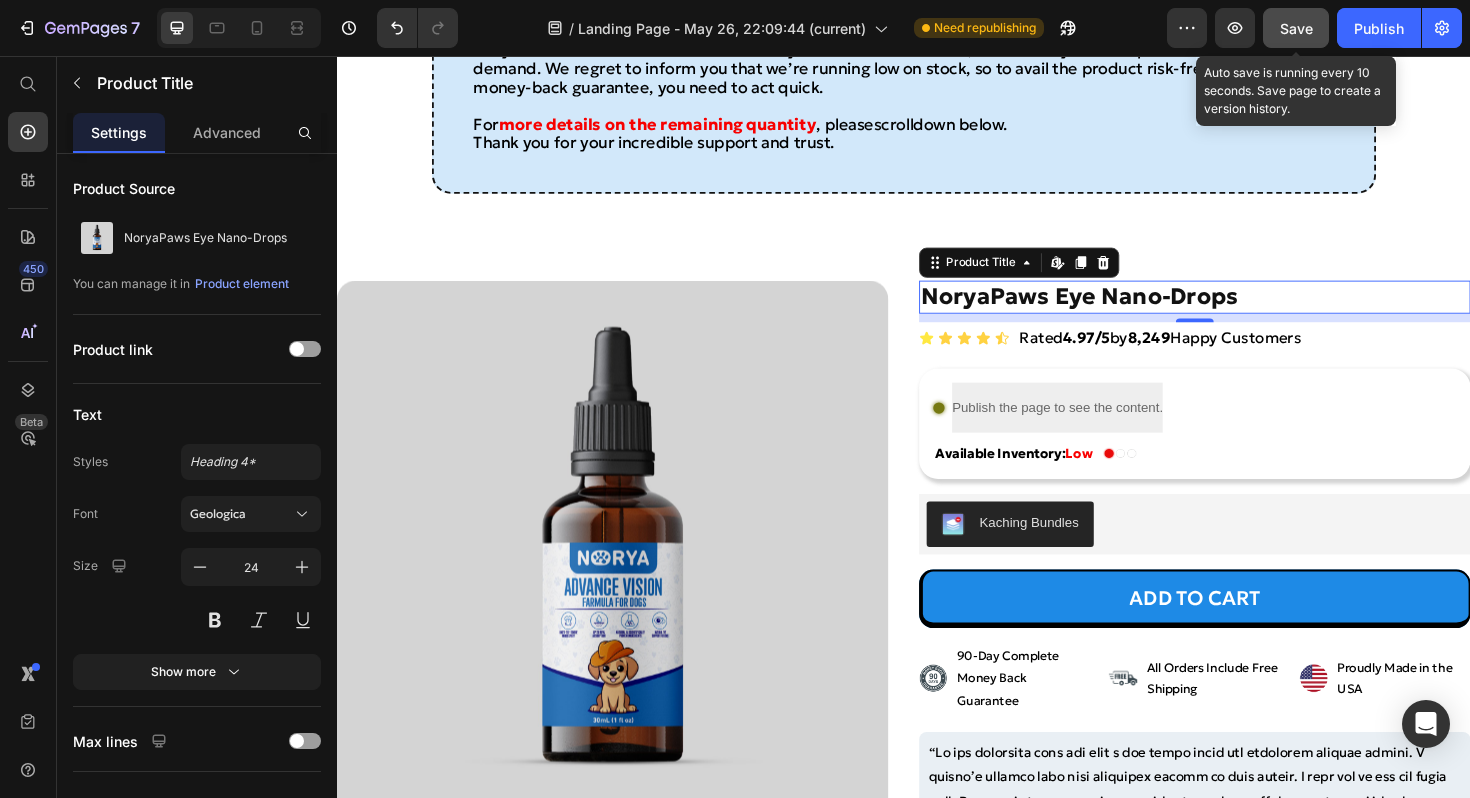 click on "Save" at bounding box center (1296, 28) 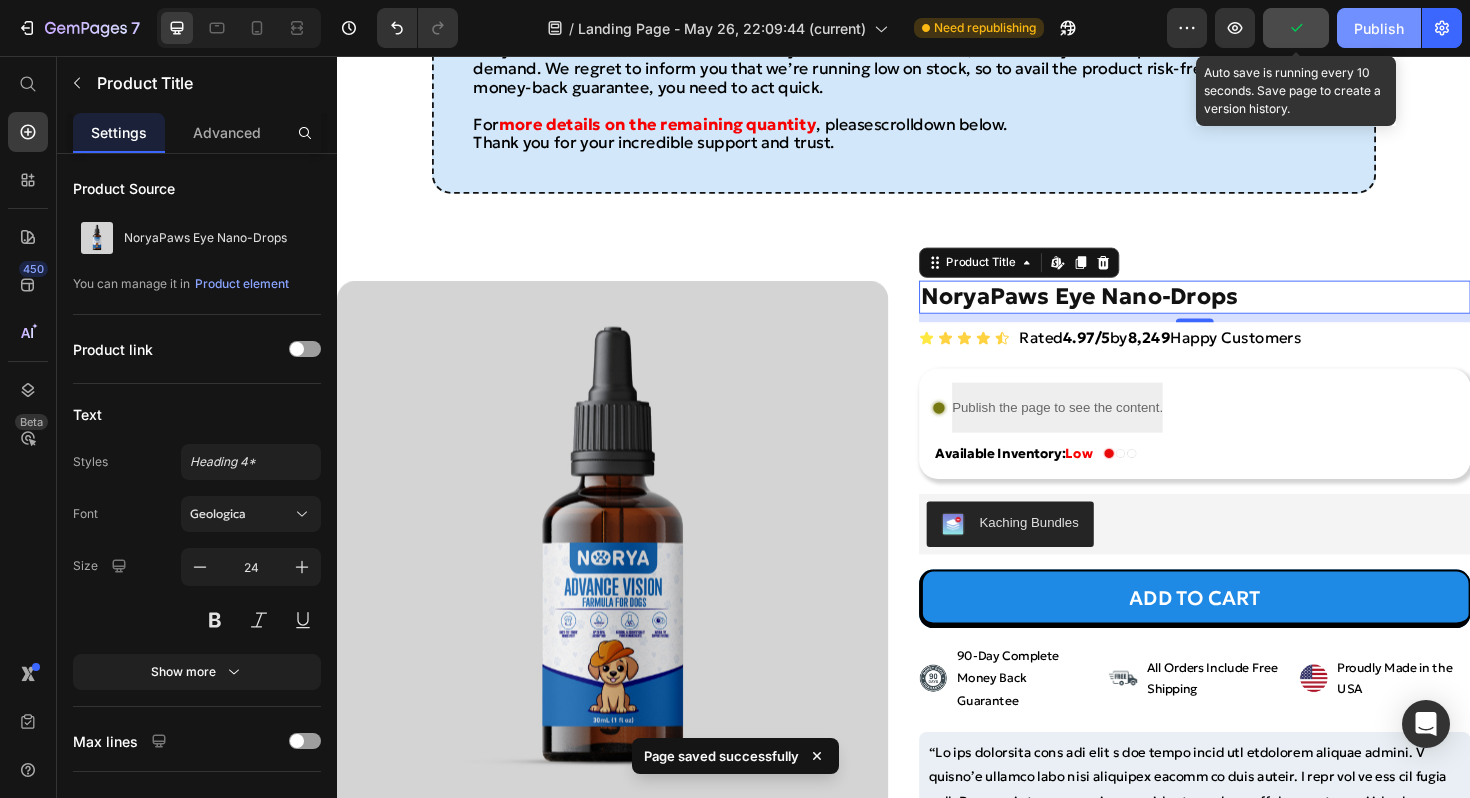 click on "Publish" at bounding box center (1379, 28) 